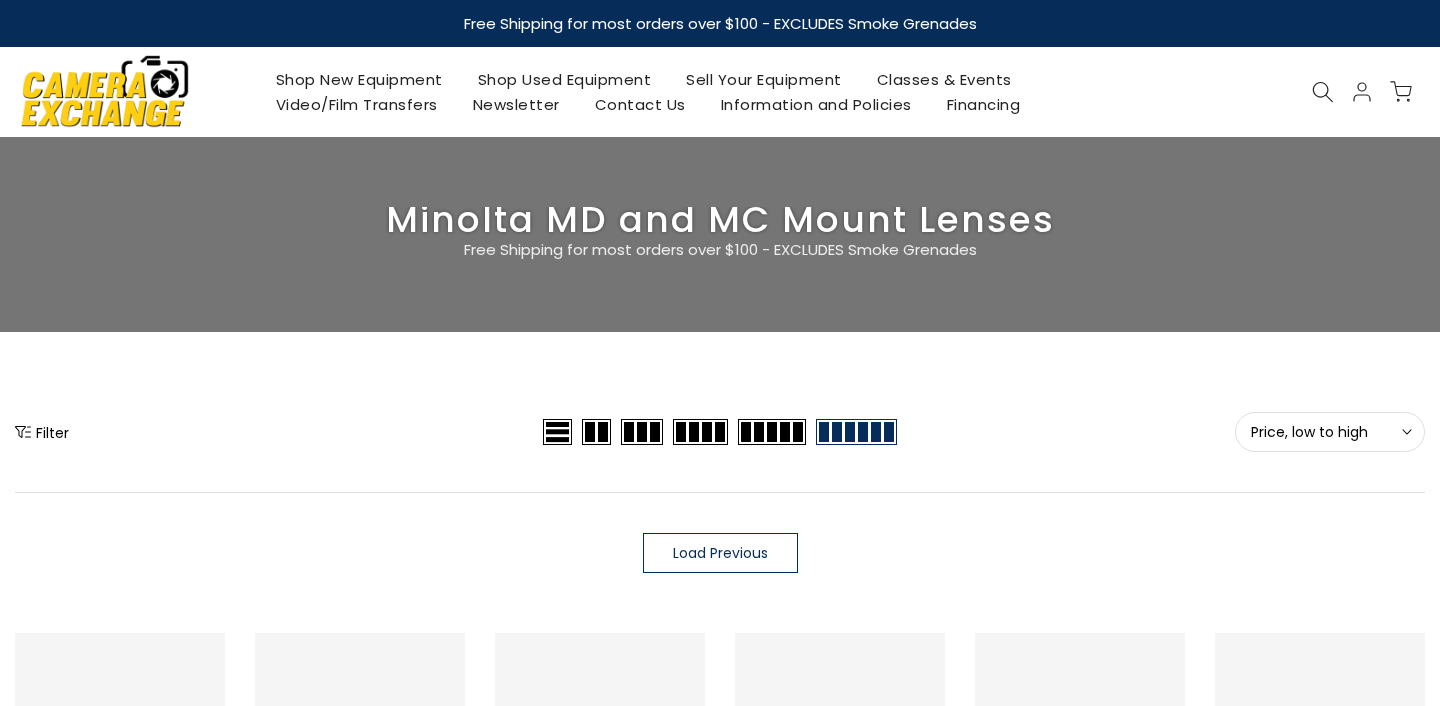 scroll, scrollTop: 0, scrollLeft: 0, axis: both 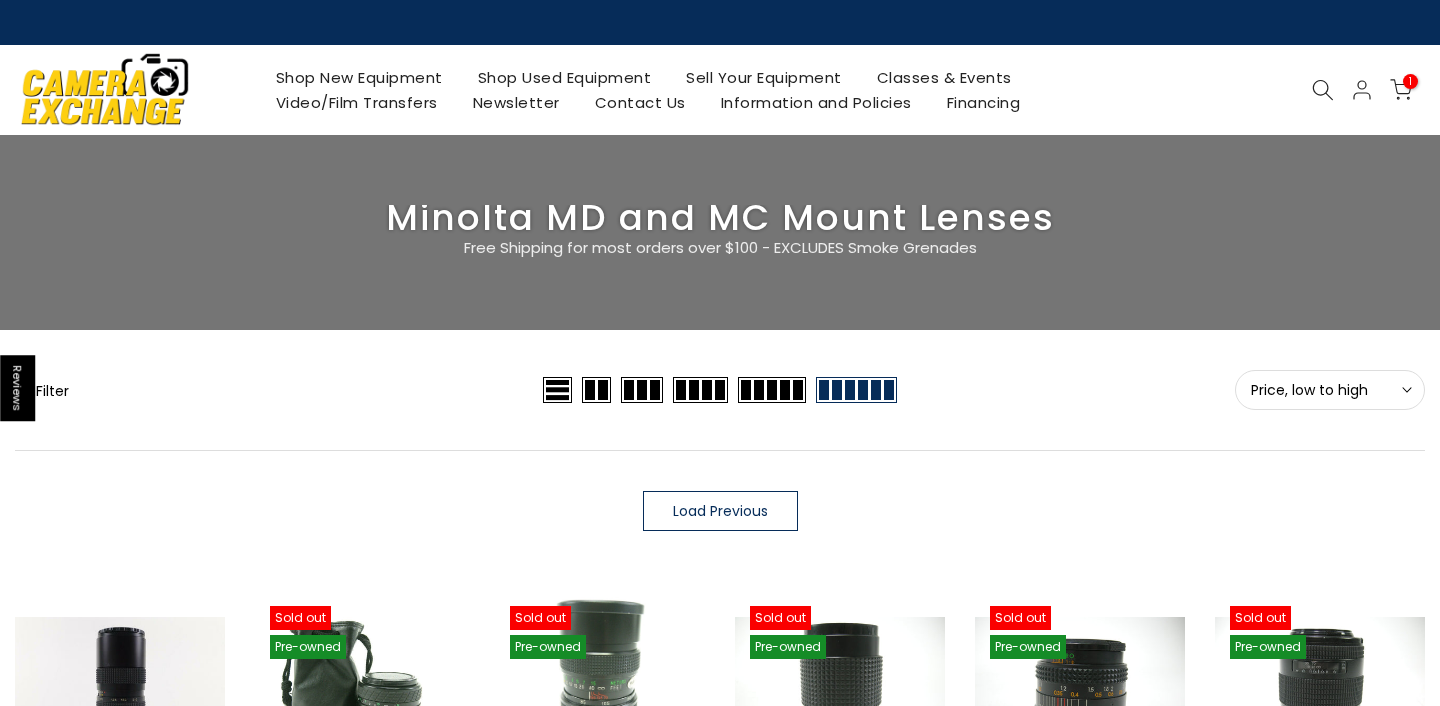 click 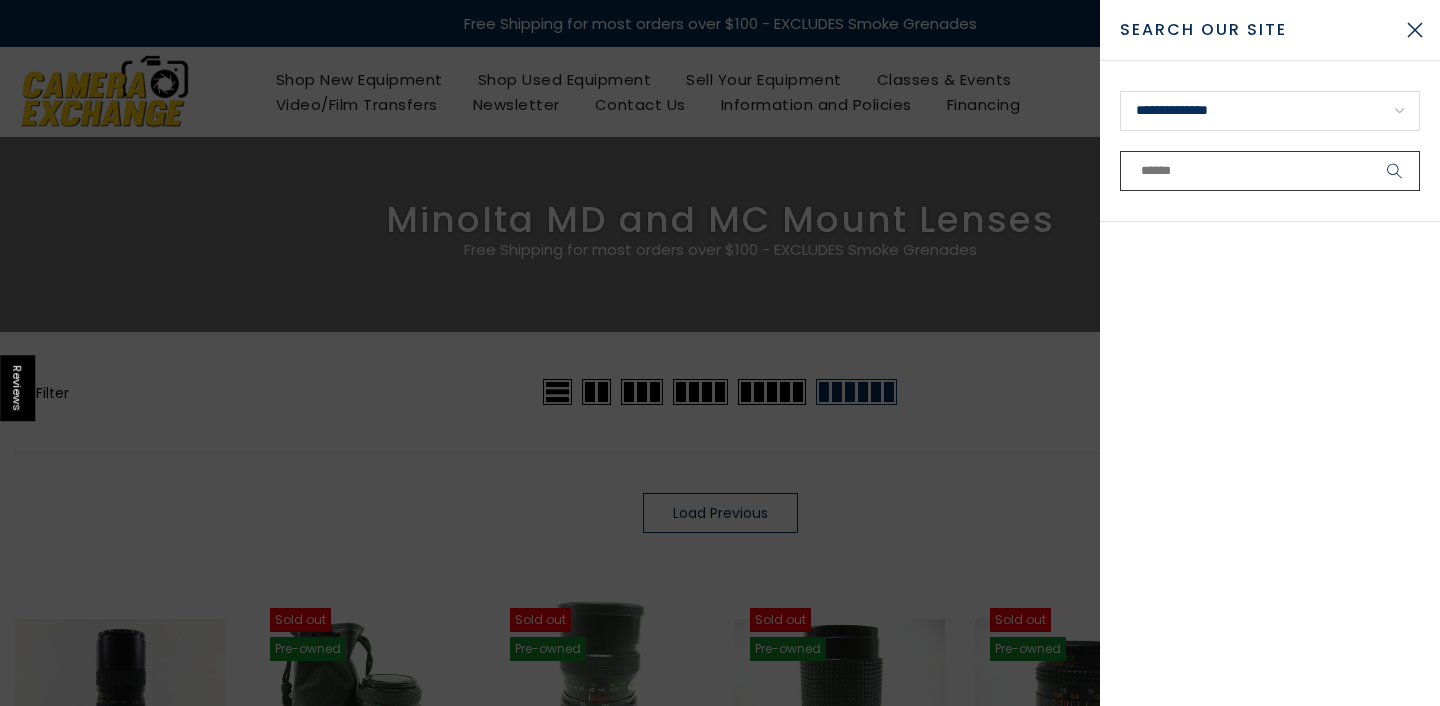 click at bounding box center (1270, 171) 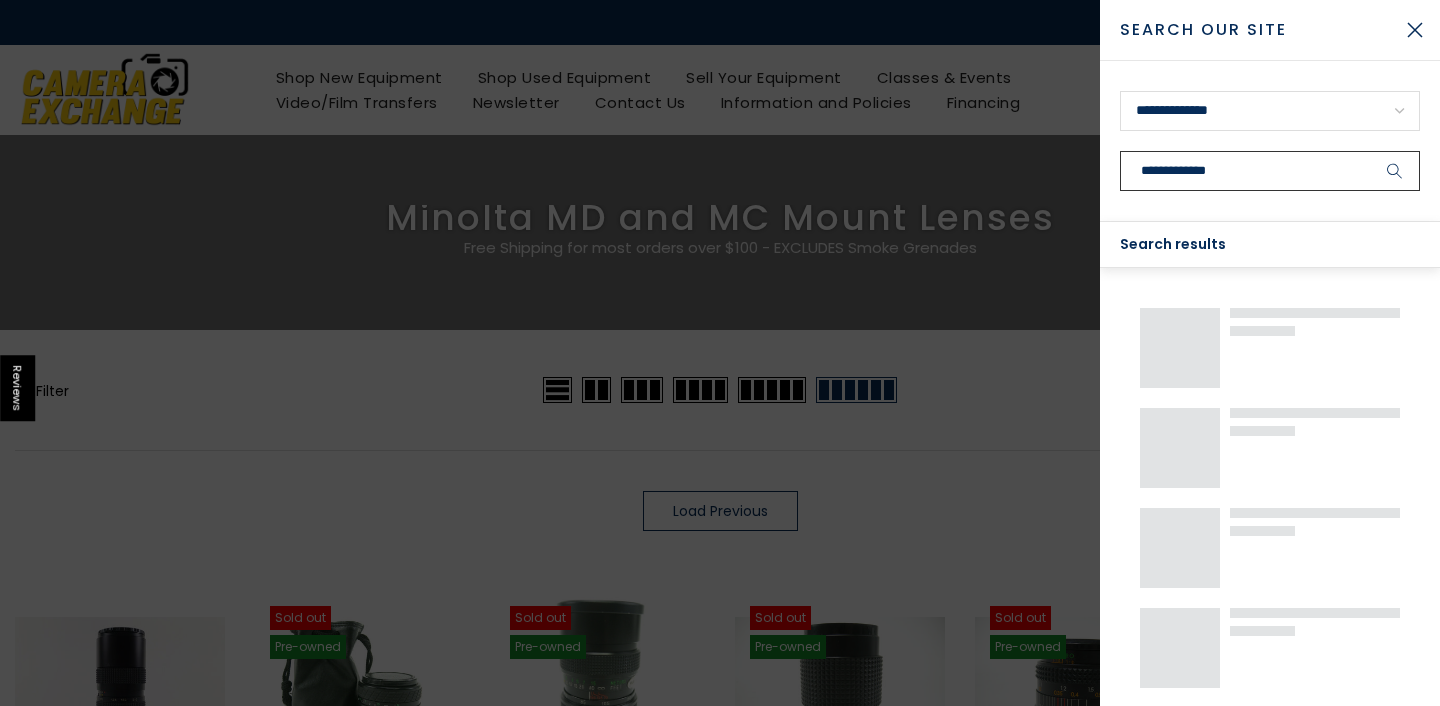 type on "**********" 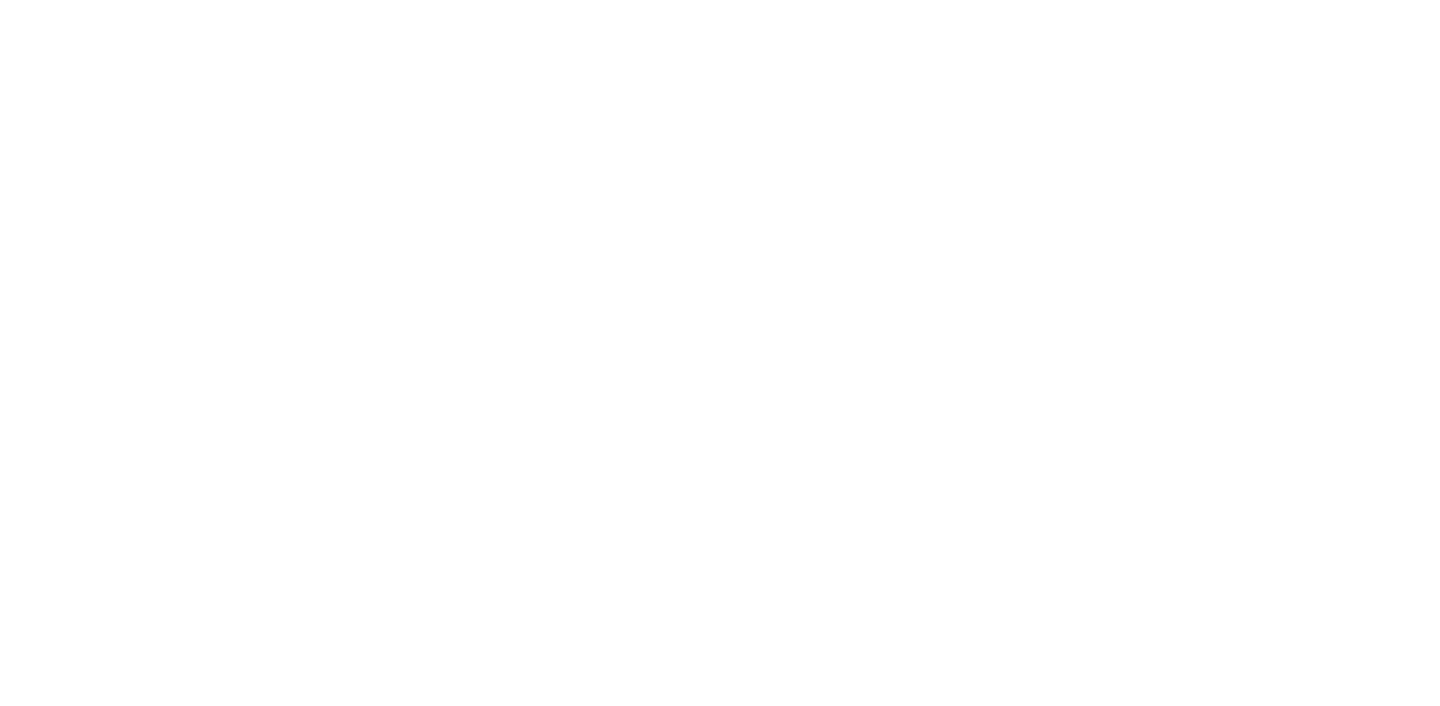 scroll, scrollTop: 0, scrollLeft: 0, axis: both 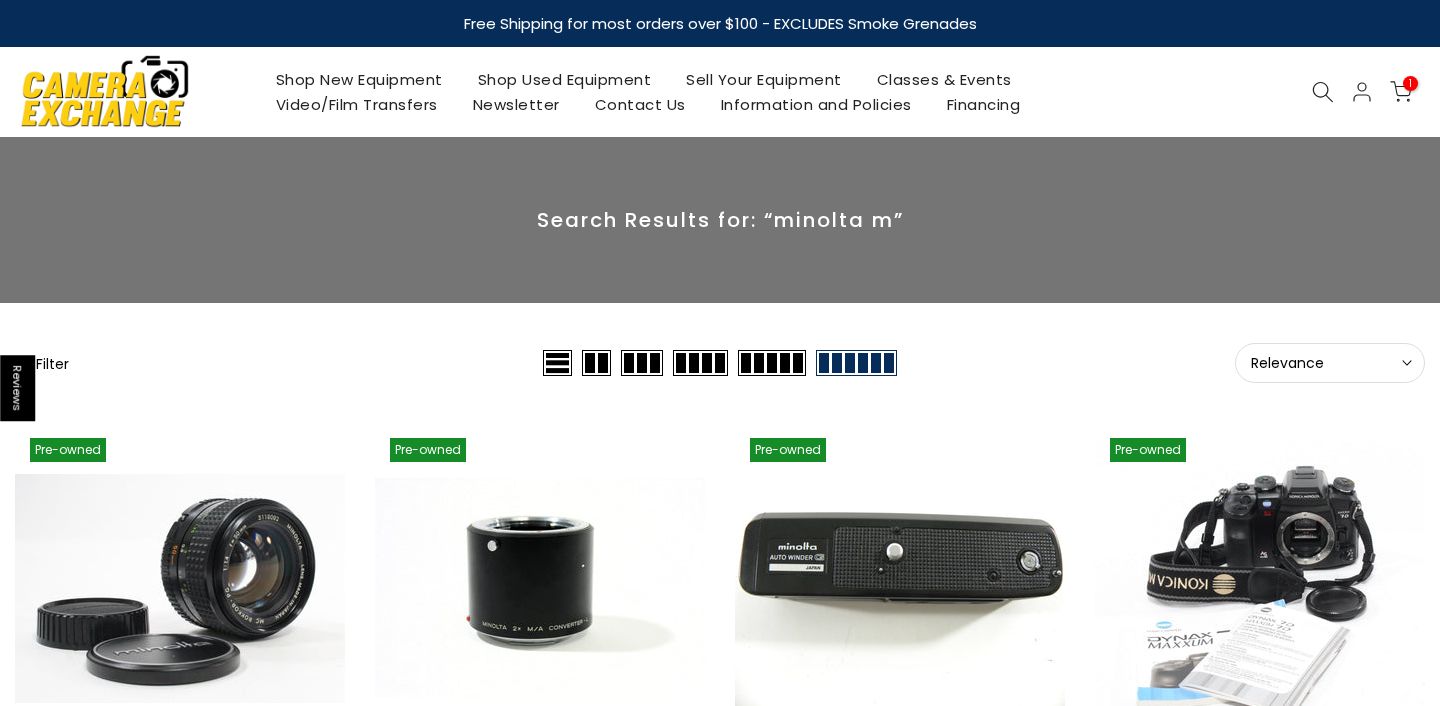 click on "Filter" at bounding box center (42, 363) 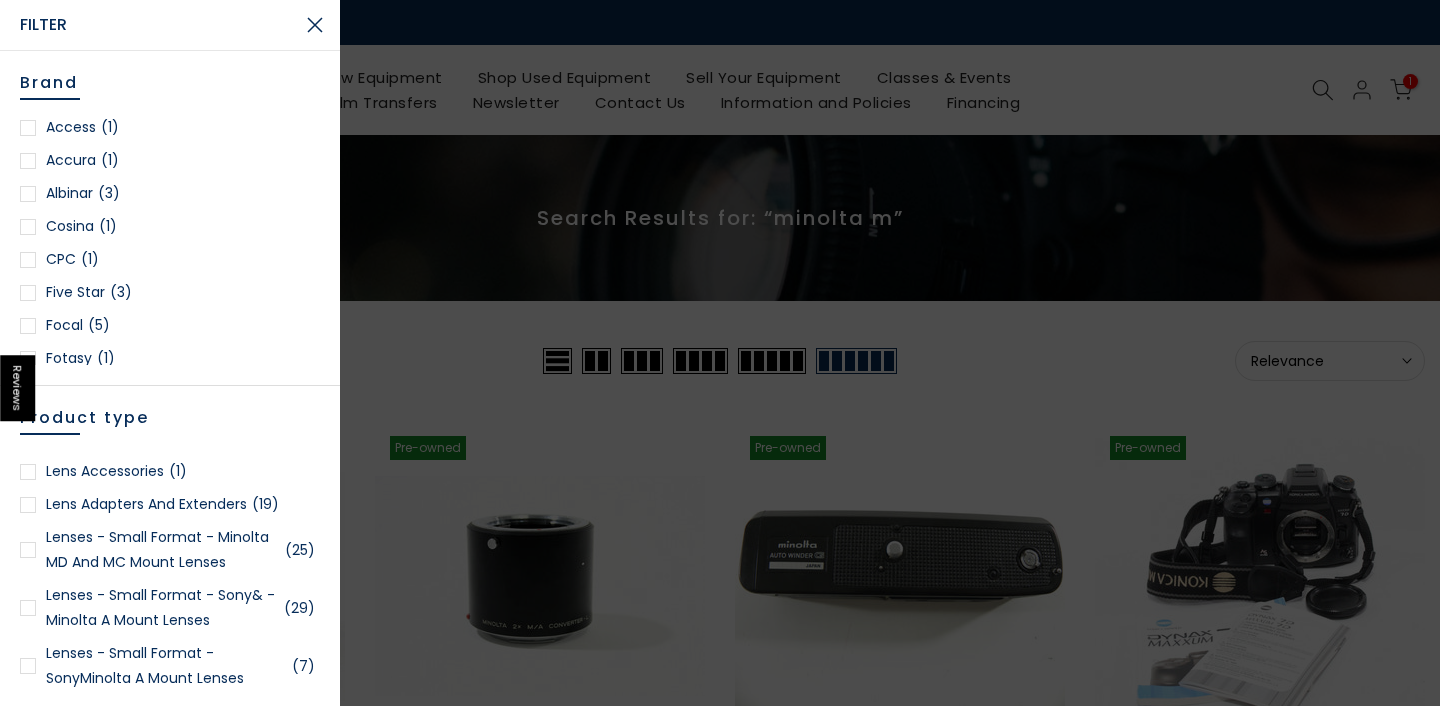 scroll, scrollTop: 844, scrollLeft: 0, axis: vertical 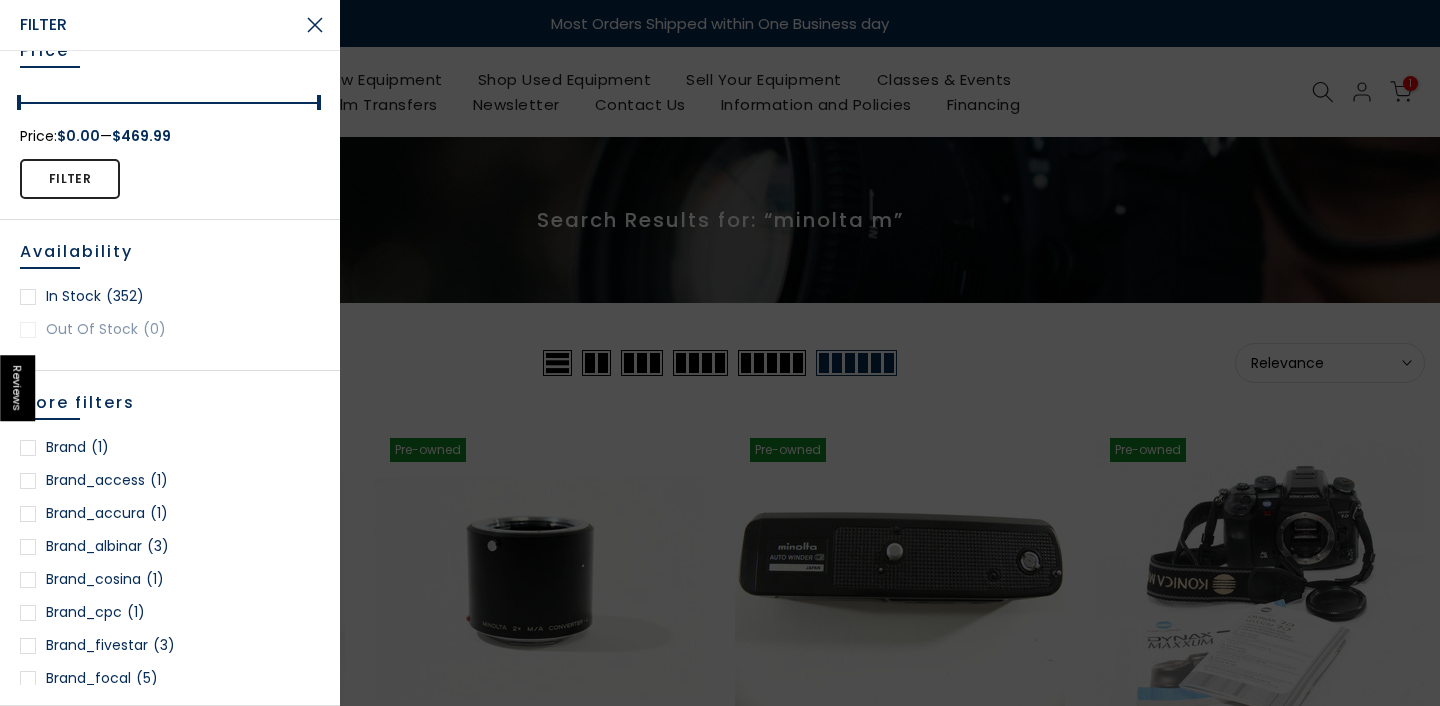 click at bounding box center (28, 297) 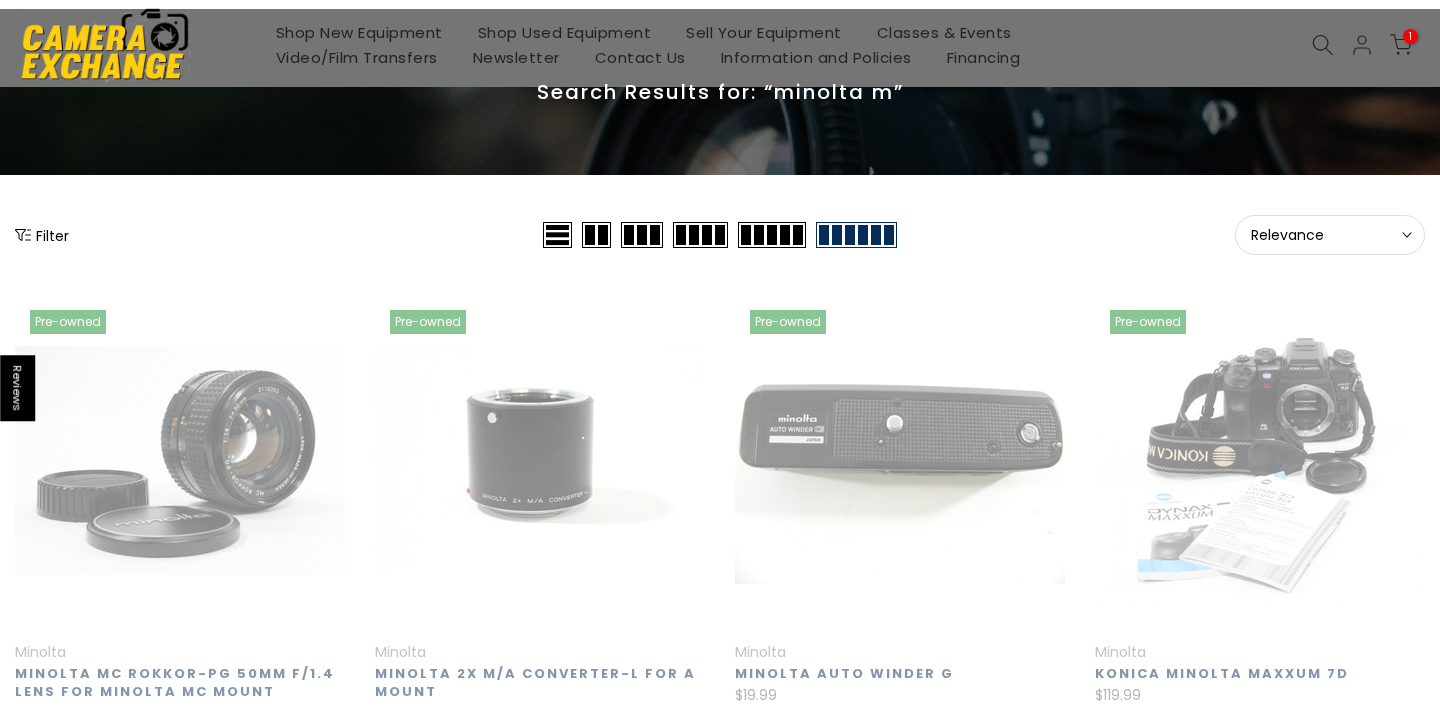click on "Search Results for: “minolta m”
Filter
Relevance Sort
Sort by:
Relevance Price, low to high Price, high to low
Pre-owned
Quick view
Compare
*
Add to cart
Minolta Minolta MC Rokkor-PG 50mm f/1.4 lens for Minolta MC Mount $69.99
This is a Minolta MC Rokkor-PG 50mm f/1.4 lens for Minolta MC Mount.This lens has been tested and is in excellent working order and condition.  Optics are clean of any... Quick view
*
Add to cart
Pre-owned
Quick view
Compare" at bounding box center [720, 926] 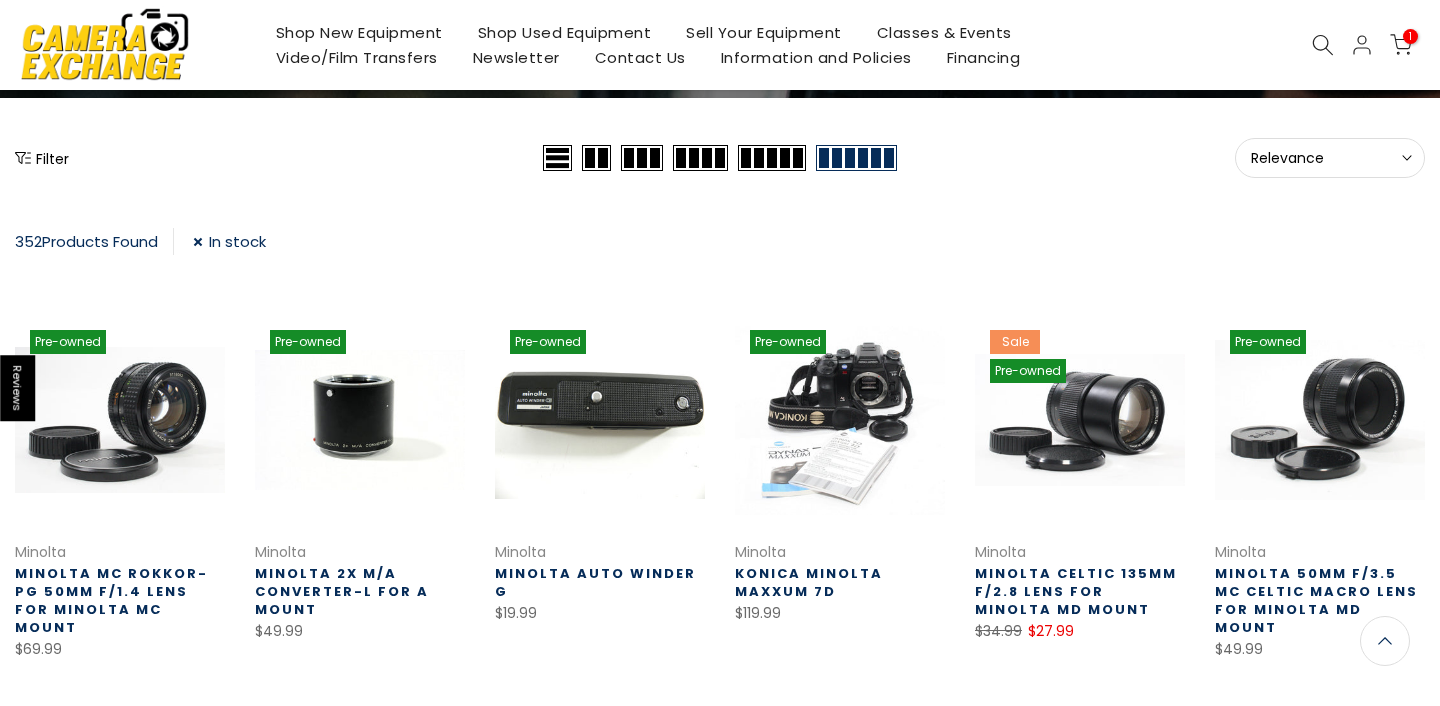 scroll, scrollTop: 205, scrollLeft: 0, axis: vertical 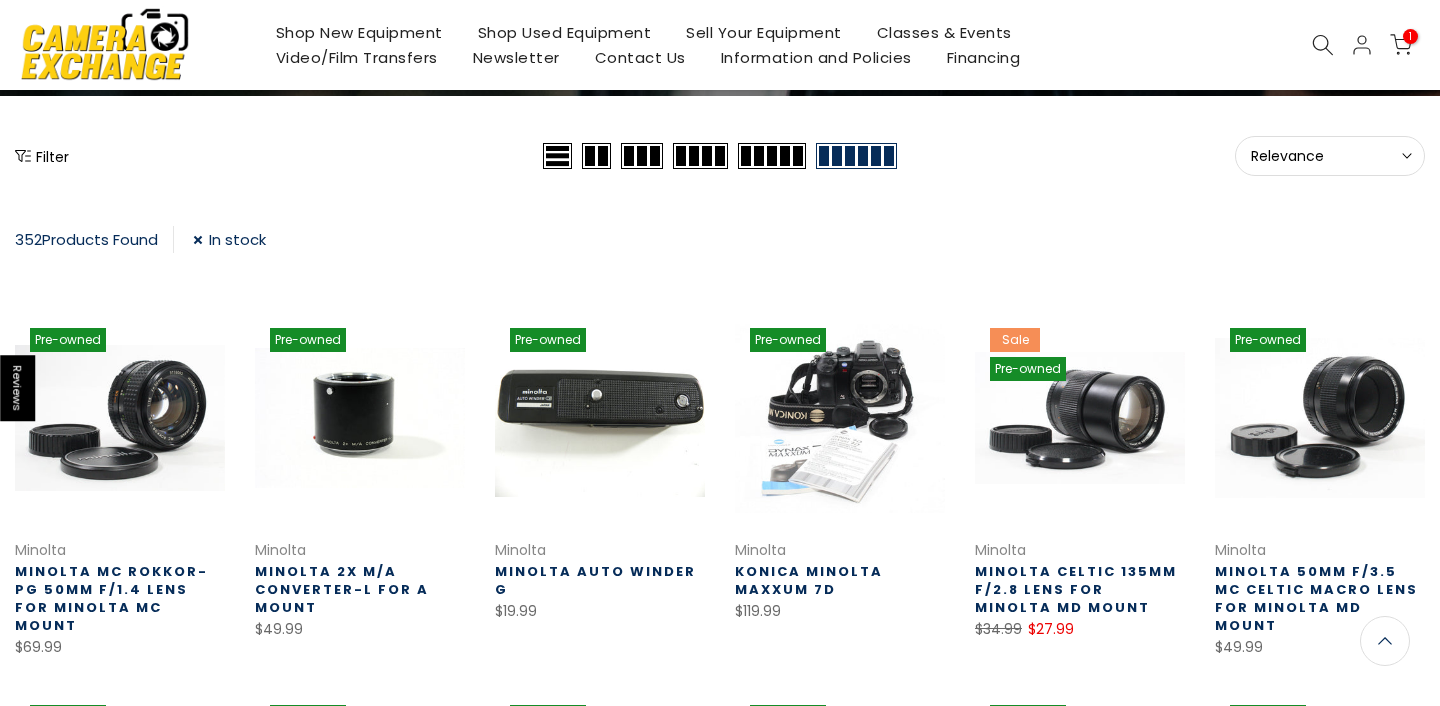 click on "Relevance" at bounding box center (1330, 156) 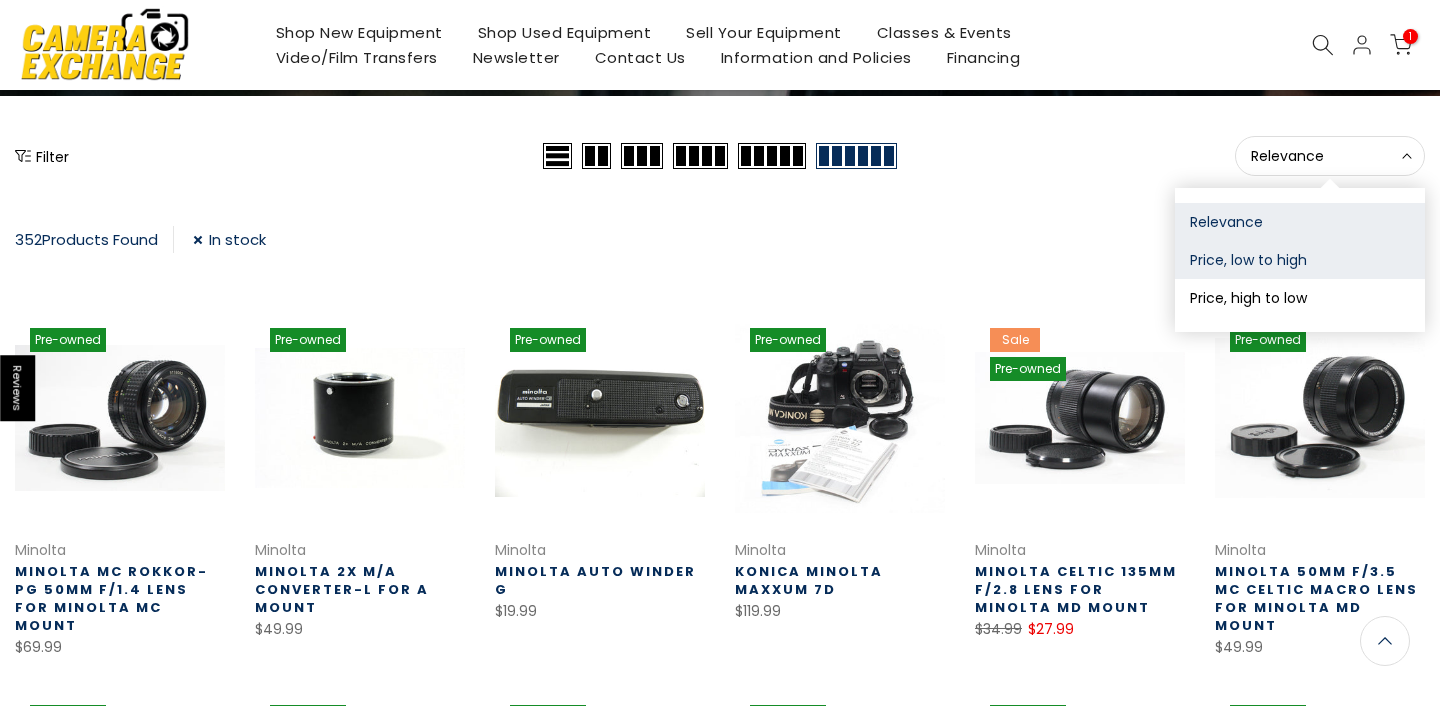 click on "Price, low to high" at bounding box center (1300, 260) 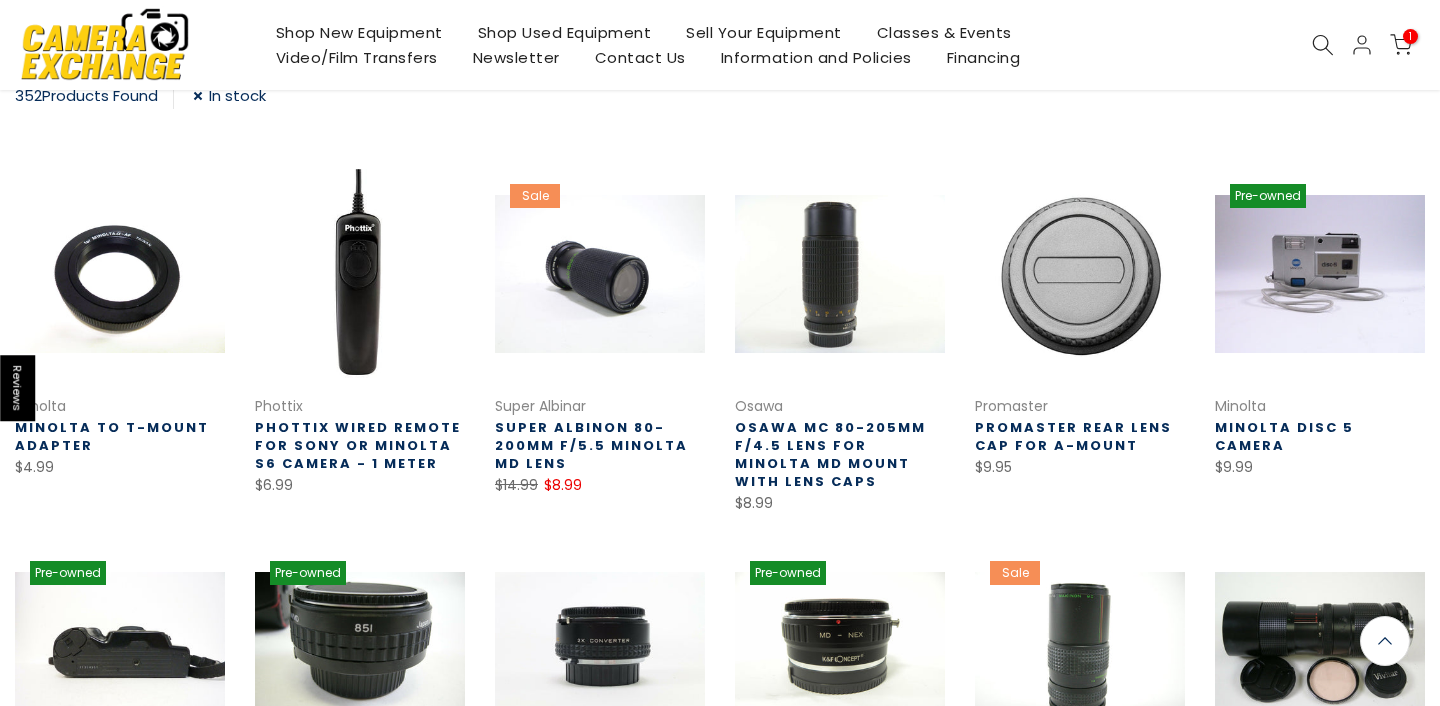 scroll, scrollTop: 910, scrollLeft: 0, axis: vertical 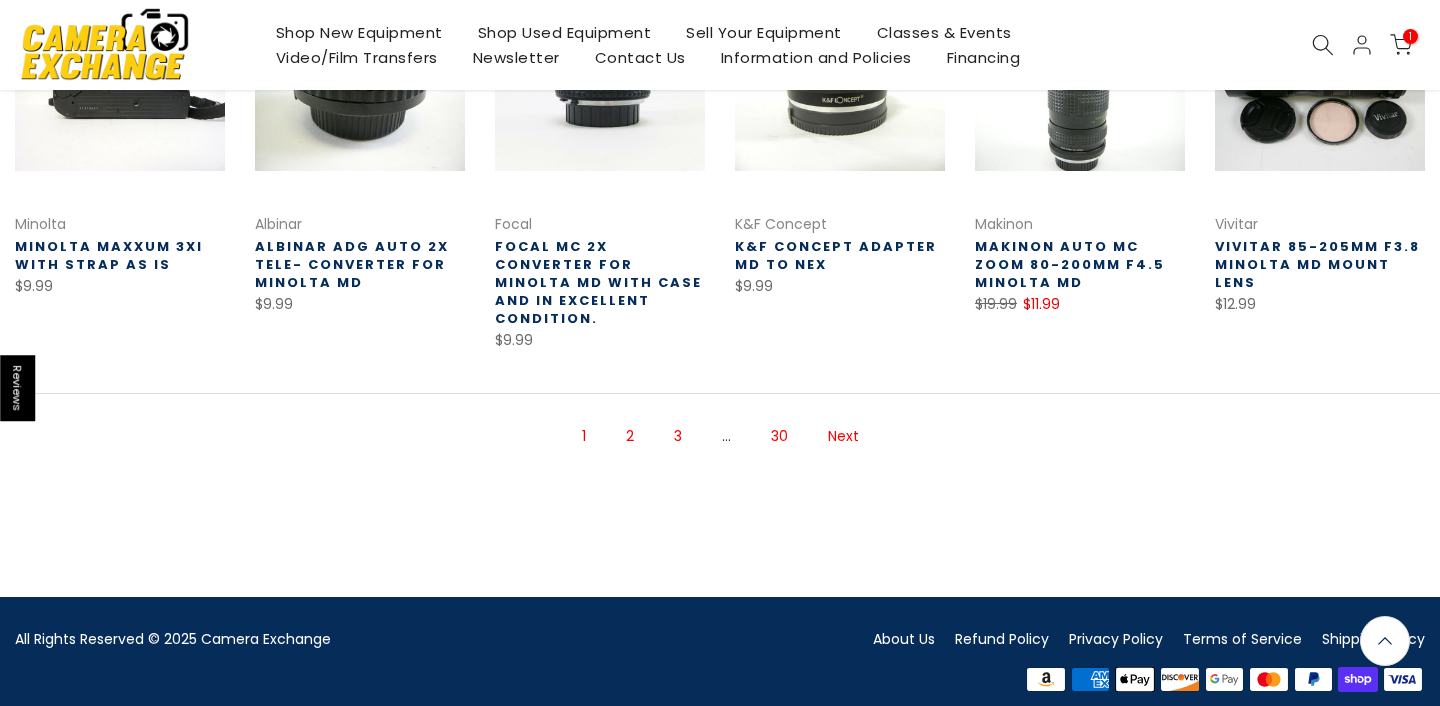 click on "3" at bounding box center (678, 436) 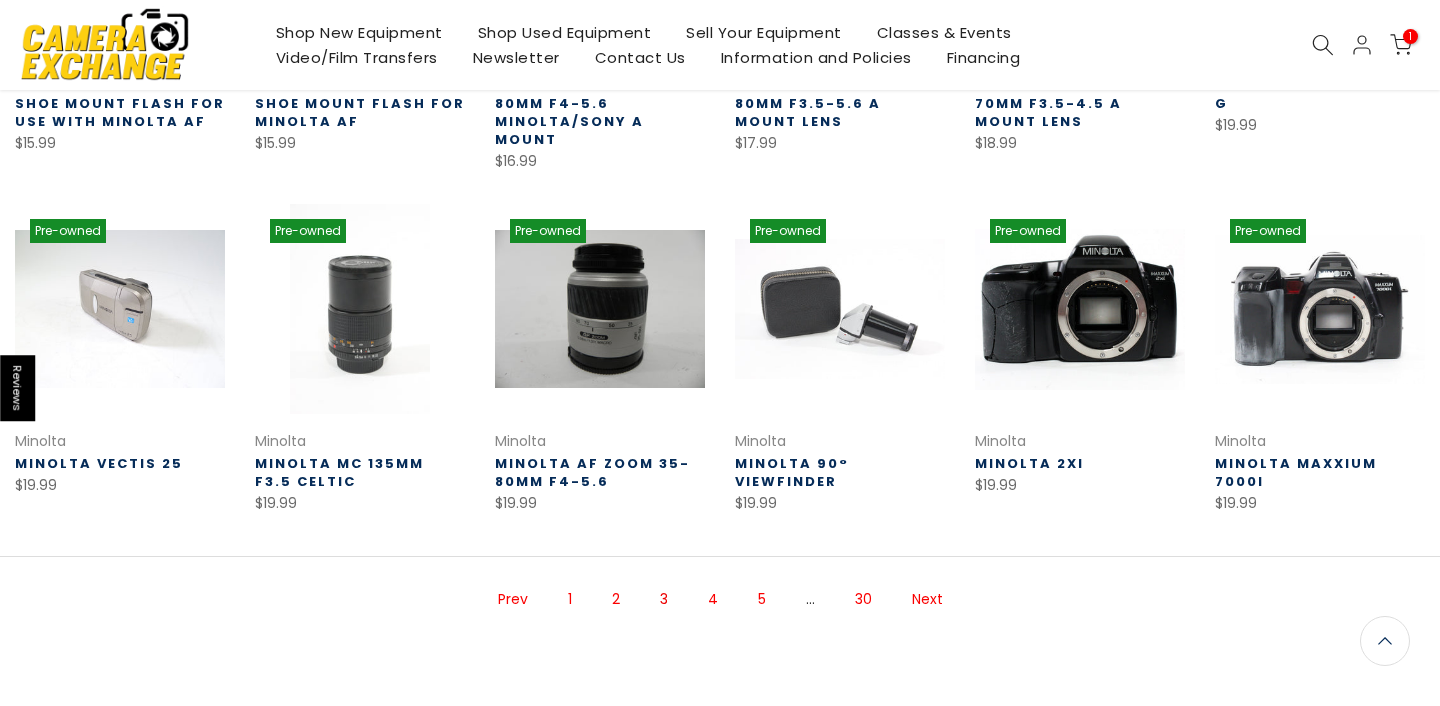 scroll, scrollTop: 0, scrollLeft: 0, axis: both 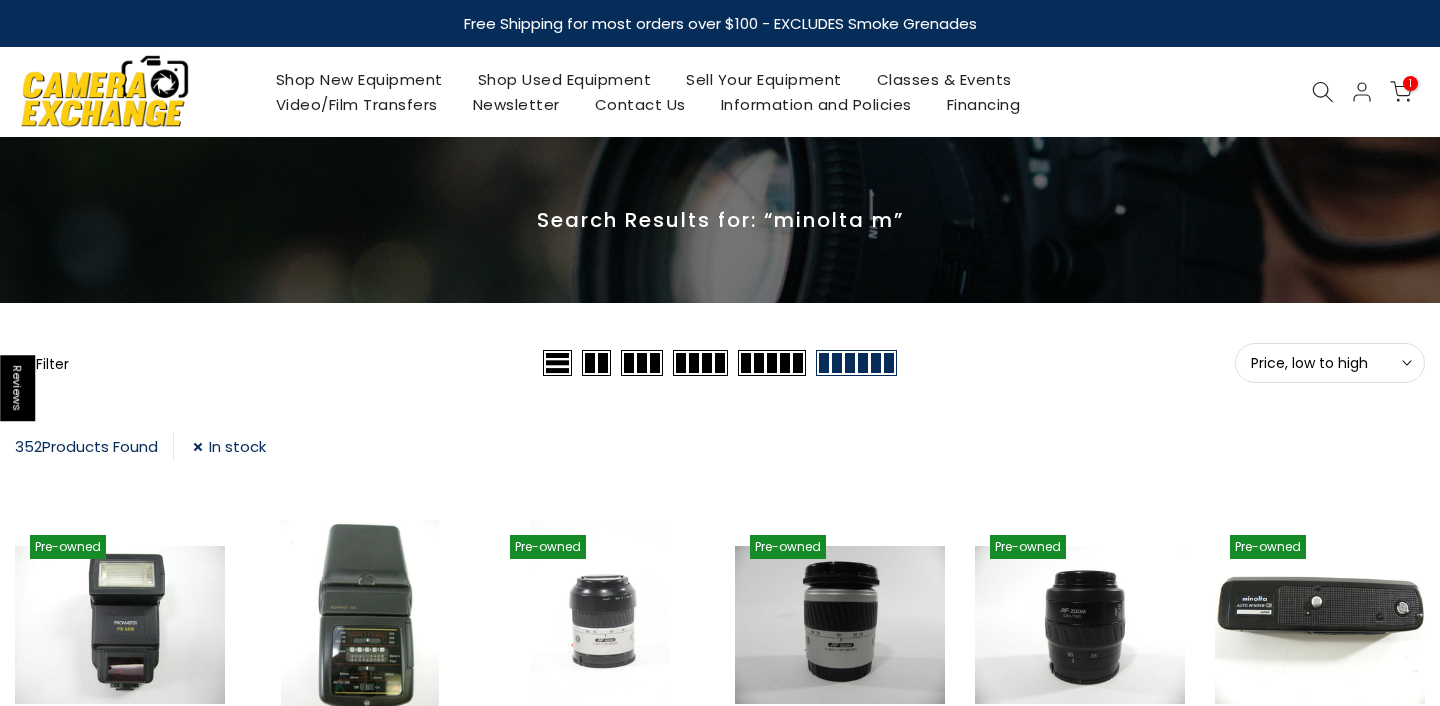 click 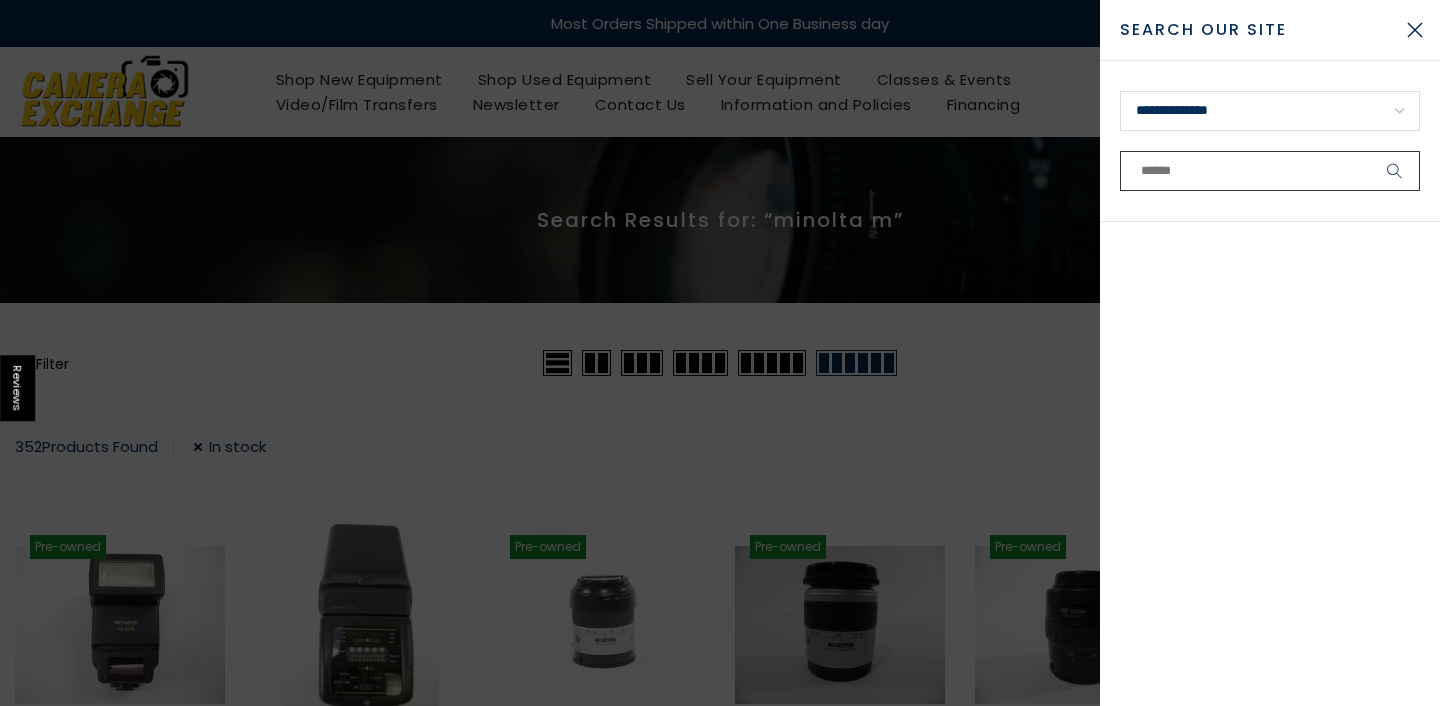 click at bounding box center (1270, 171) 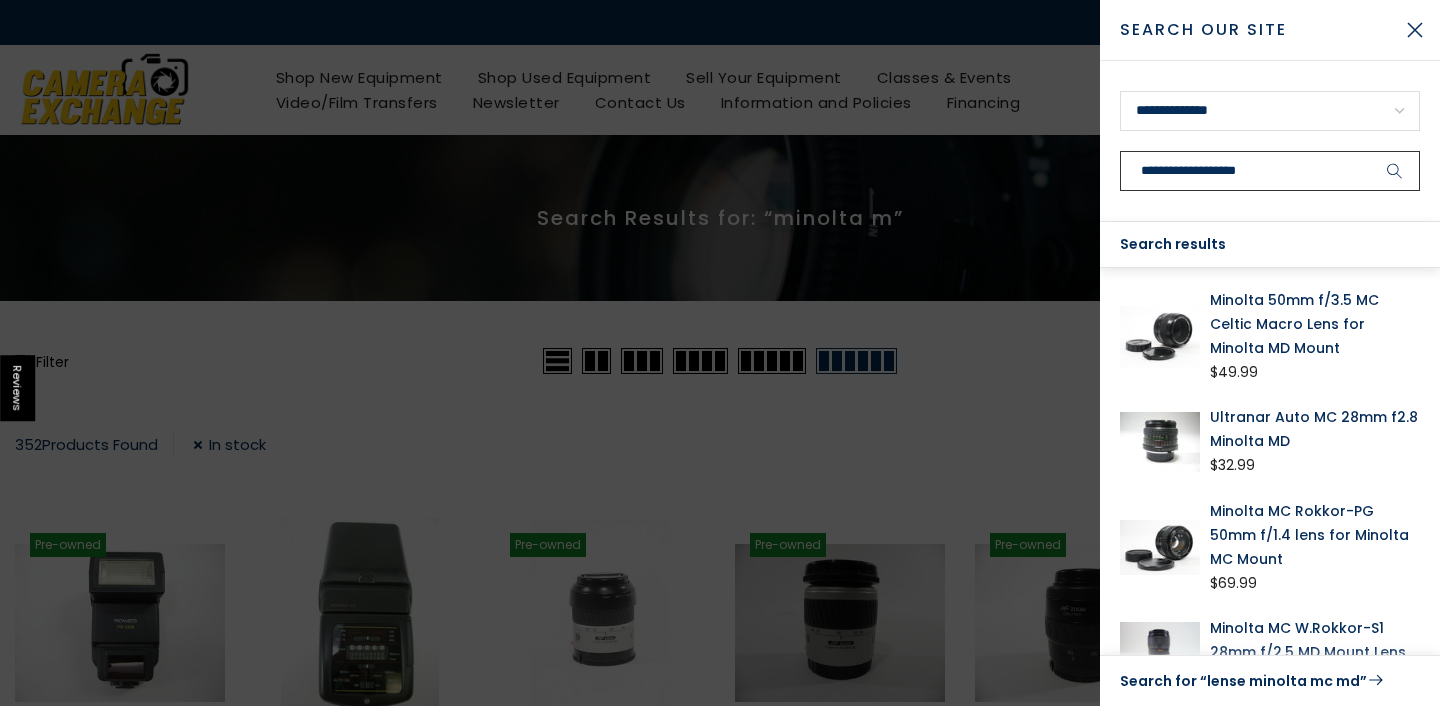 type on "**********" 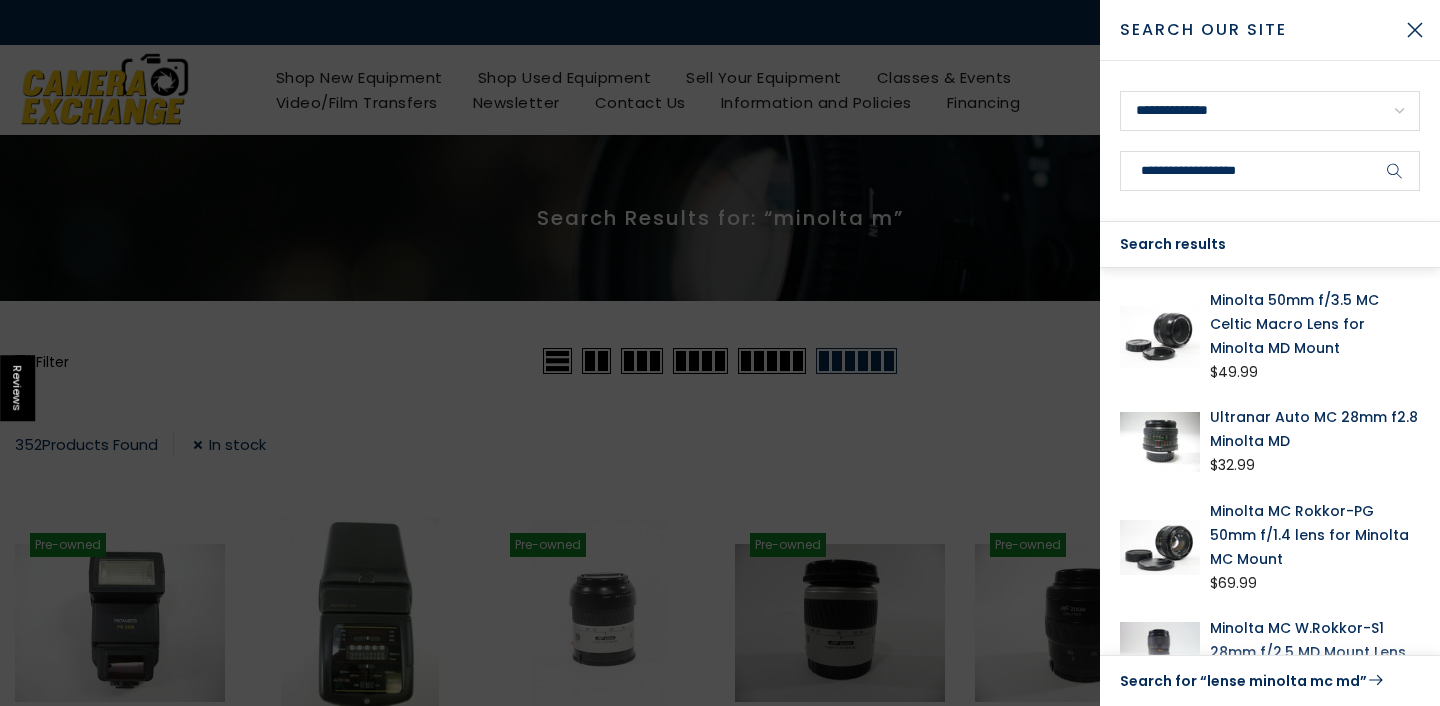 click 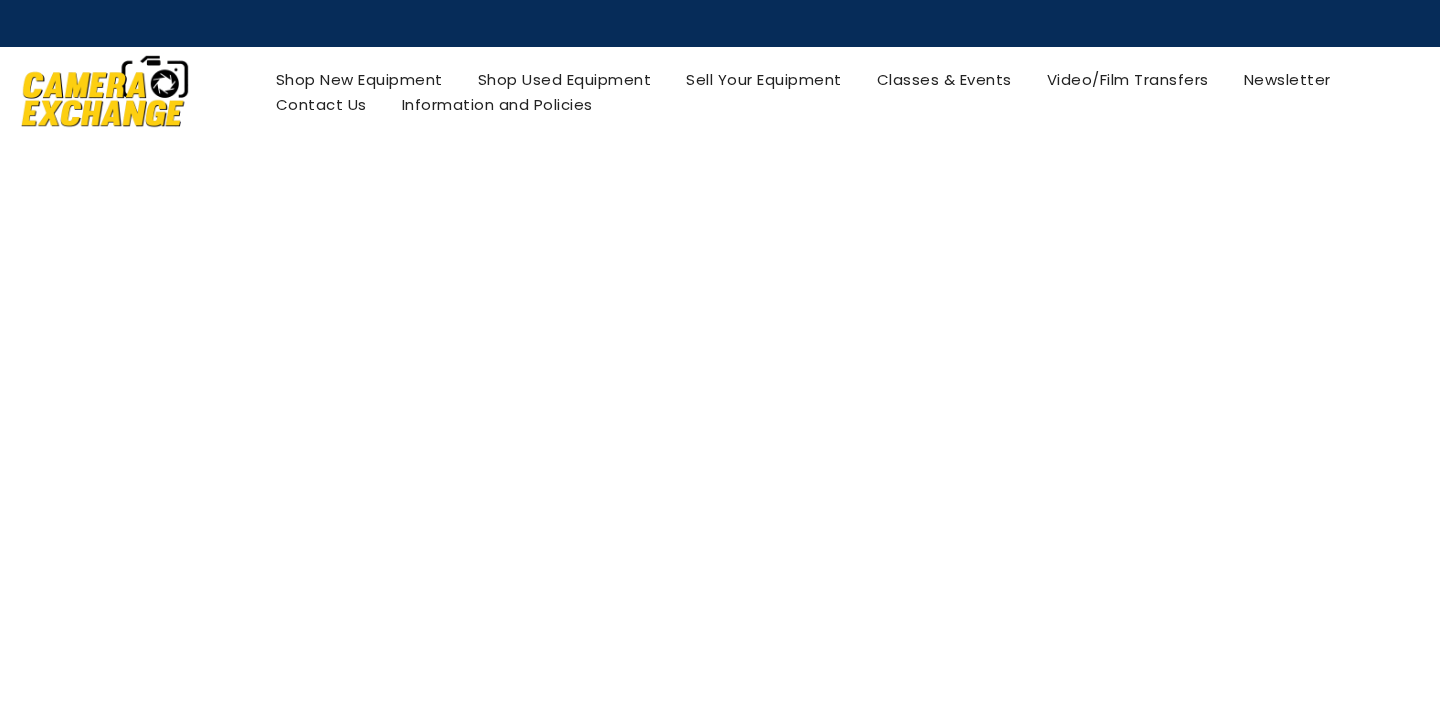 scroll, scrollTop: 0, scrollLeft: 0, axis: both 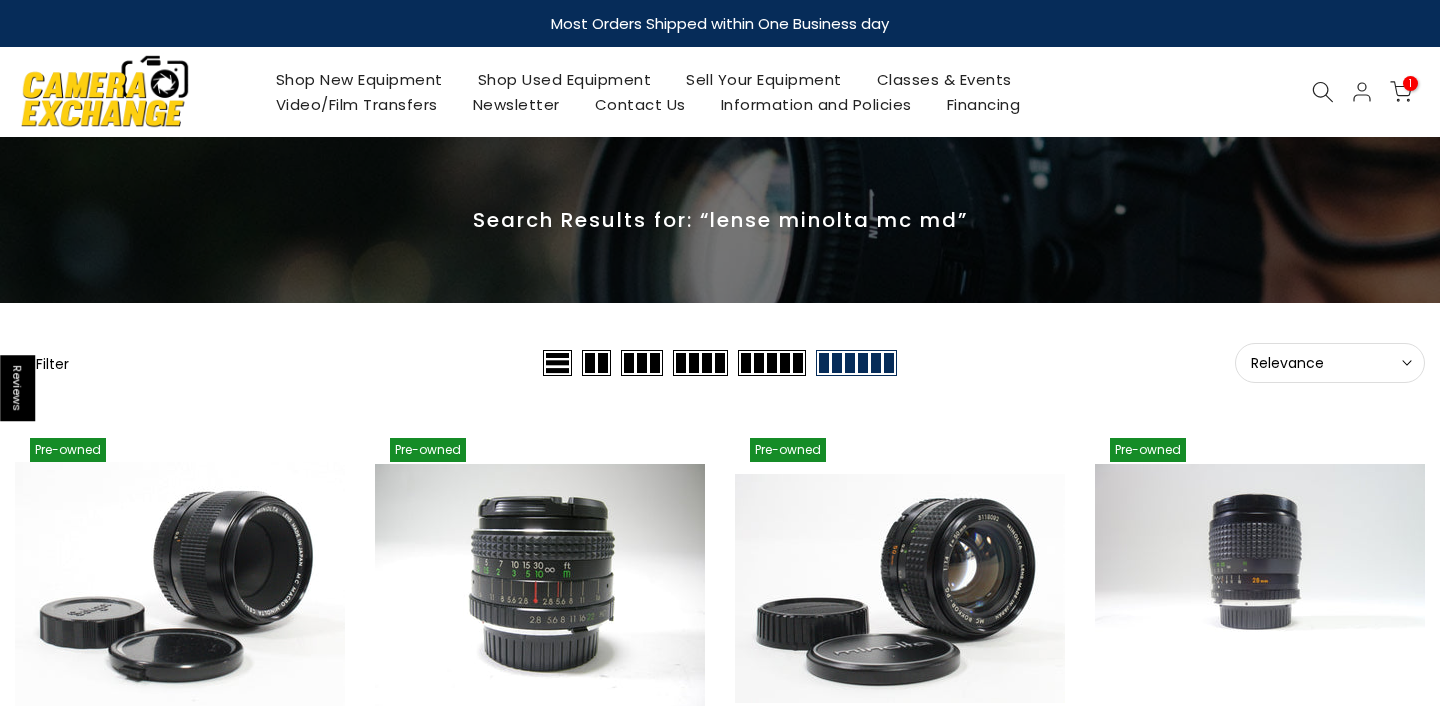 click on "Filter" at bounding box center [42, 363] 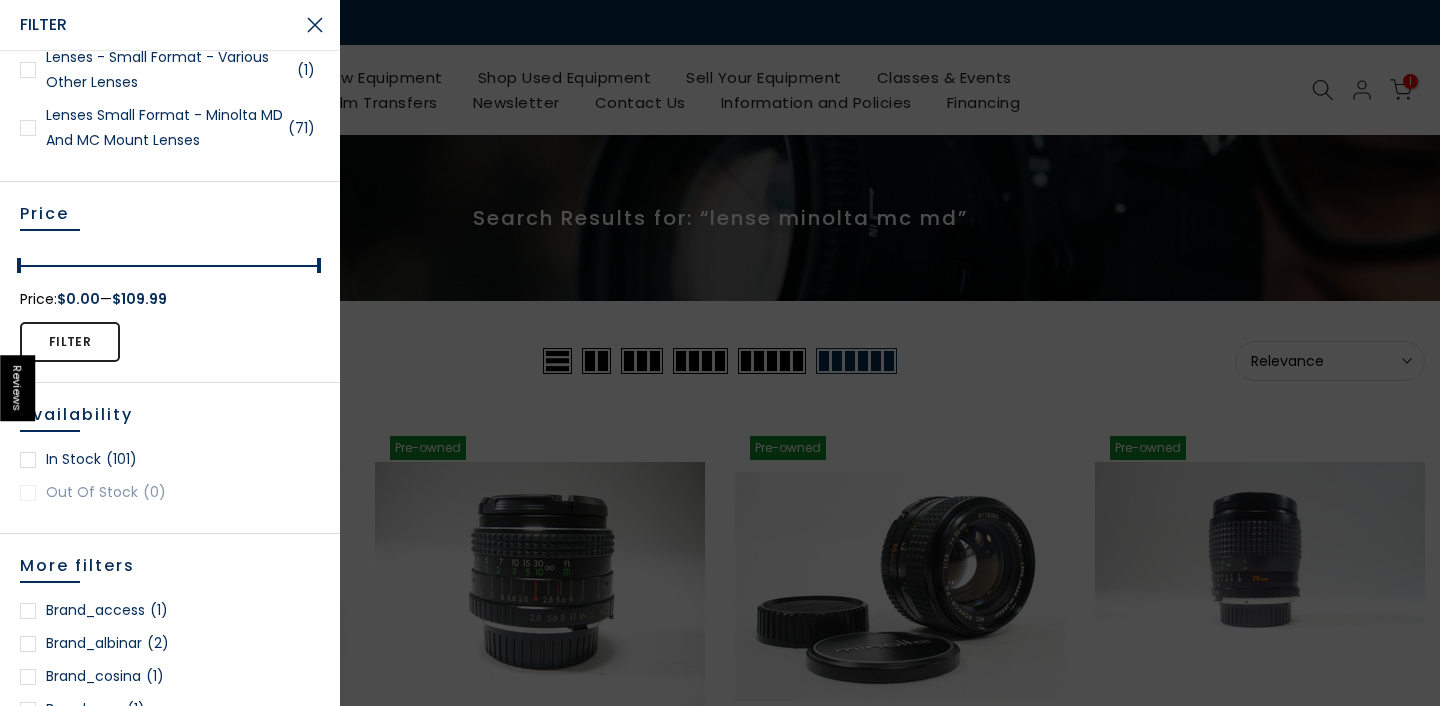 scroll, scrollTop: 659, scrollLeft: 0, axis: vertical 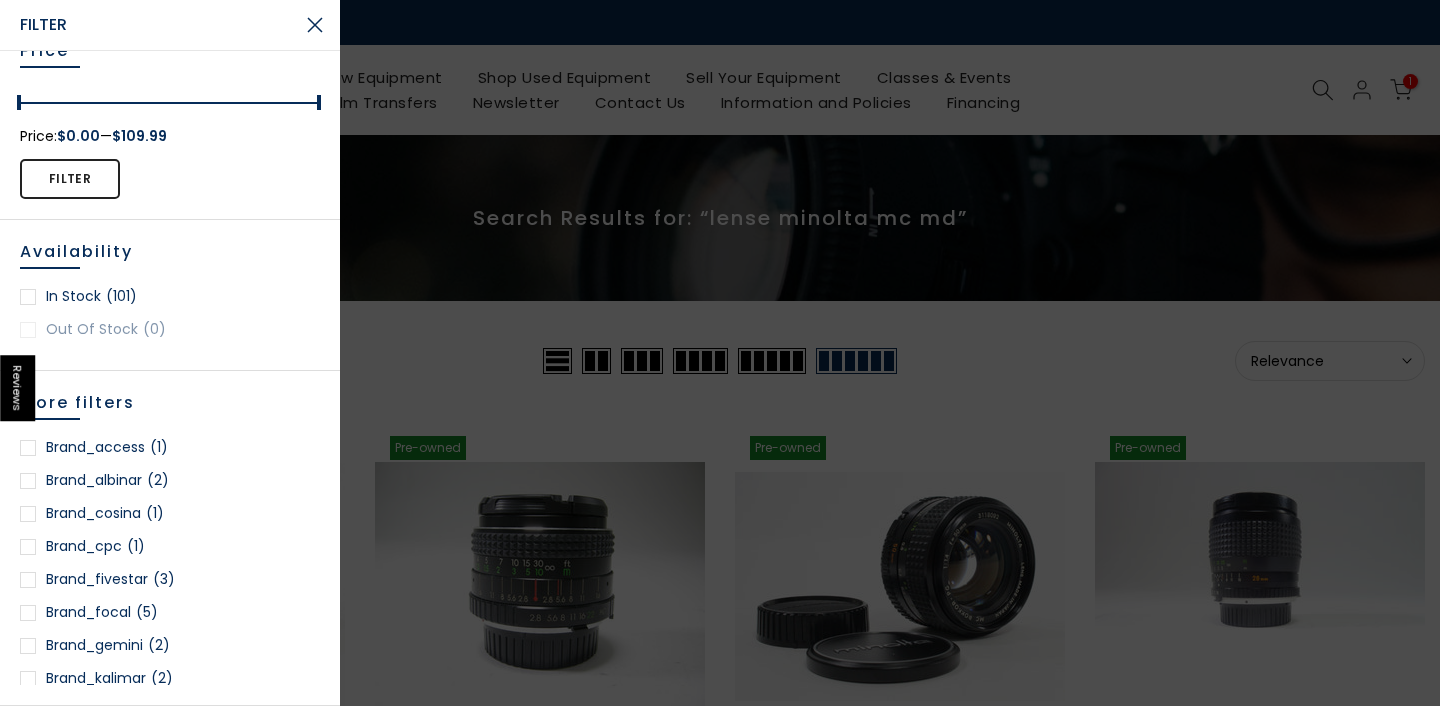 click at bounding box center [28, 297] 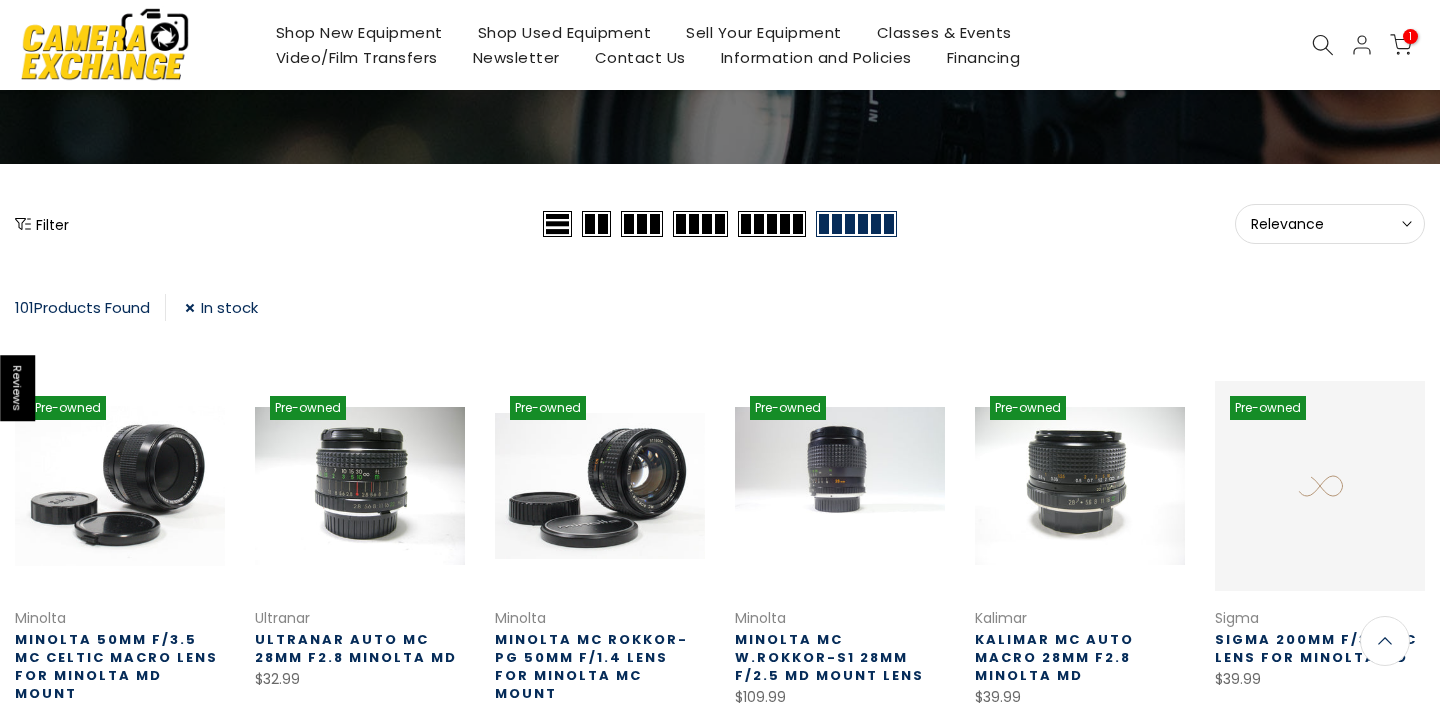 scroll, scrollTop: 0, scrollLeft: 0, axis: both 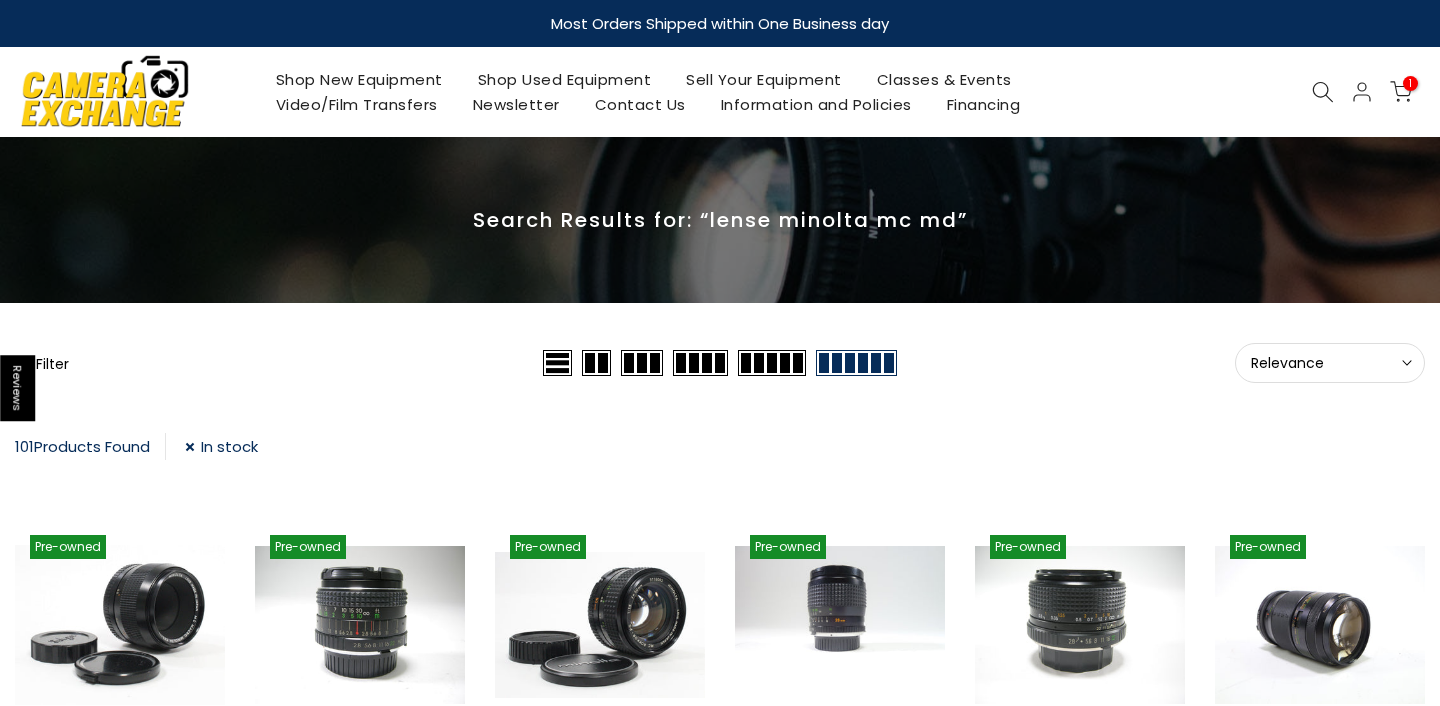 click on "Relevance" at bounding box center [1330, 363] 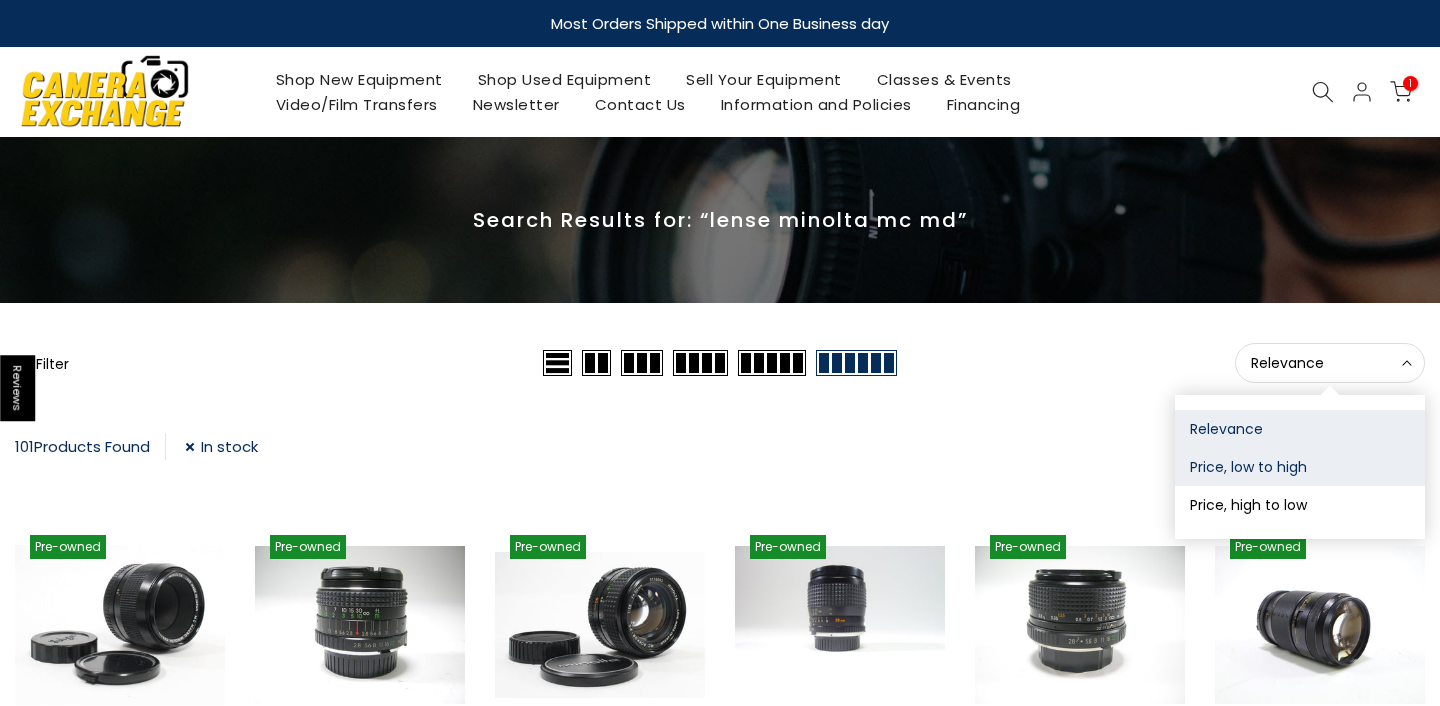 click on "Price, low to high" at bounding box center (1300, 467) 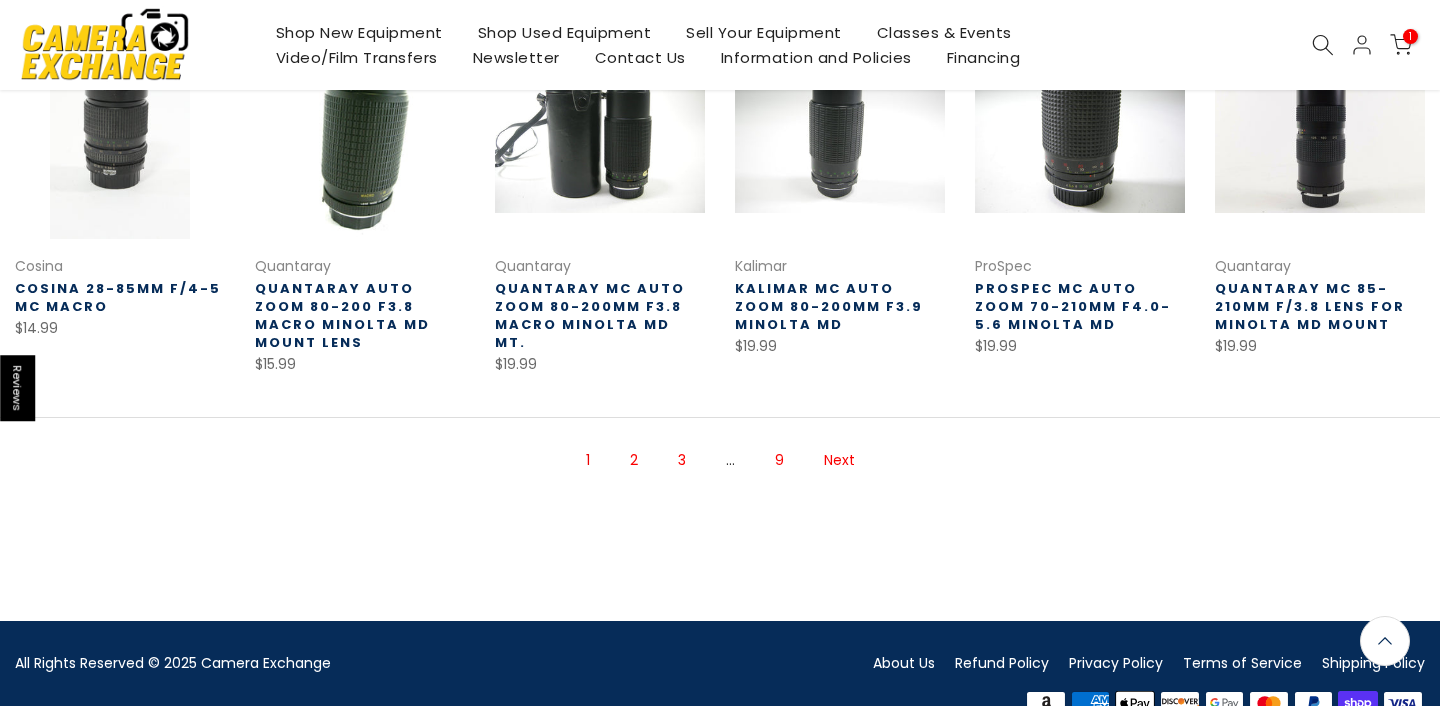 scroll, scrollTop: 887, scrollLeft: 0, axis: vertical 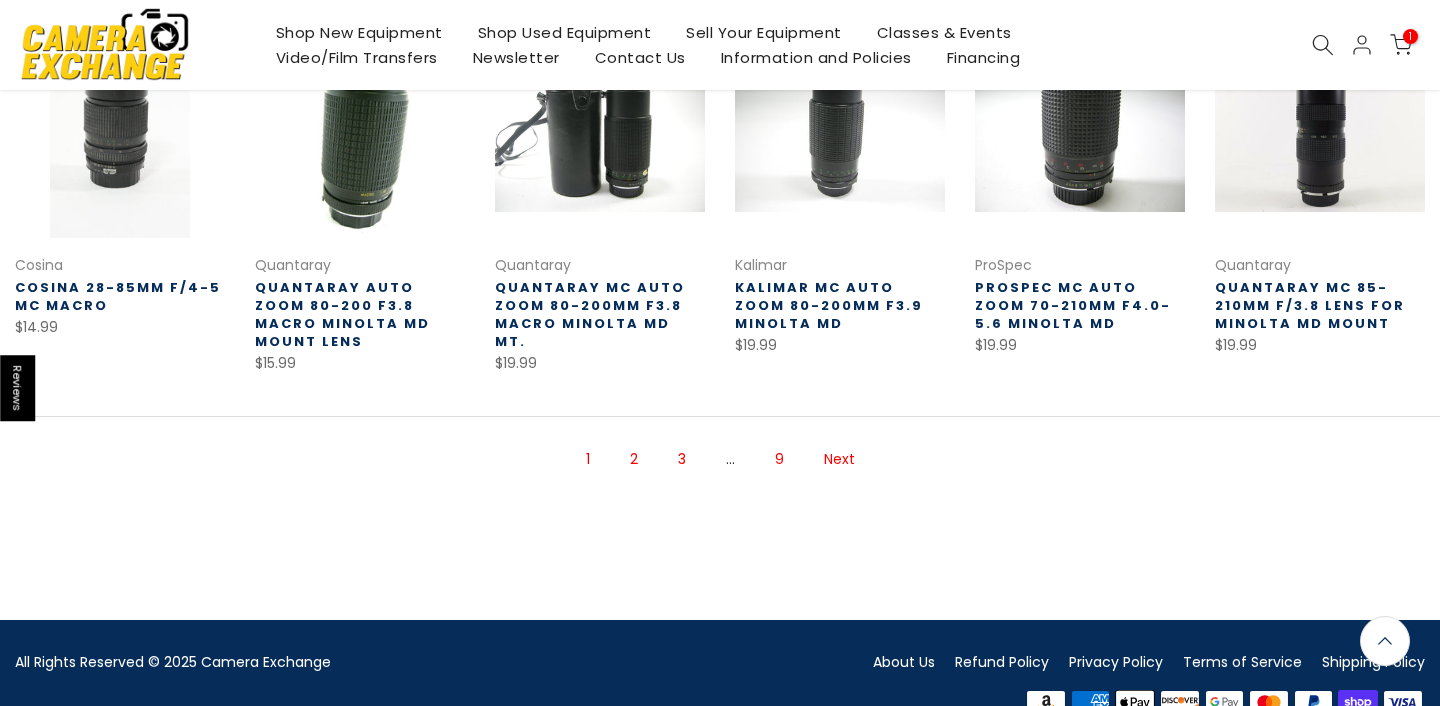 click on "3" at bounding box center [682, 459] 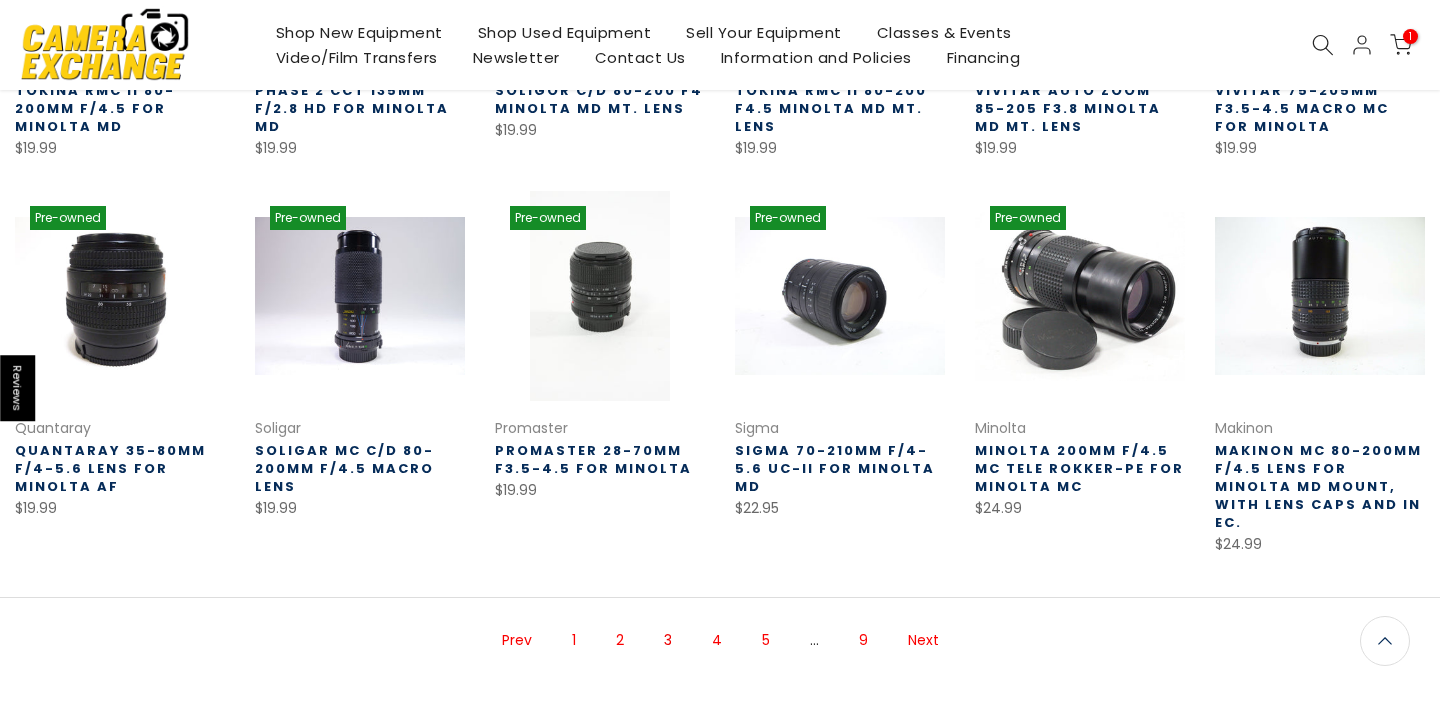 scroll, scrollTop: 684, scrollLeft: 0, axis: vertical 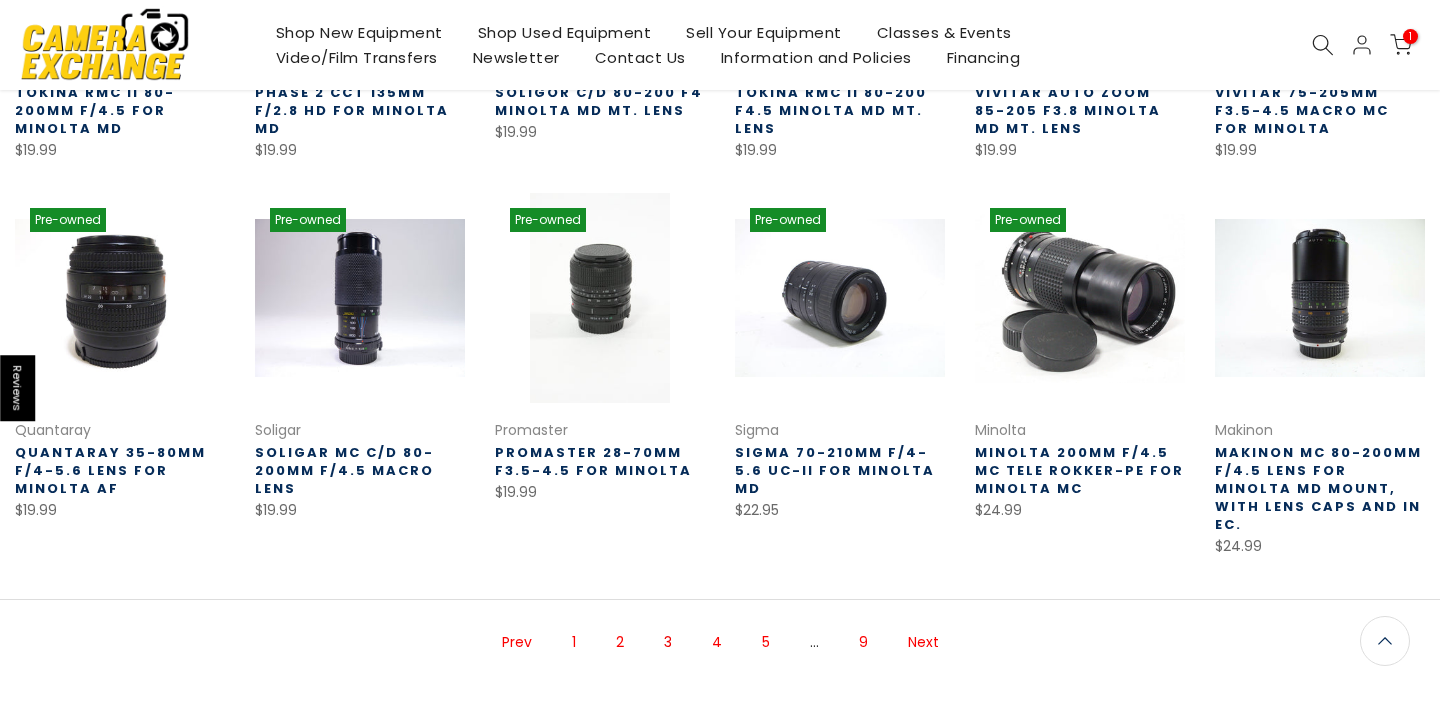 click on "4" at bounding box center (717, 642) 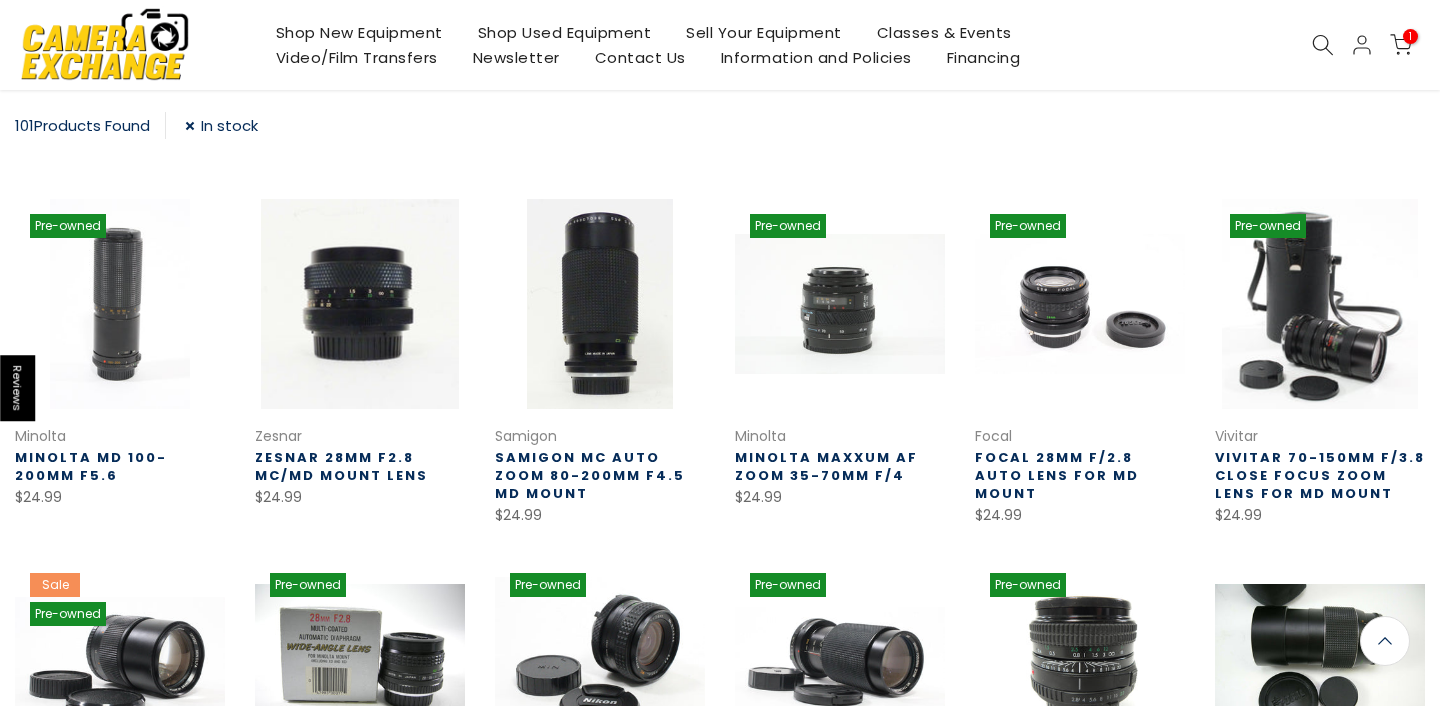scroll, scrollTop: 323, scrollLeft: 0, axis: vertical 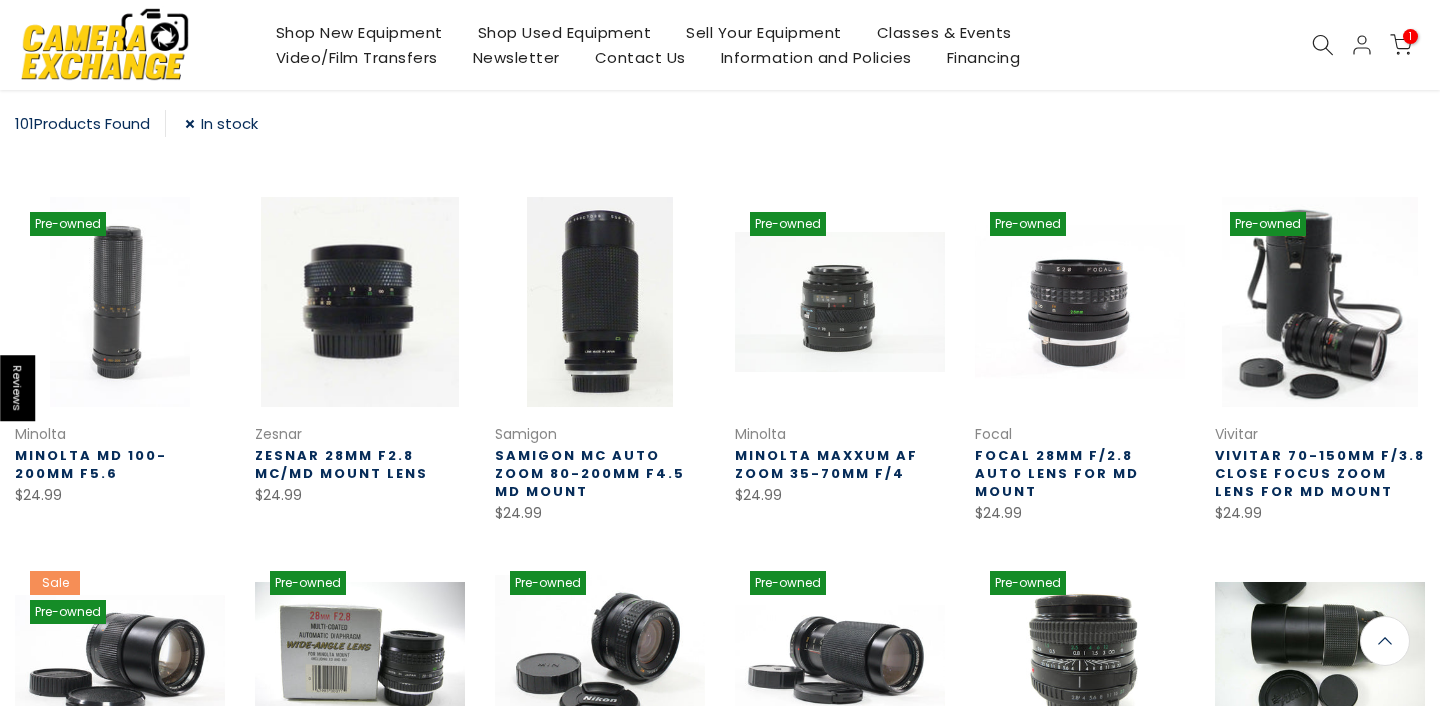 click at bounding box center [1080, 302] 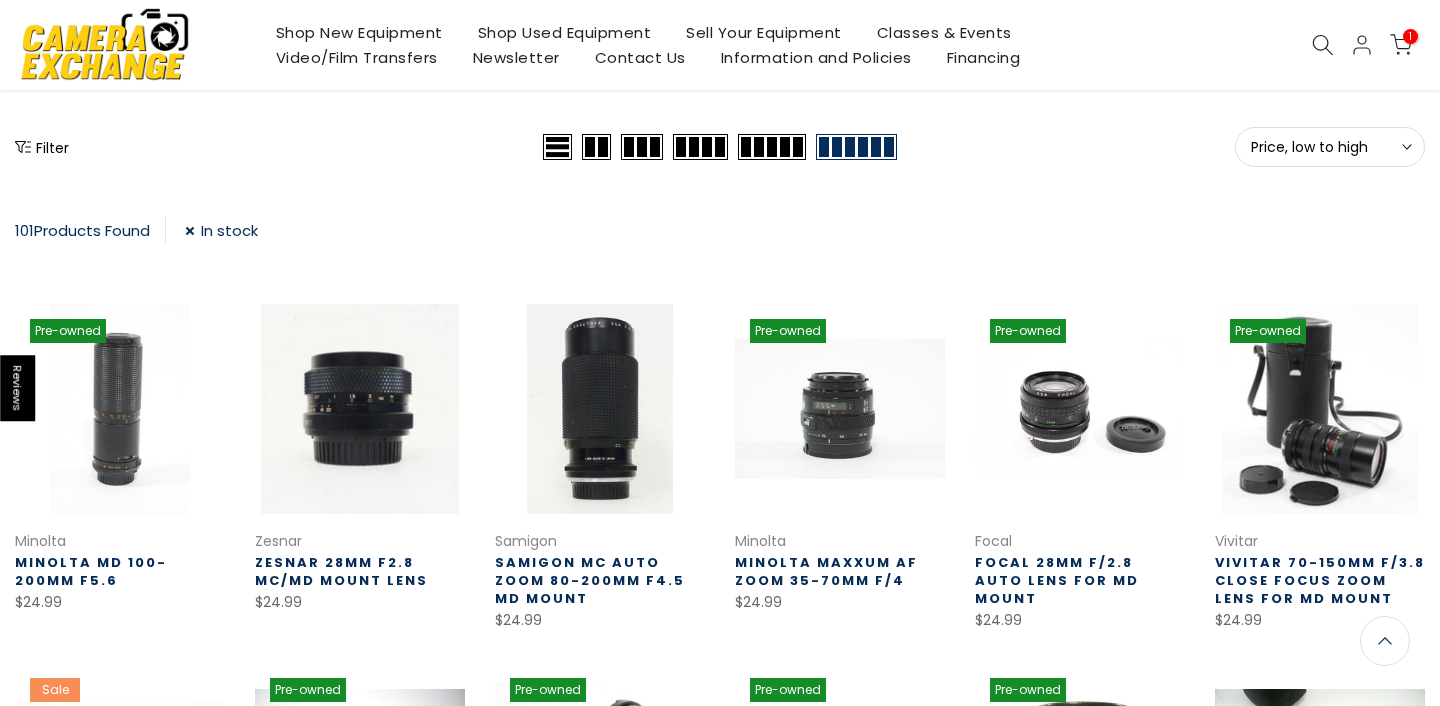 scroll, scrollTop: 0, scrollLeft: 0, axis: both 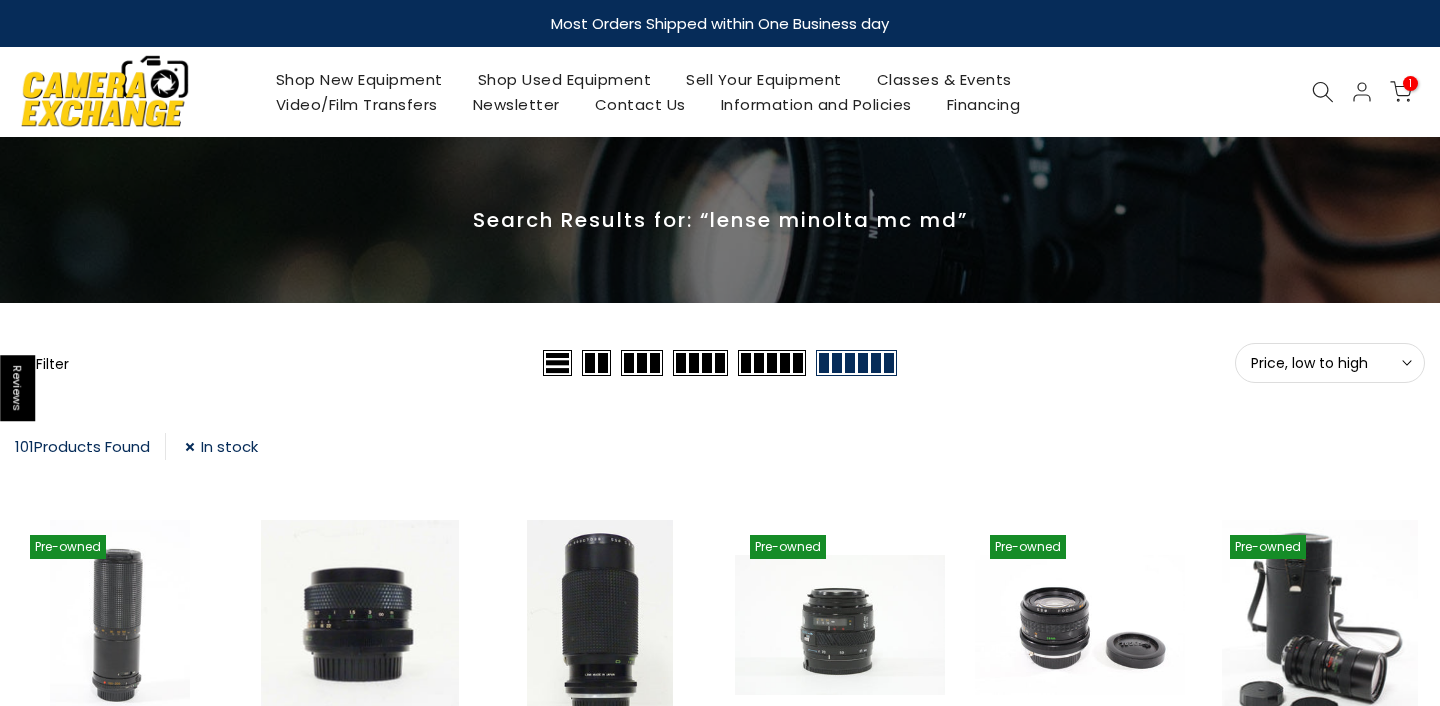 click 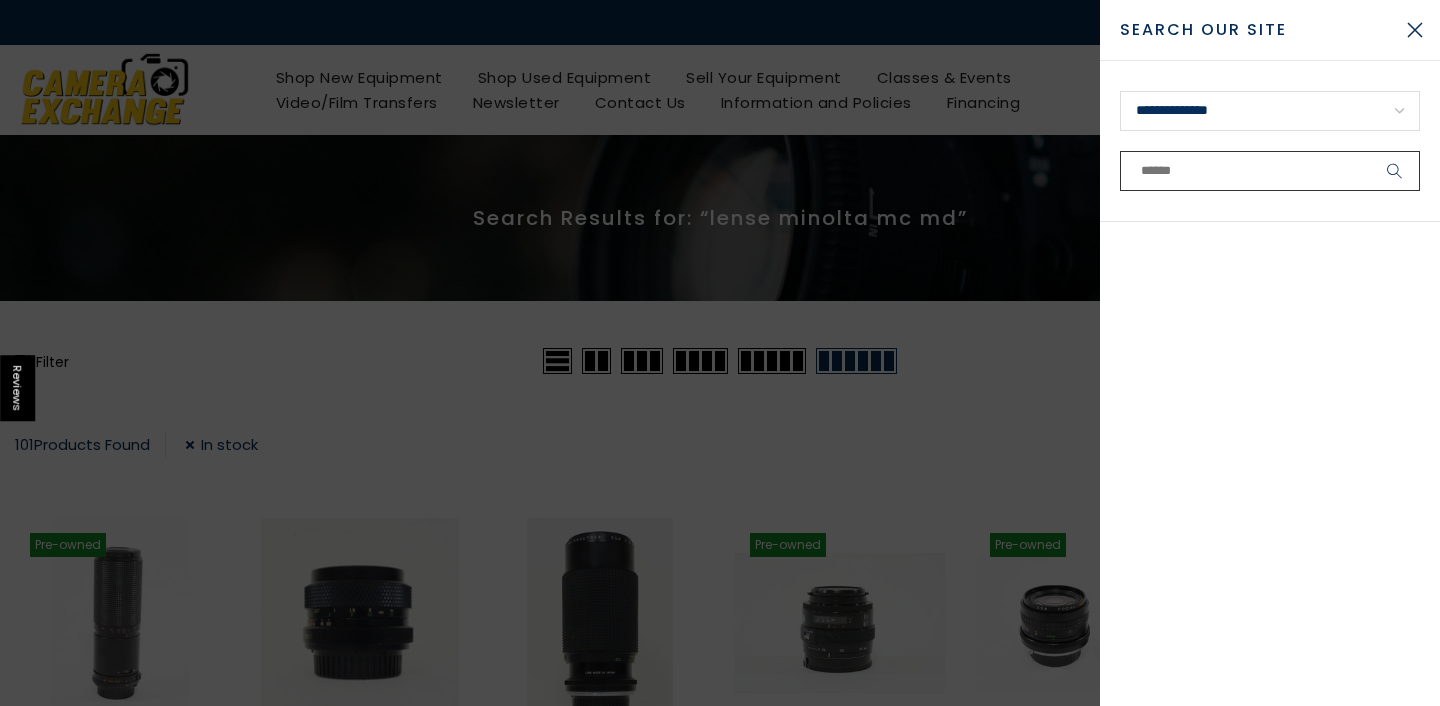 click at bounding box center [1270, 171] 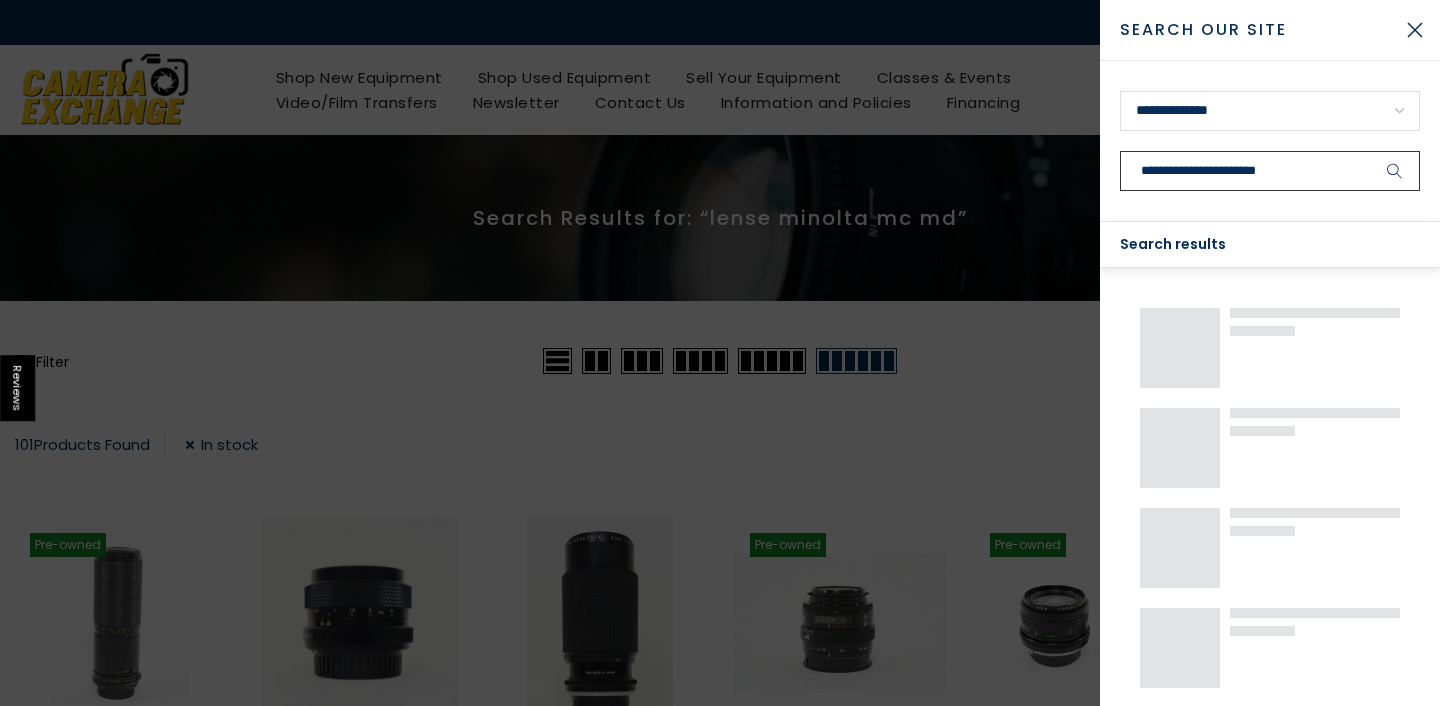 type on "**********" 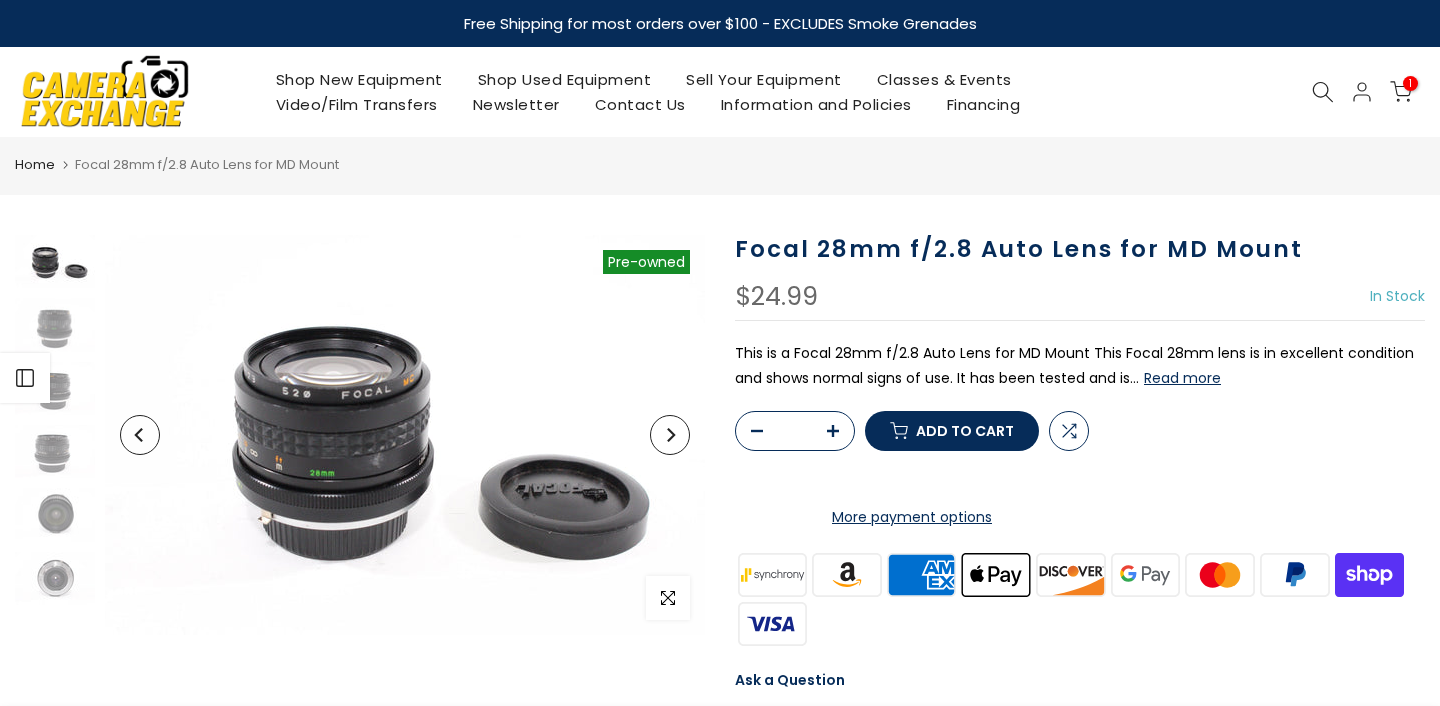scroll, scrollTop: 0, scrollLeft: 0, axis: both 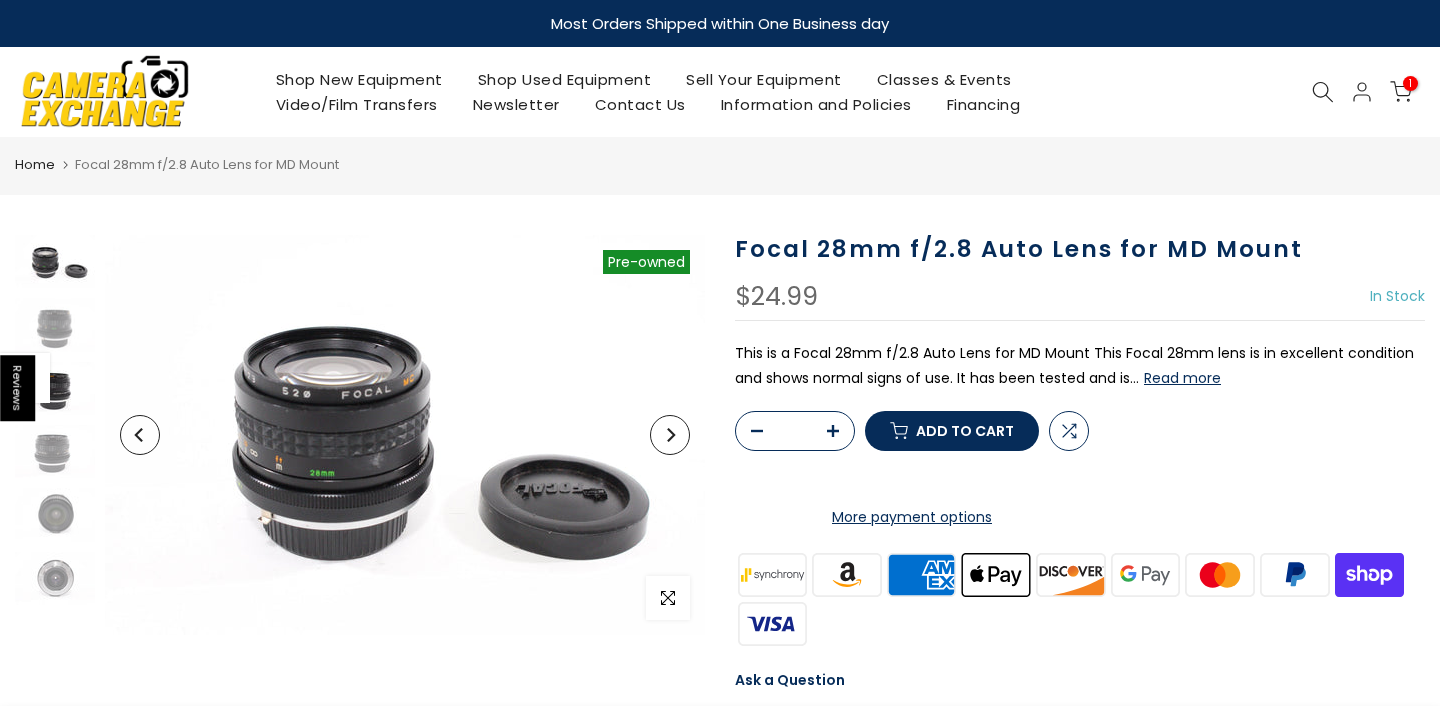 click at bounding box center (55, 388) 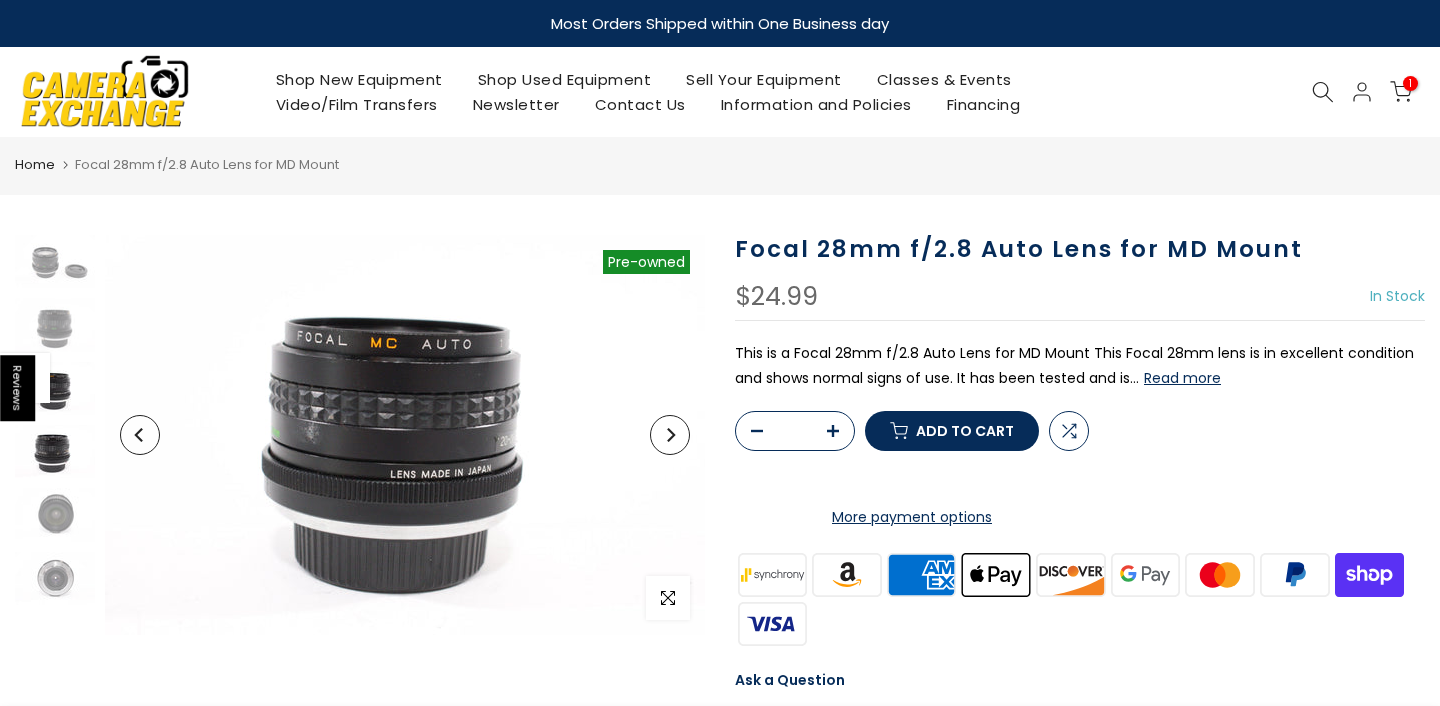 click at bounding box center (55, 451) 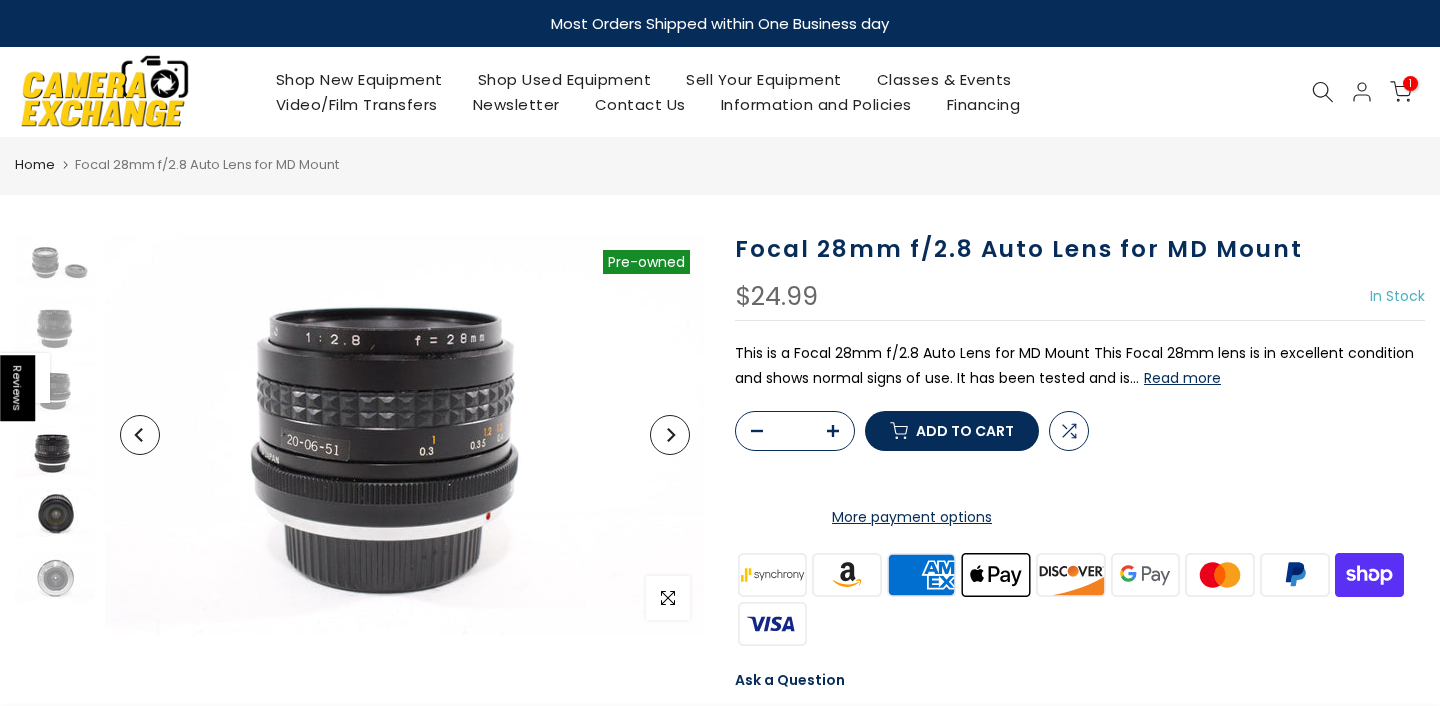 click at bounding box center [55, 514] 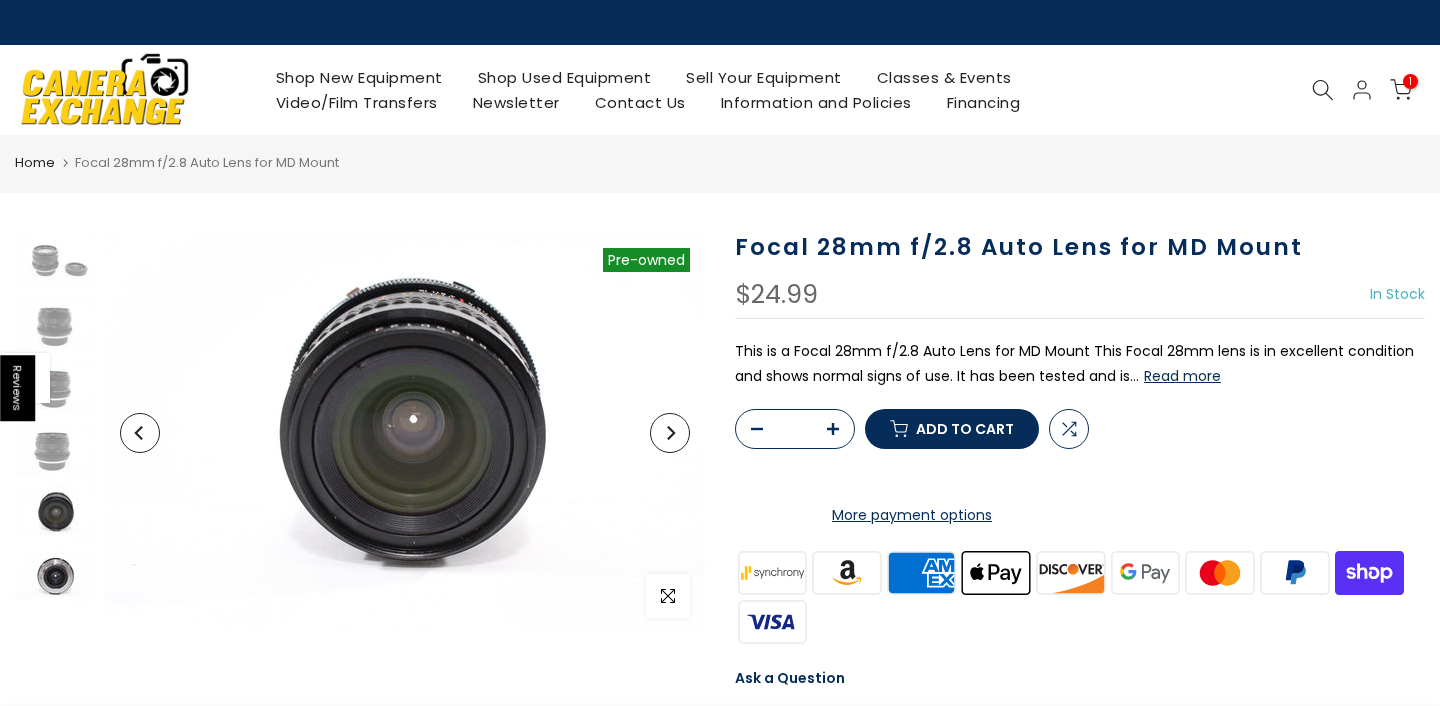 click at bounding box center [55, 576] 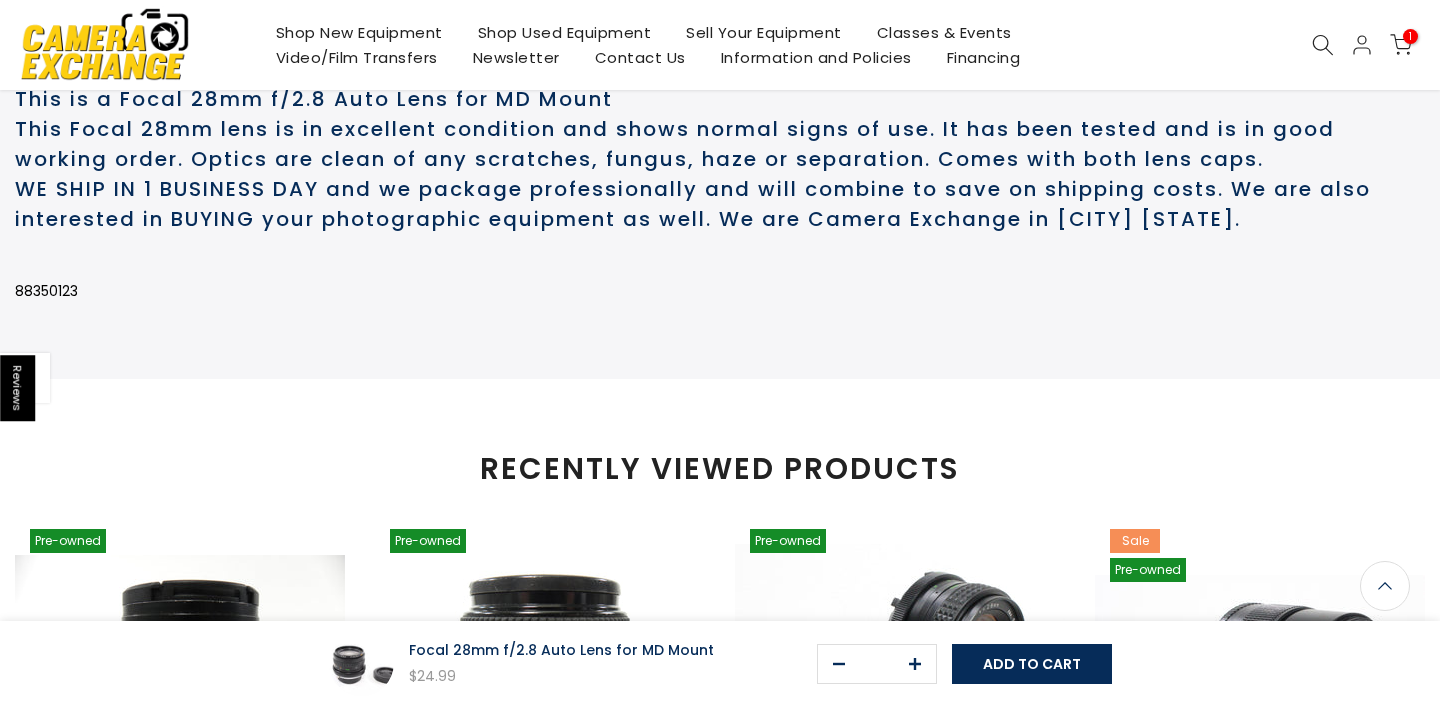 scroll, scrollTop: 0, scrollLeft: 0, axis: both 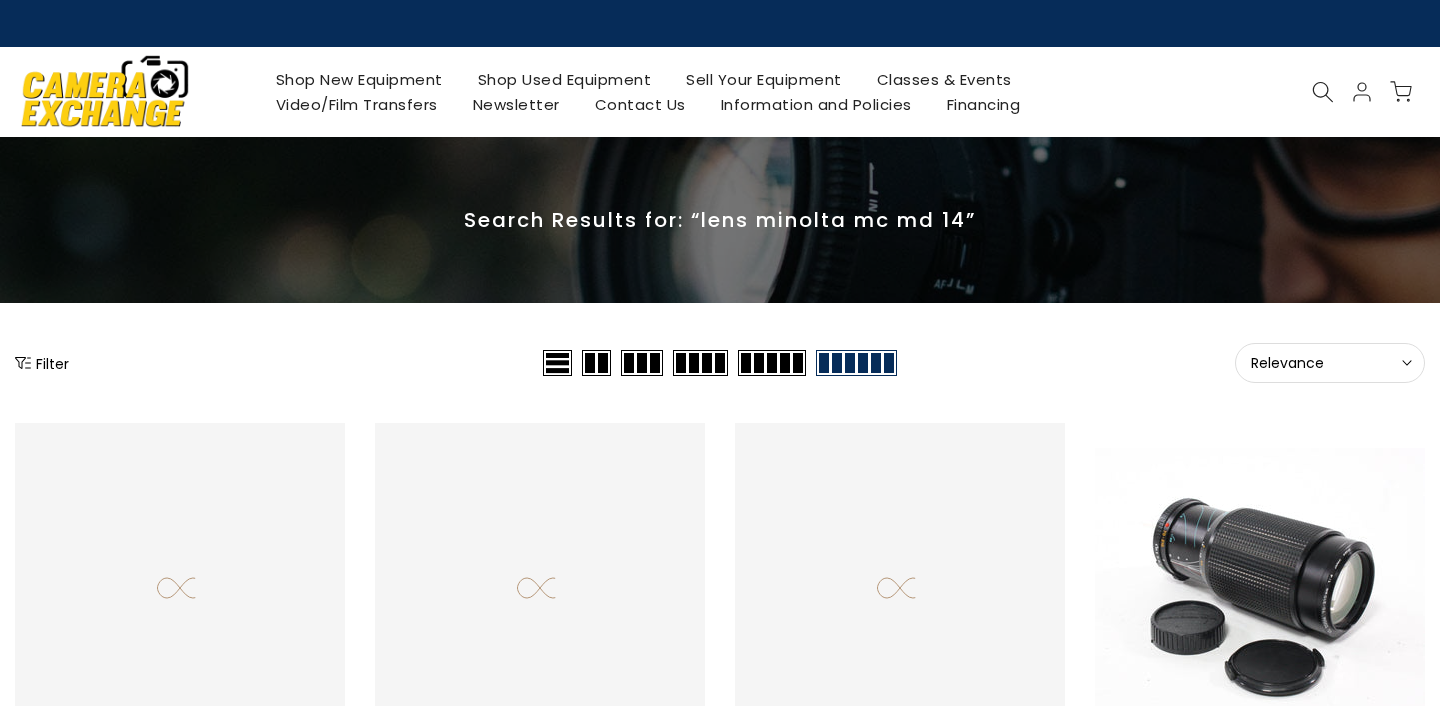 click on "Search Results for: “lens minolta mc md 14”" at bounding box center (720, 220) 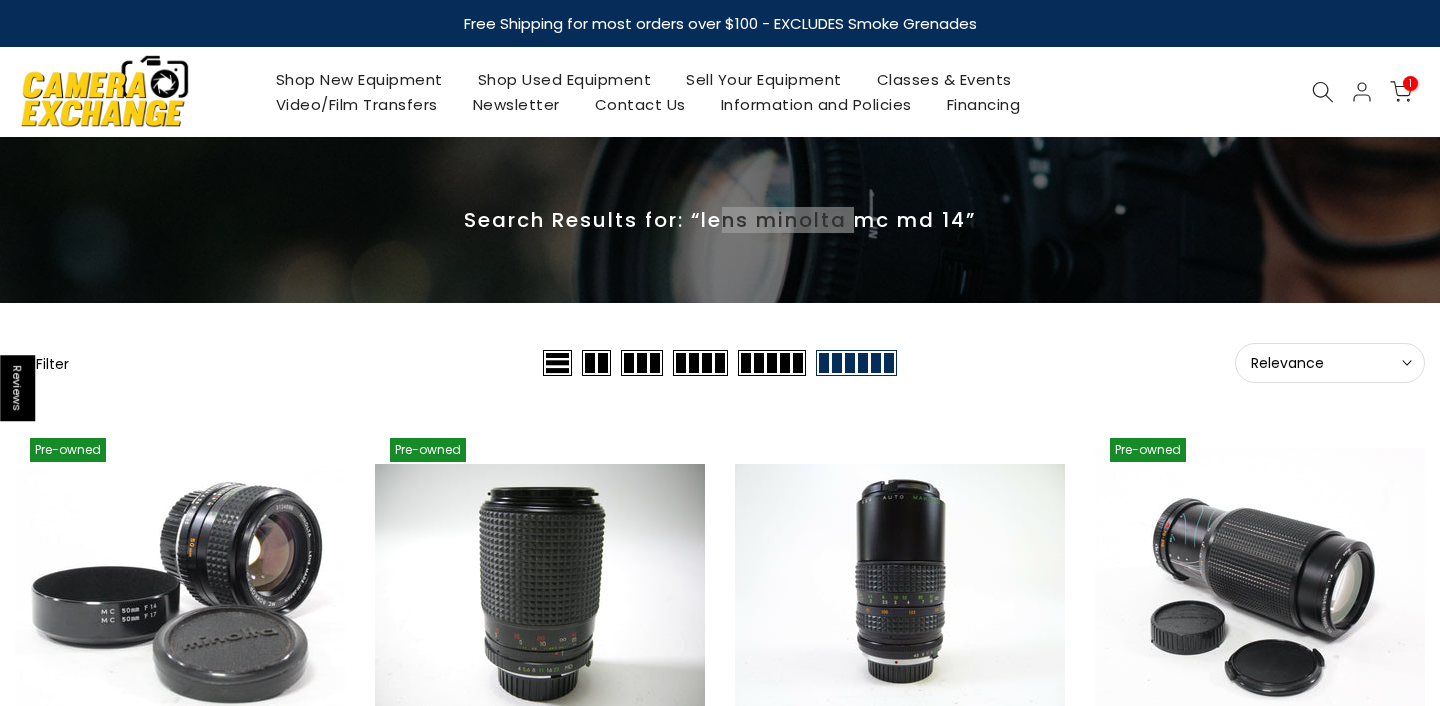 drag, startPoint x: 705, startPoint y: 216, endPoint x: 854, endPoint y: 213, distance: 149.0302 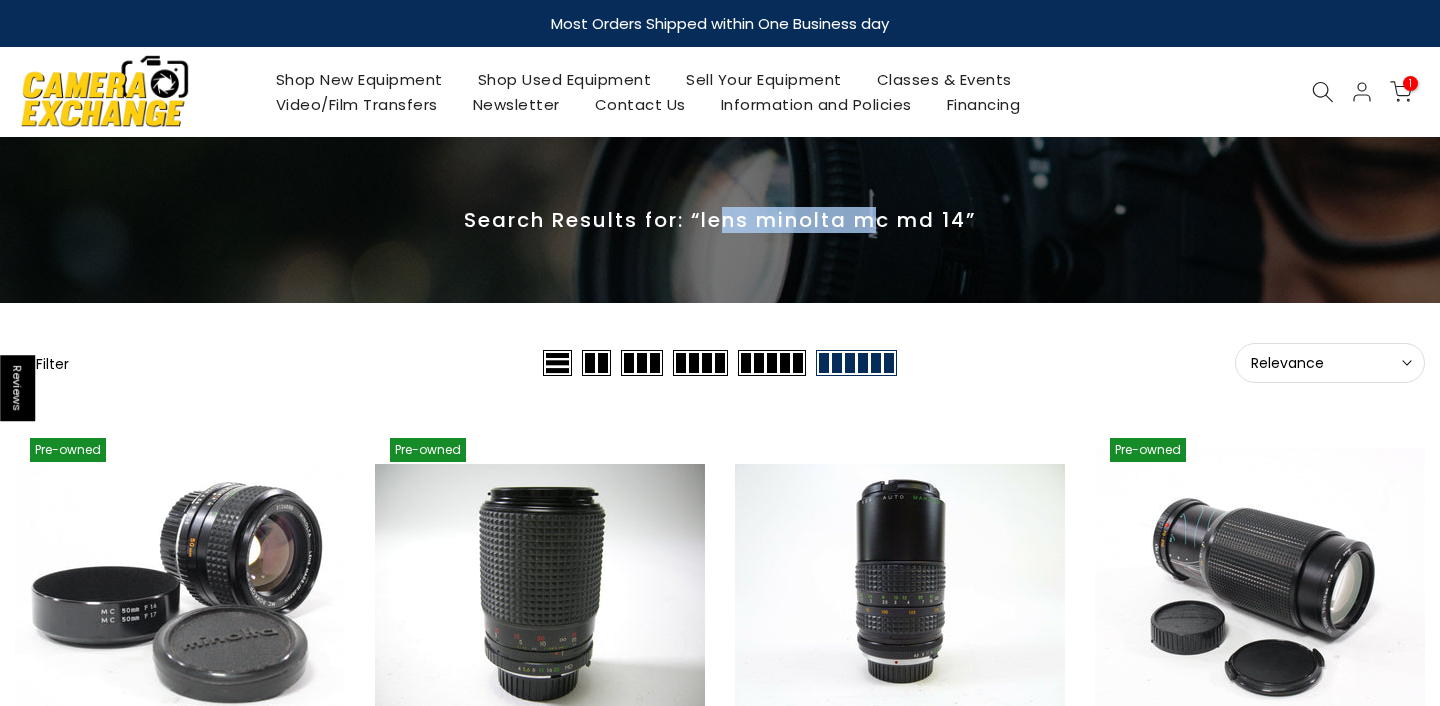 click on "Search Results for: “lens minolta mc md 14”" at bounding box center (720, 220) 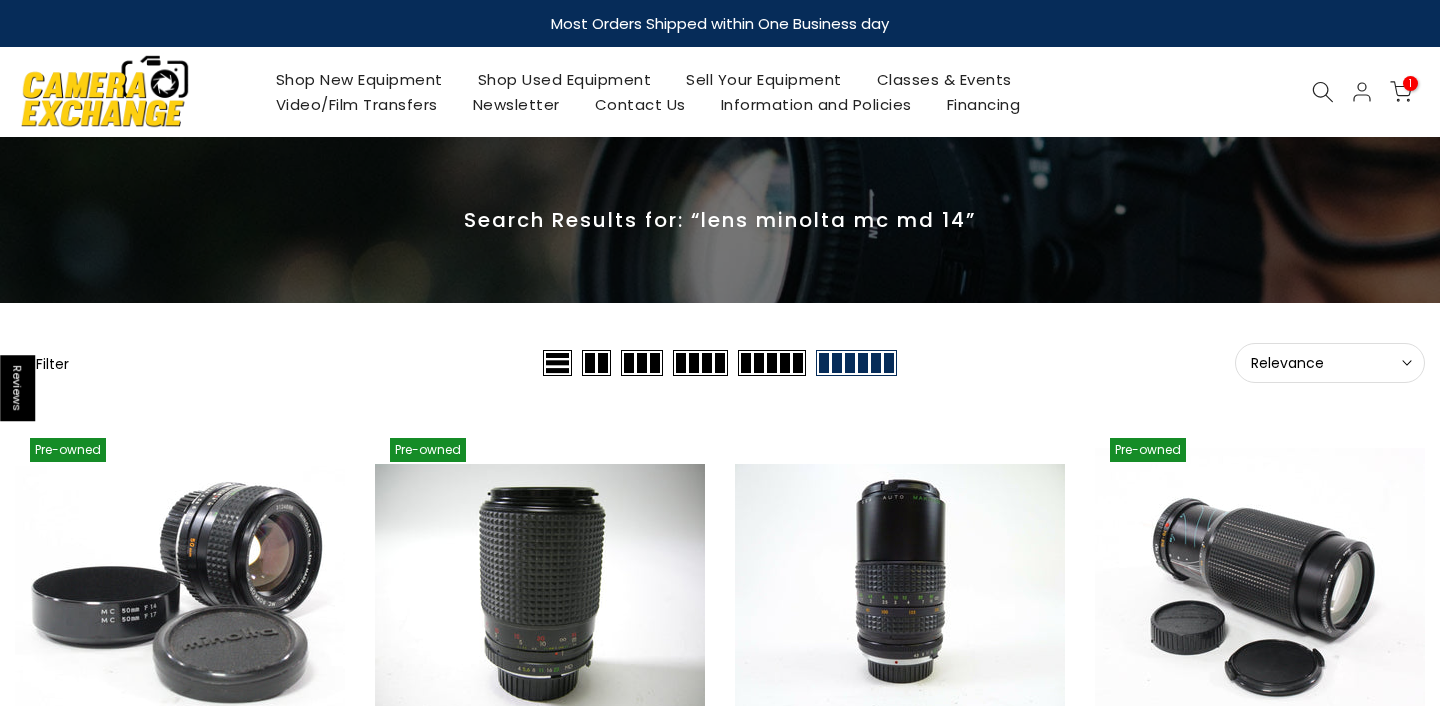 click on "Search Results for: “lens minolta mc md 14”" at bounding box center (720, 220) 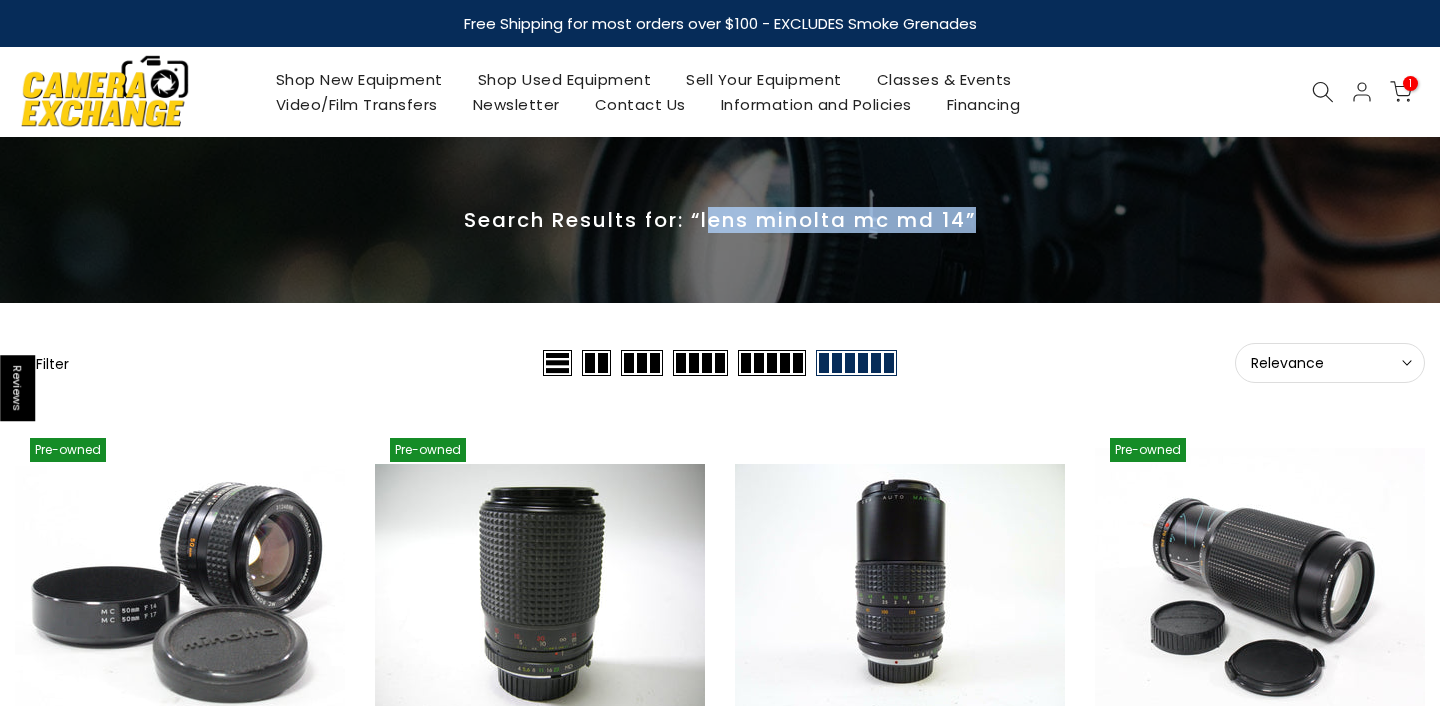 drag, startPoint x: 701, startPoint y: 220, endPoint x: 969, endPoint y: 217, distance: 268.01678 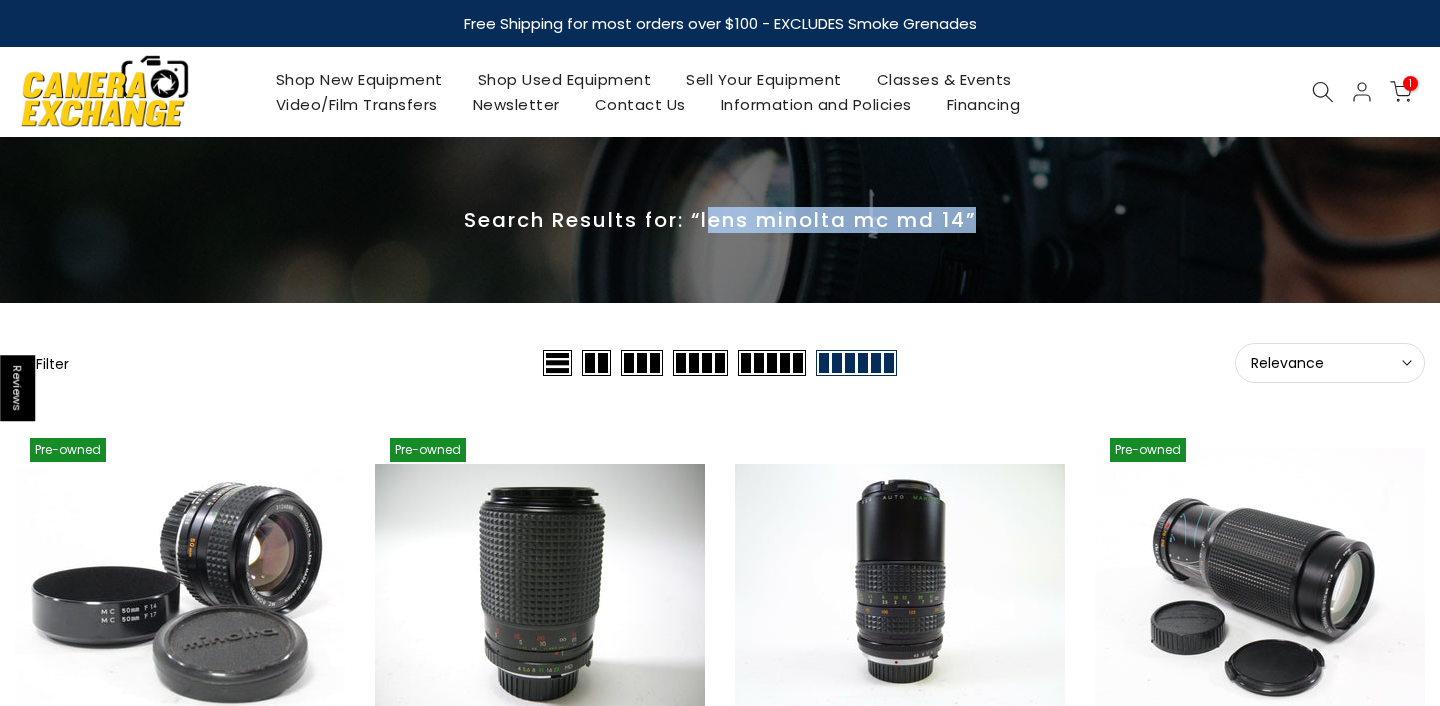 copy on "lens minolta mc md 14" 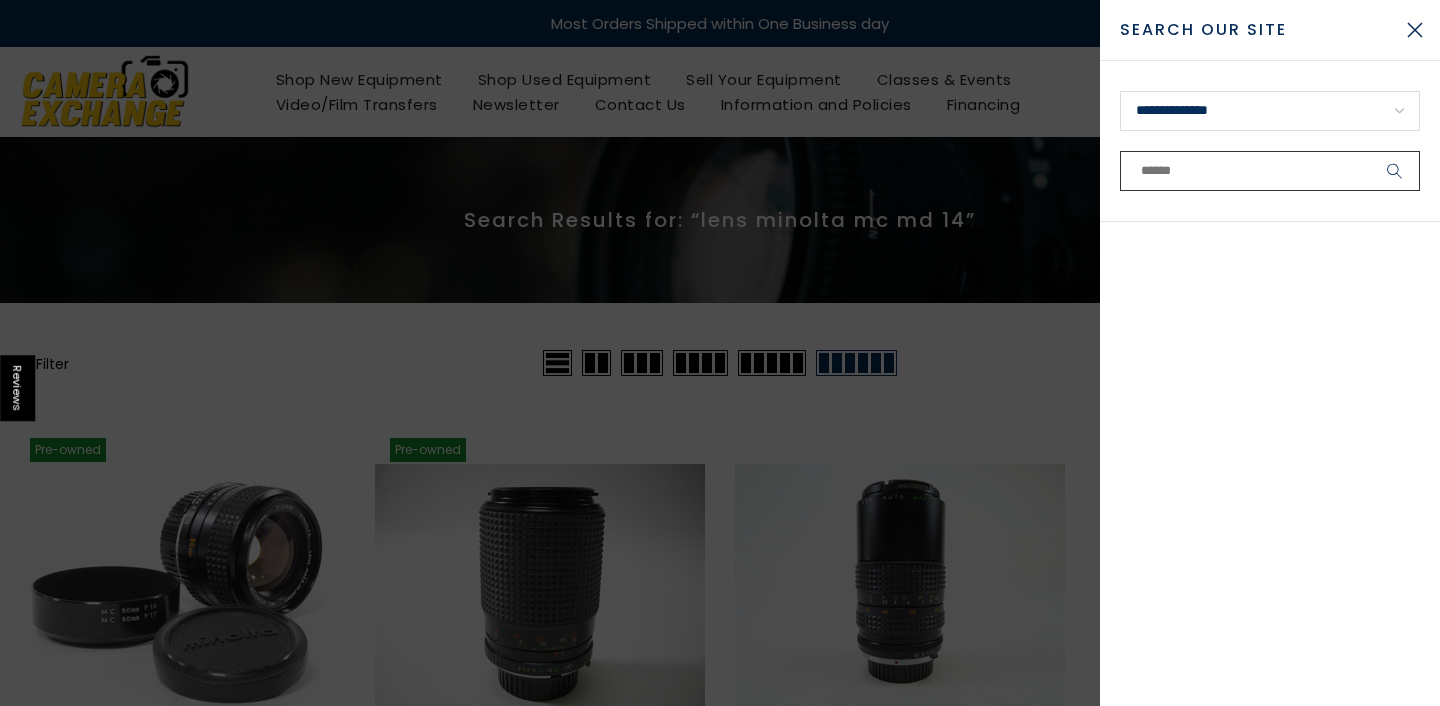 click at bounding box center (1270, 171) 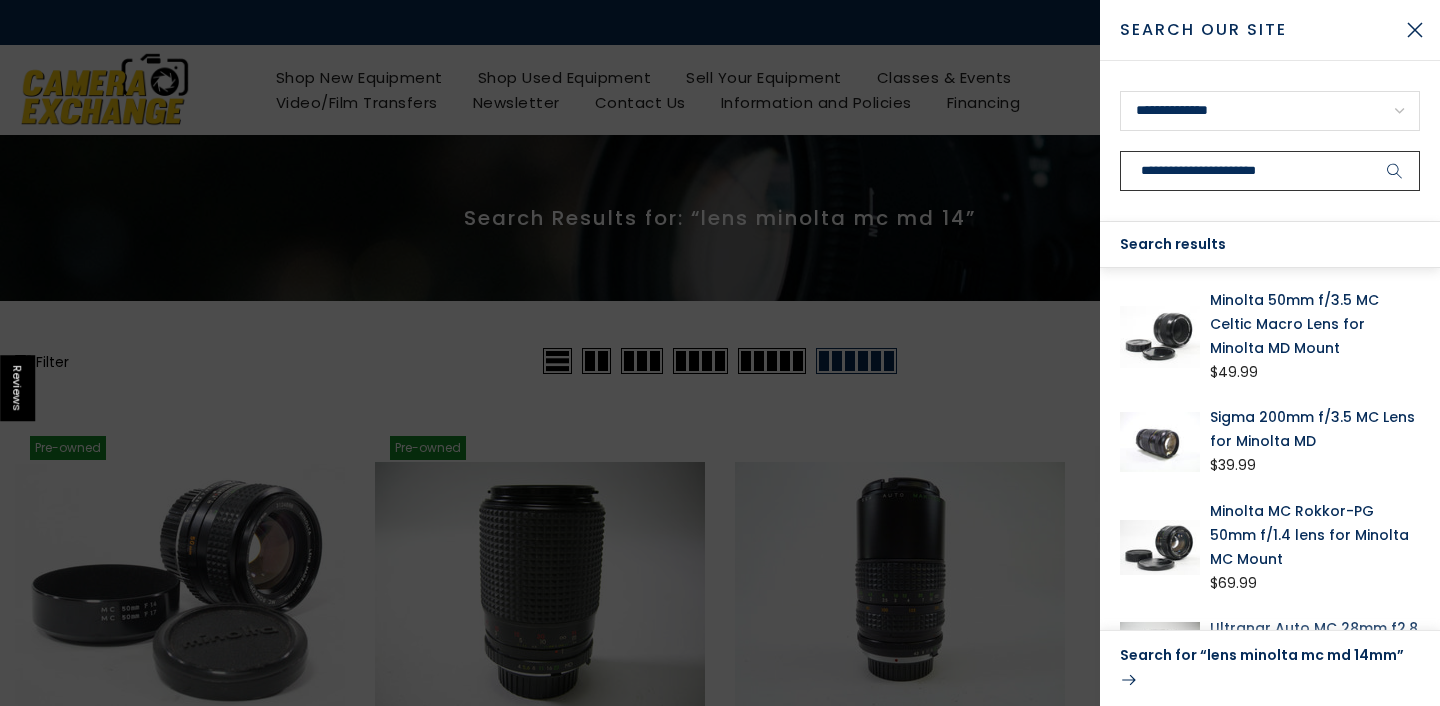 type on "**********" 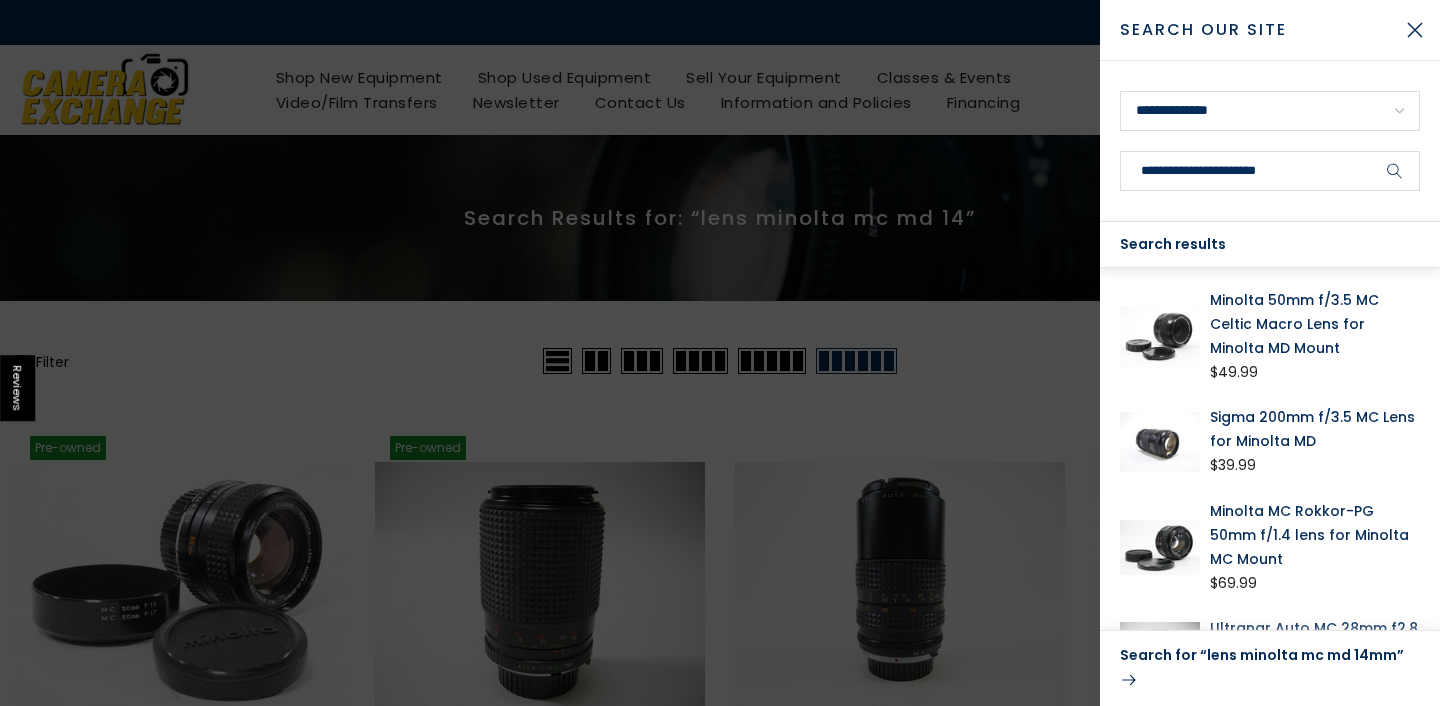 click 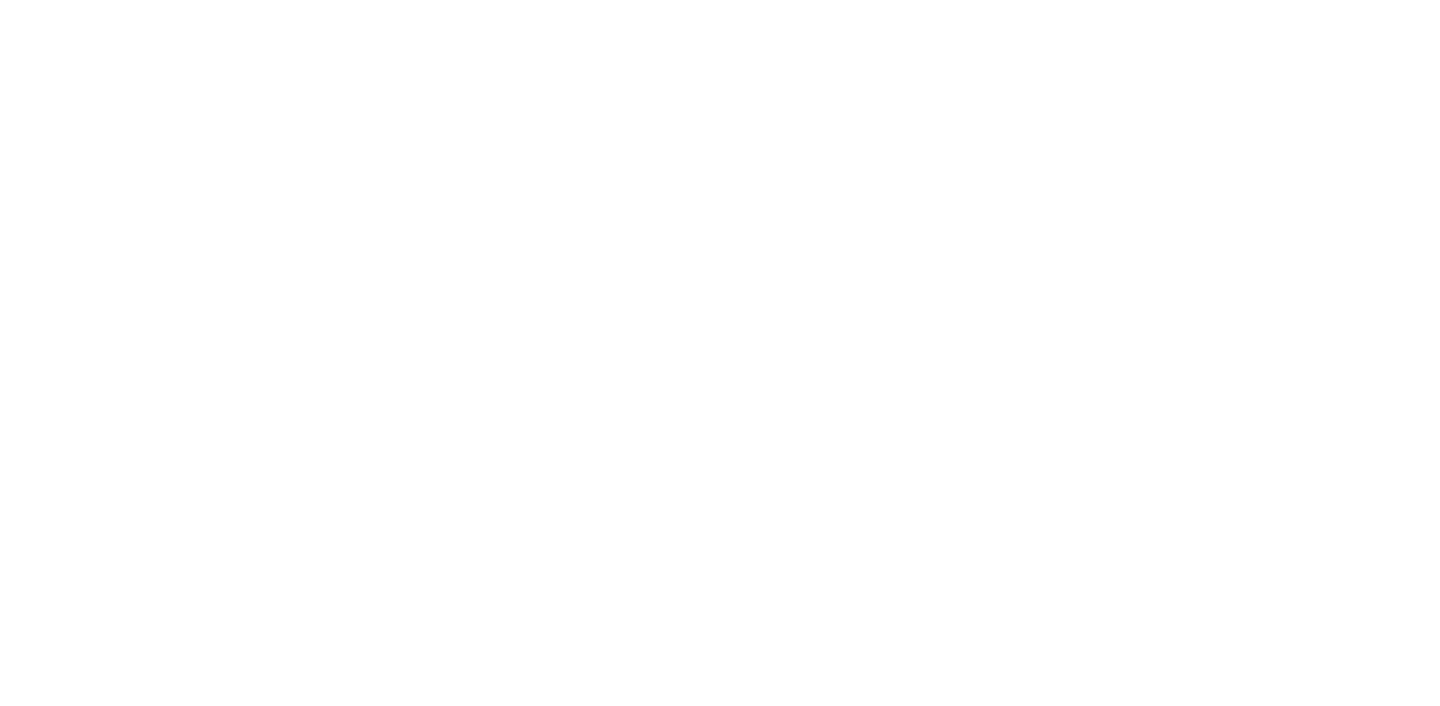 scroll, scrollTop: 0, scrollLeft: 0, axis: both 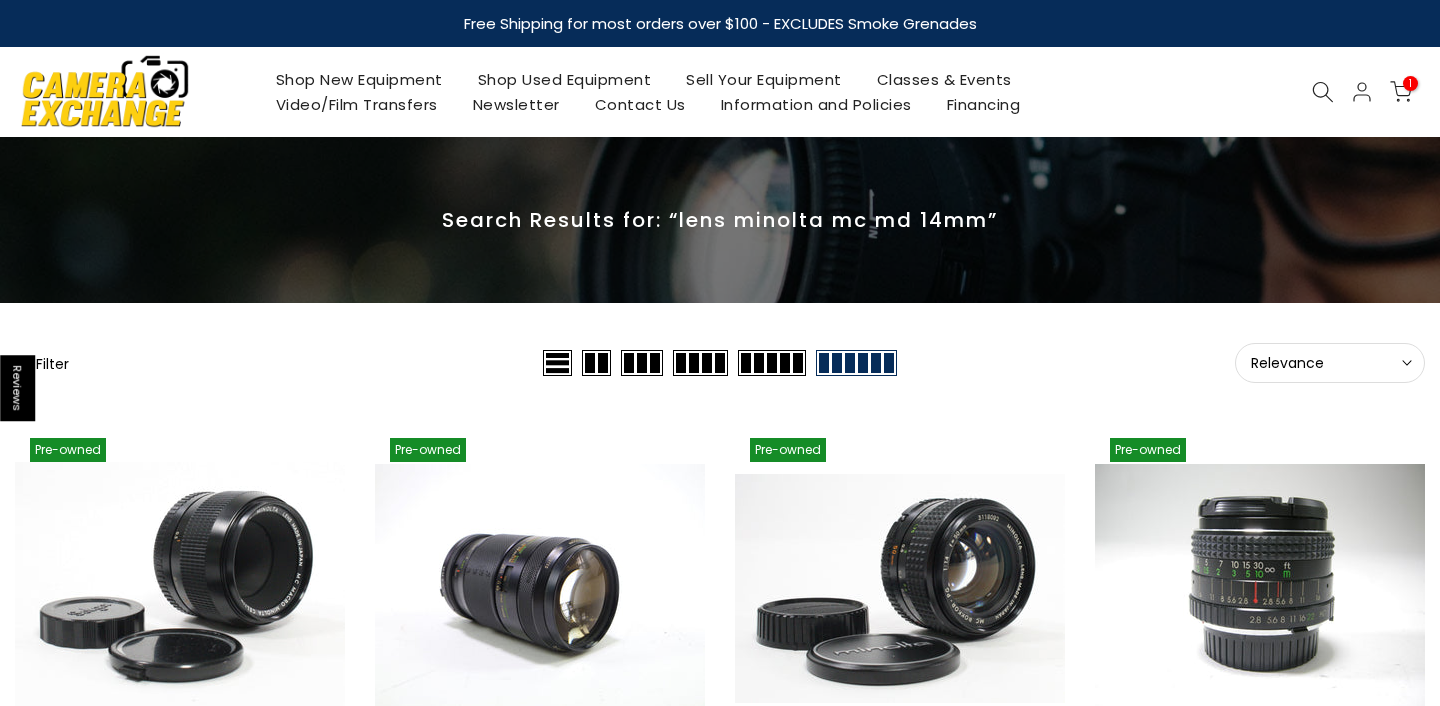 click on "Relevance" at bounding box center [1330, 363] 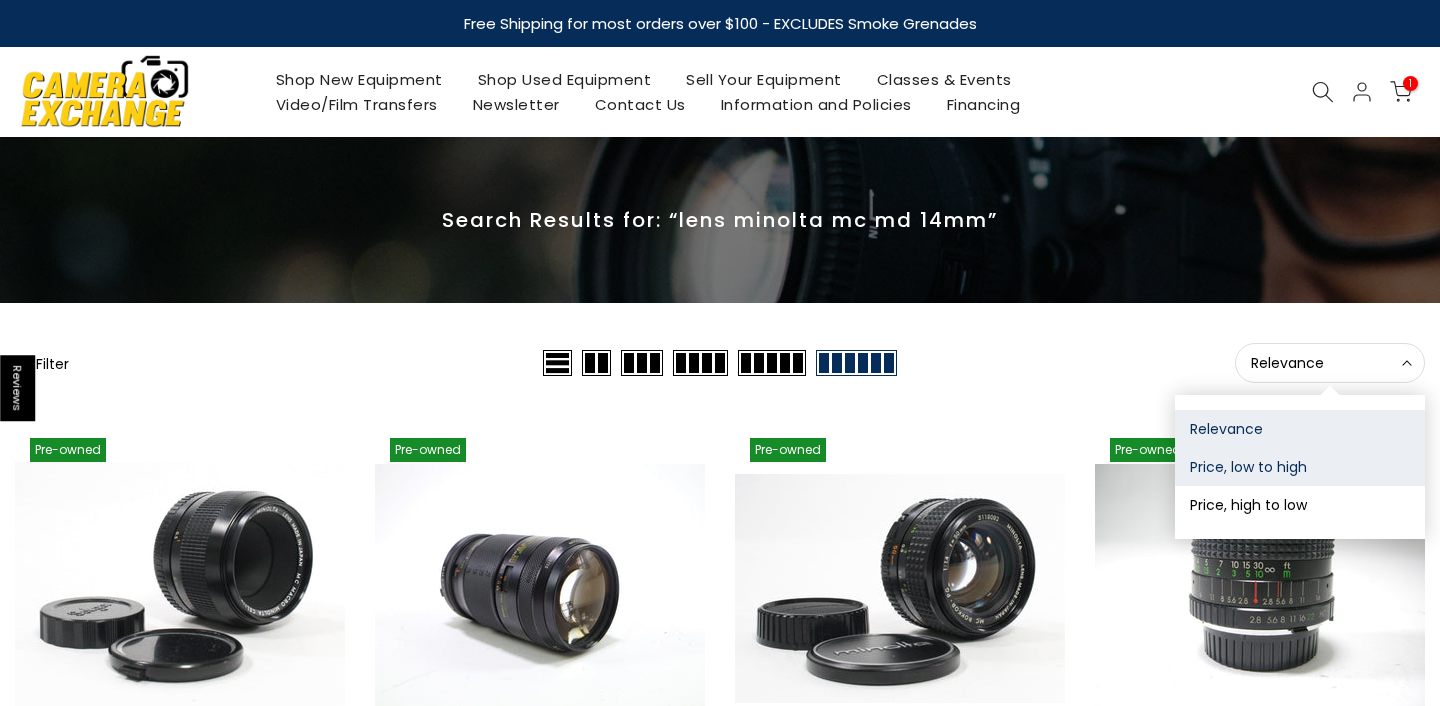 click on "Price, low to high" at bounding box center [1300, 467] 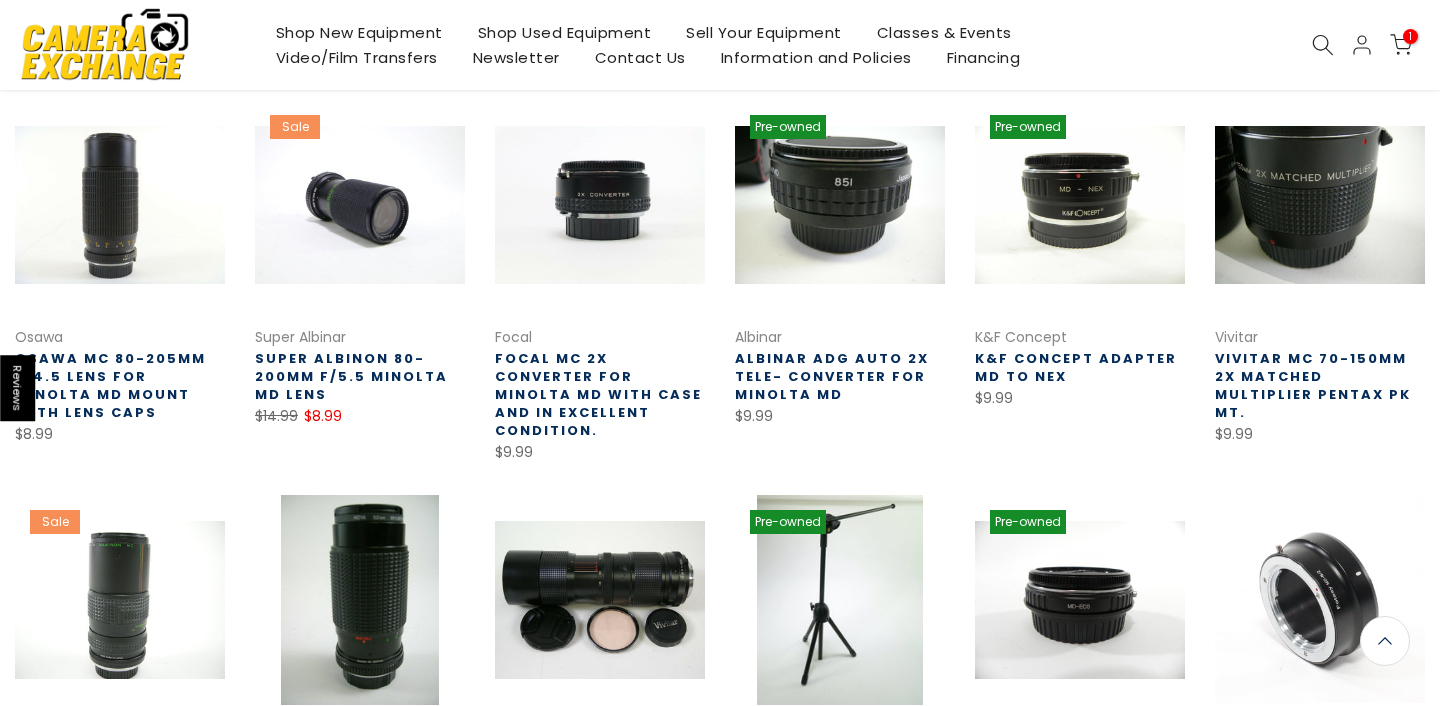 scroll, scrollTop: 0, scrollLeft: 0, axis: both 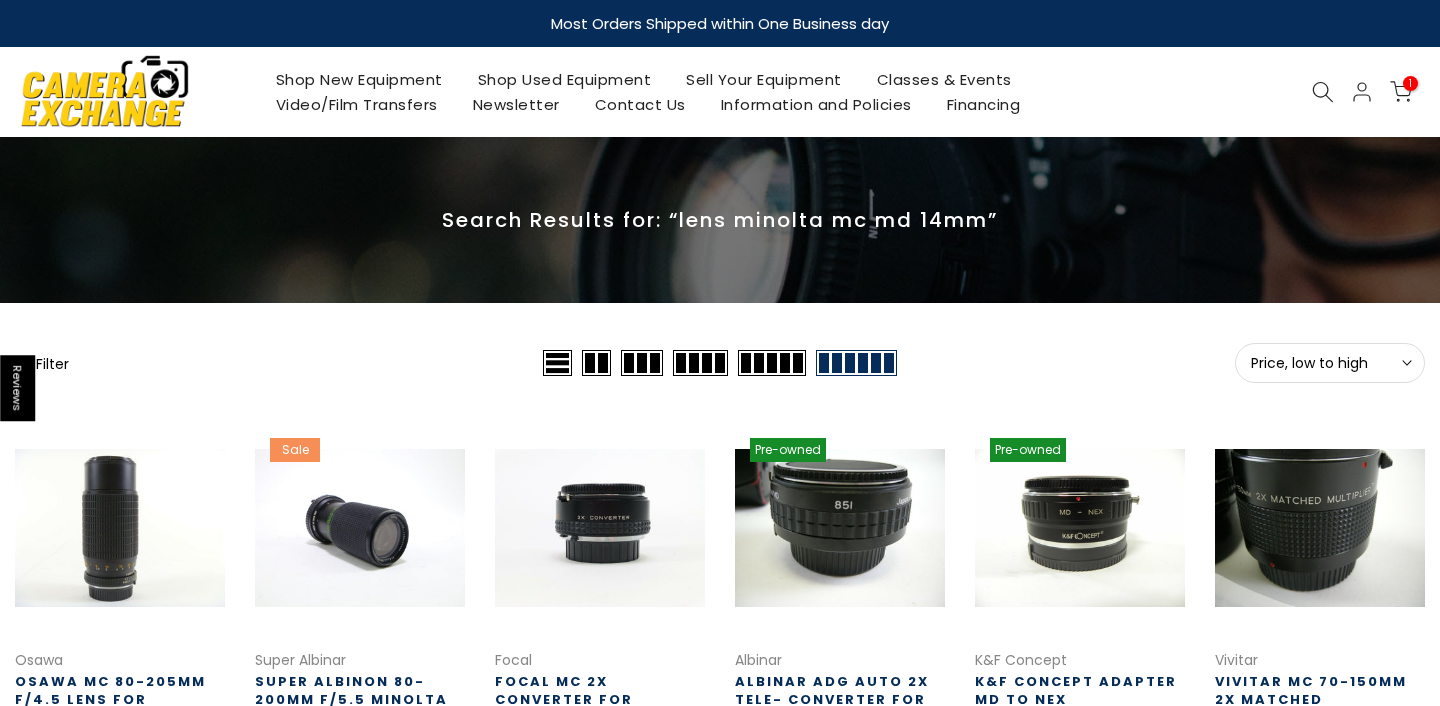 click on "Filter" at bounding box center [42, 363] 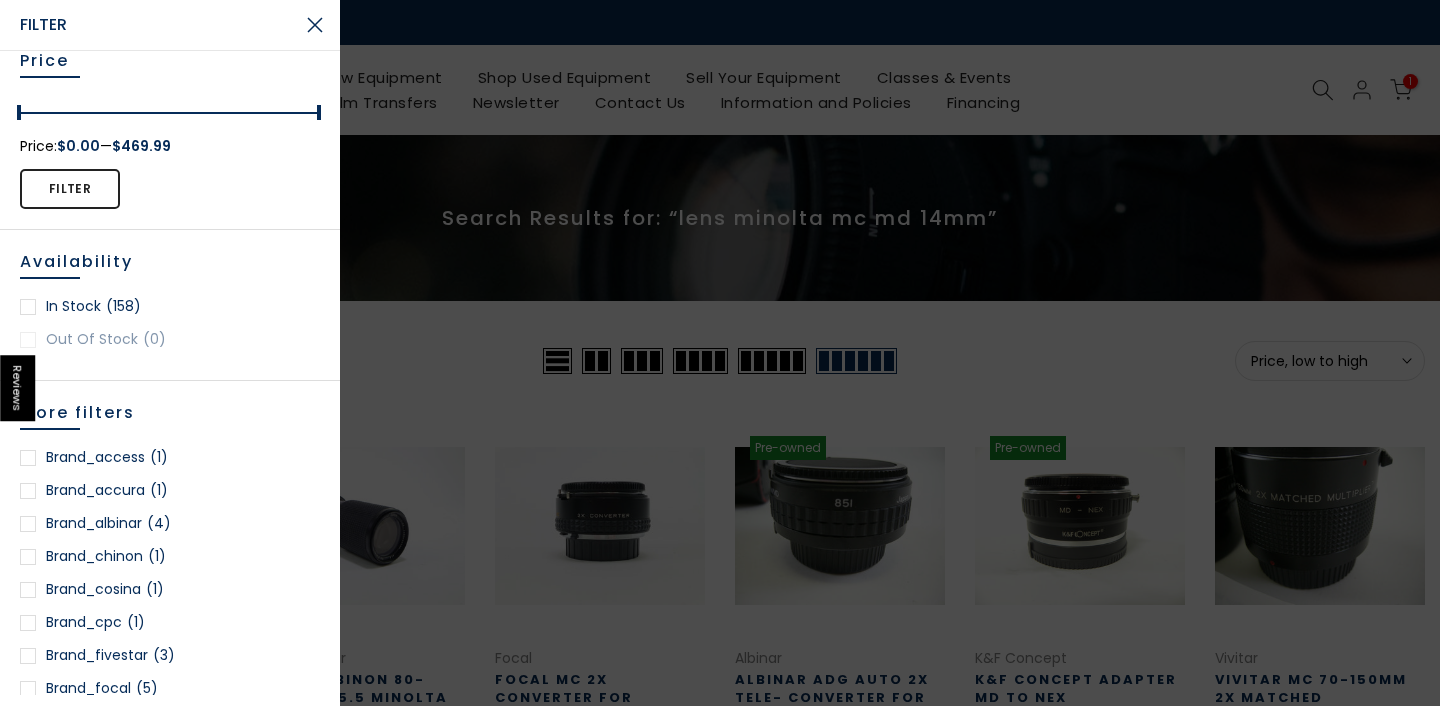 scroll, scrollTop: 702, scrollLeft: 0, axis: vertical 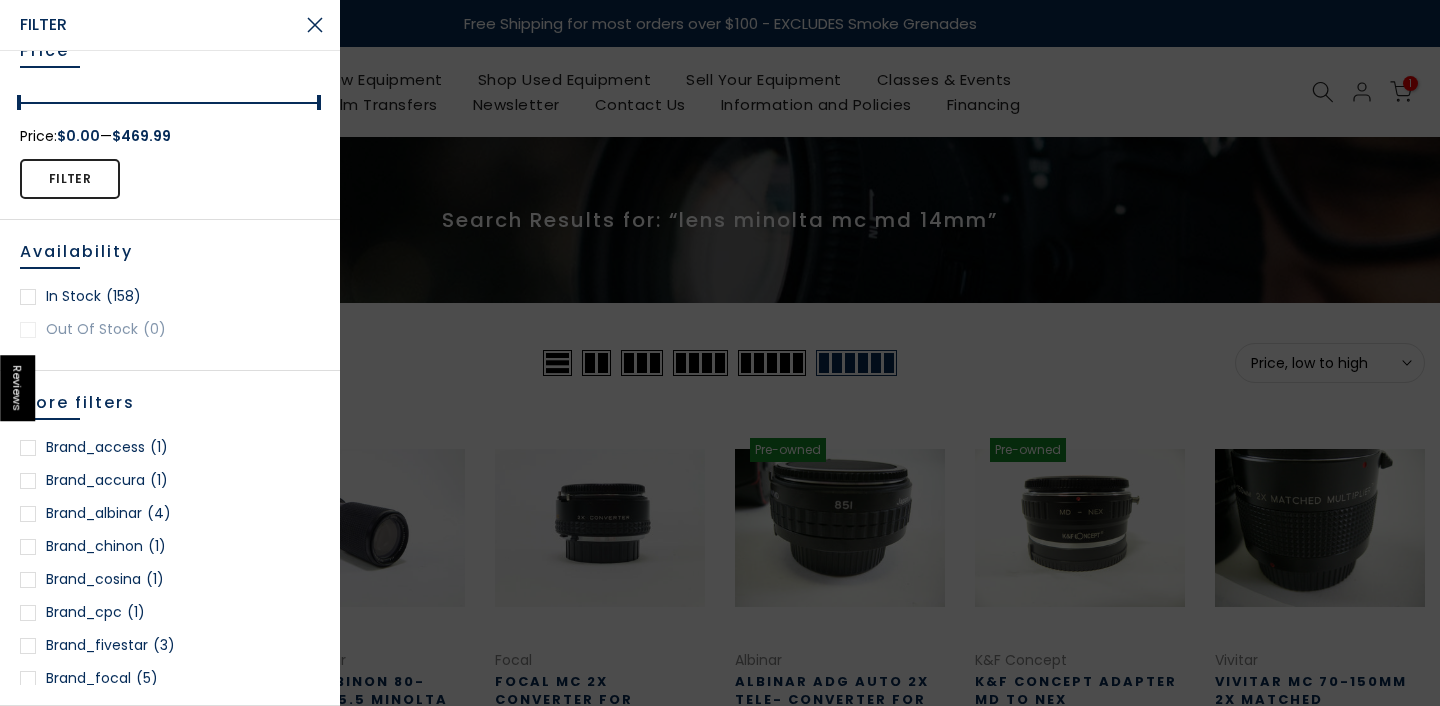 click on "In stock (158)" at bounding box center [170, 296] 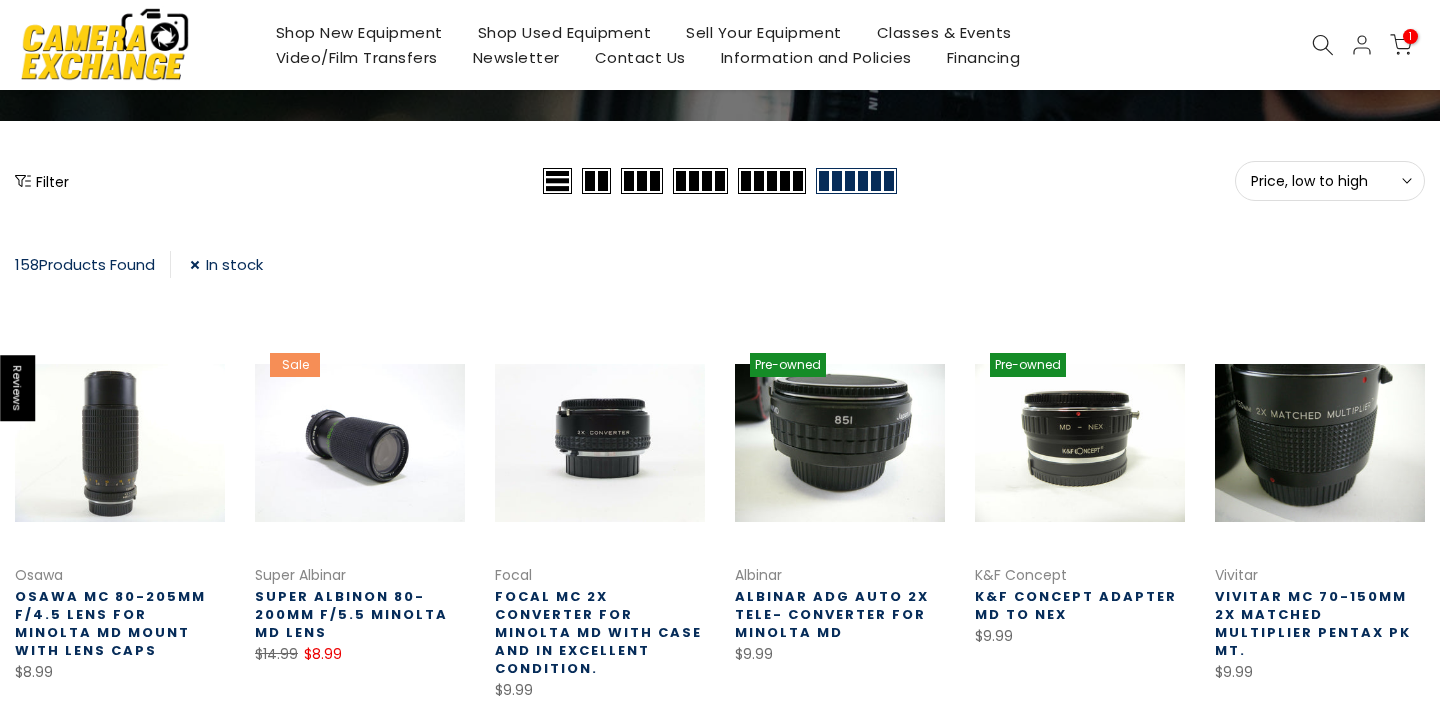 scroll, scrollTop: 270, scrollLeft: 0, axis: vertical 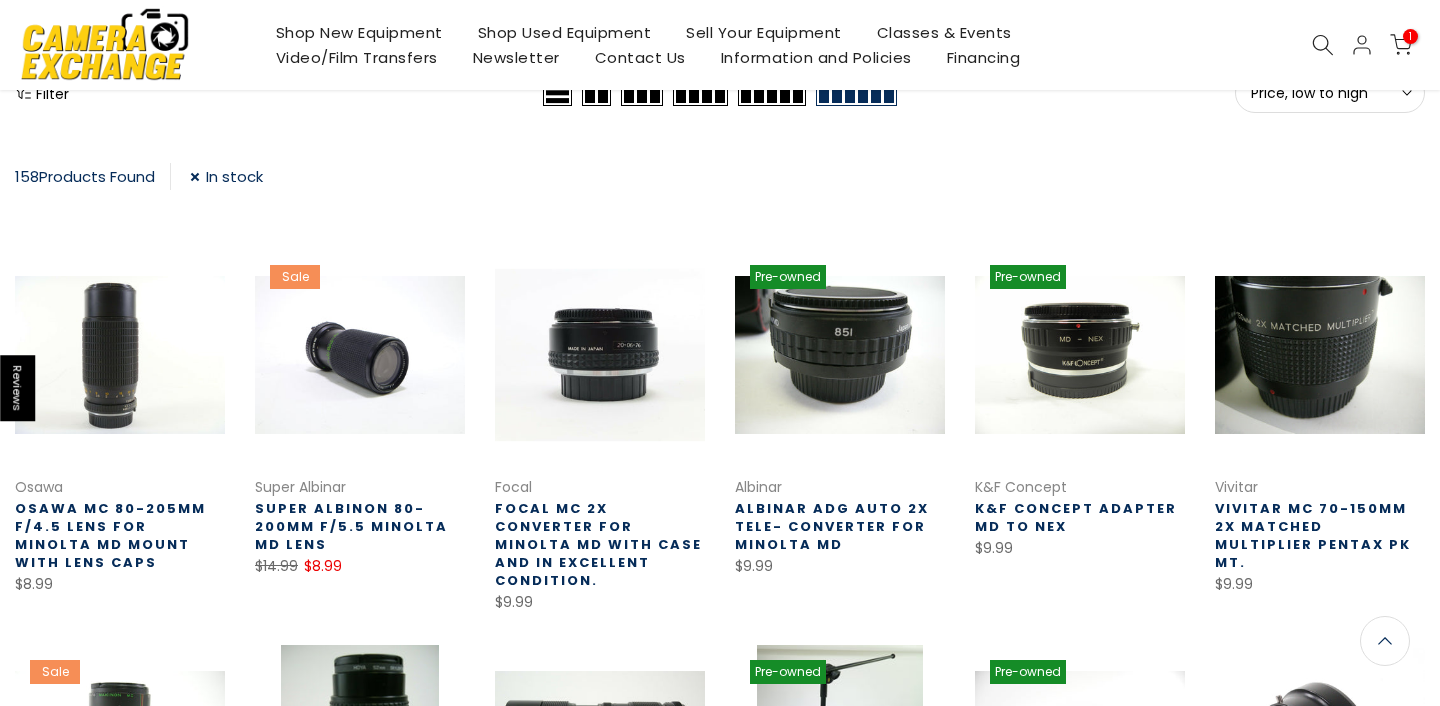 click at bounding box center (600, 355) 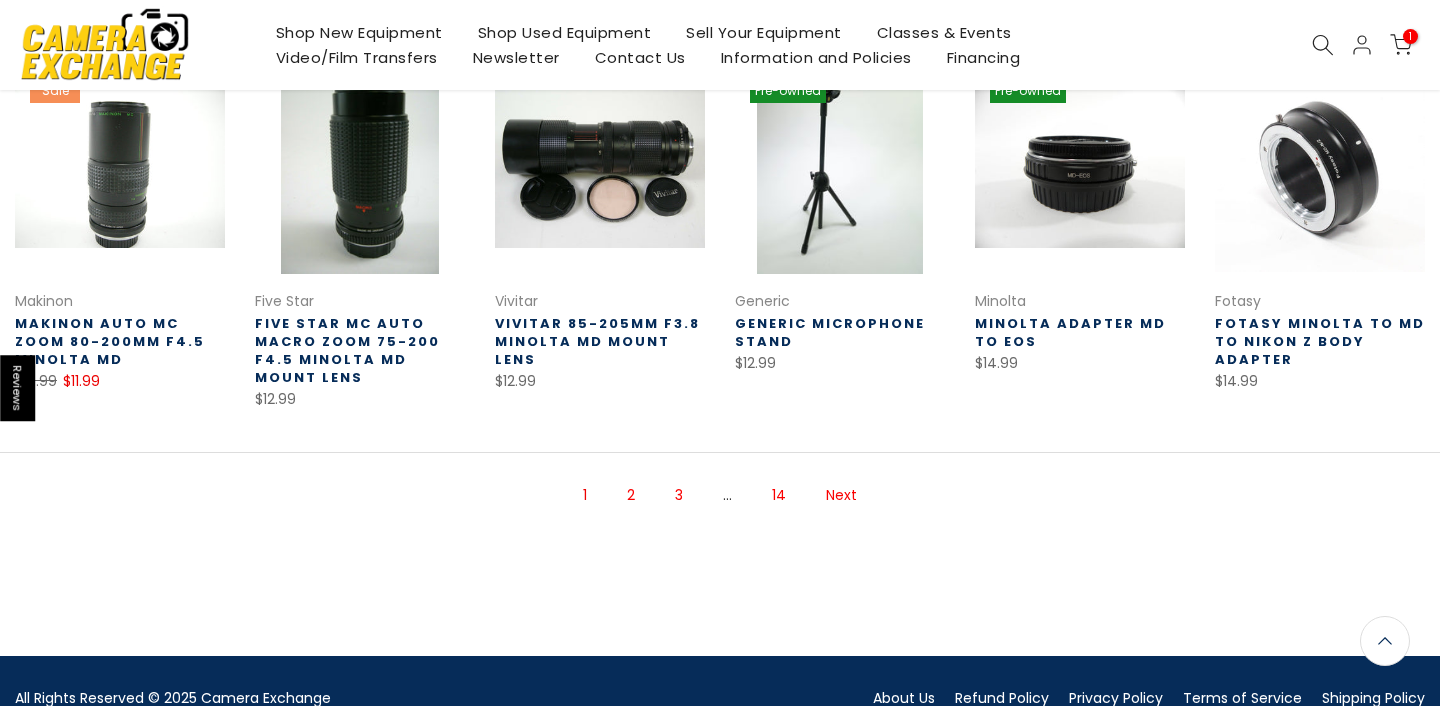 scroll, scrollTop: 853, scrollLeft: 0, axis: vertical 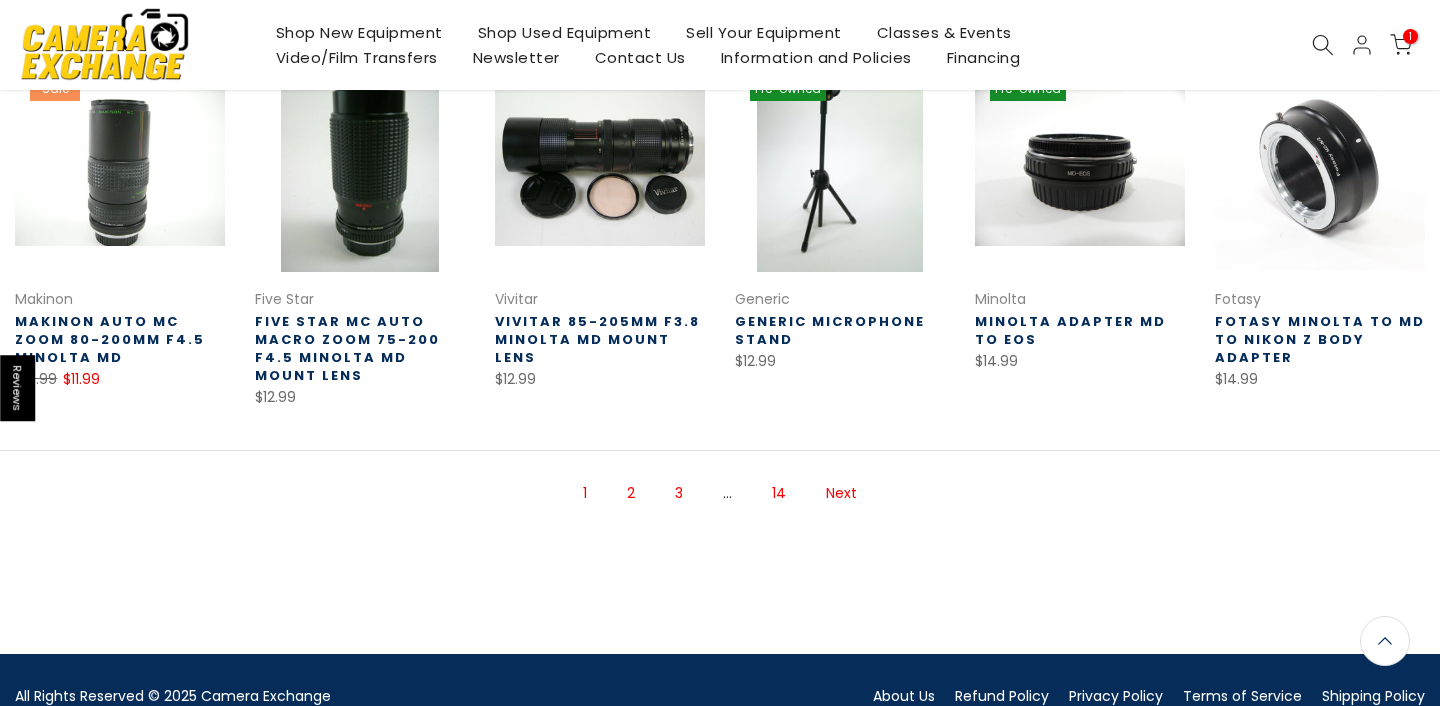 click on "3" at bounding box center [679, 493] 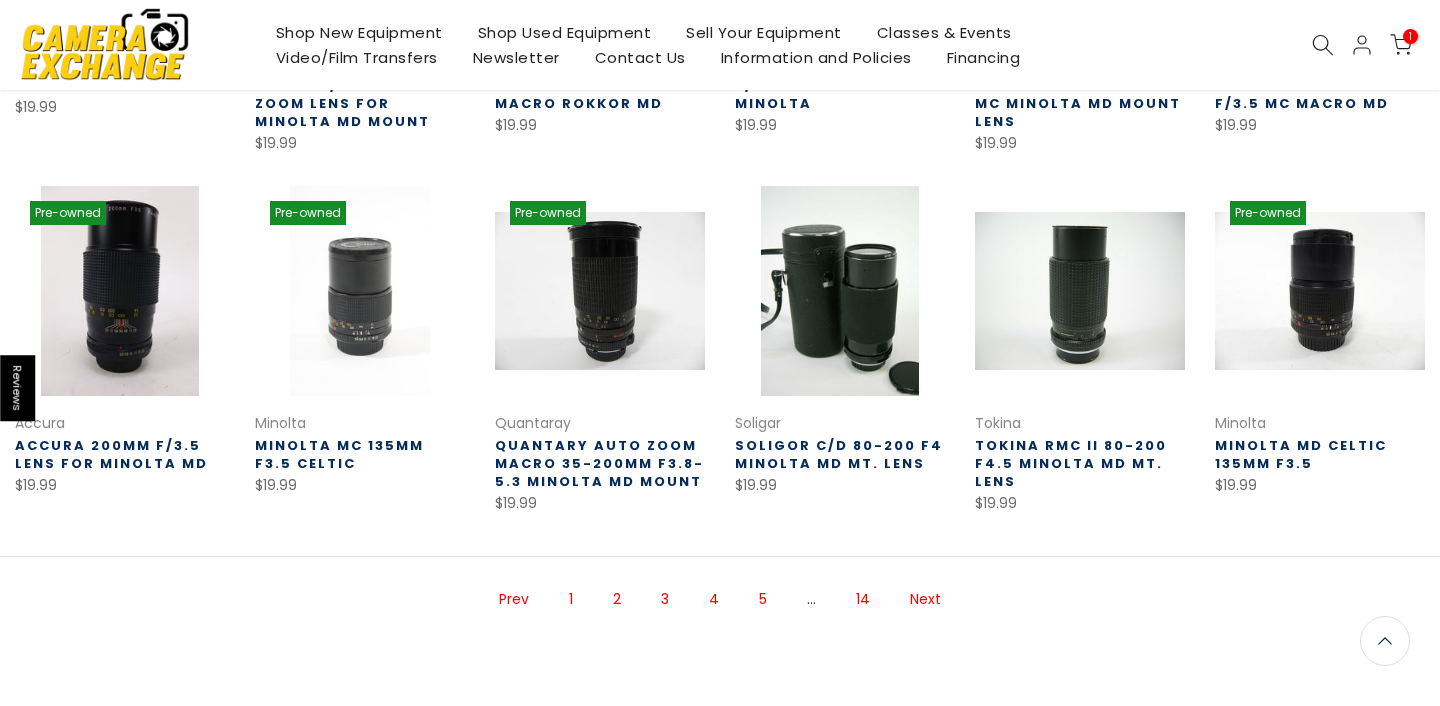 scroll, scrollTop: 707, scrollLeft: 0, axis: vertical 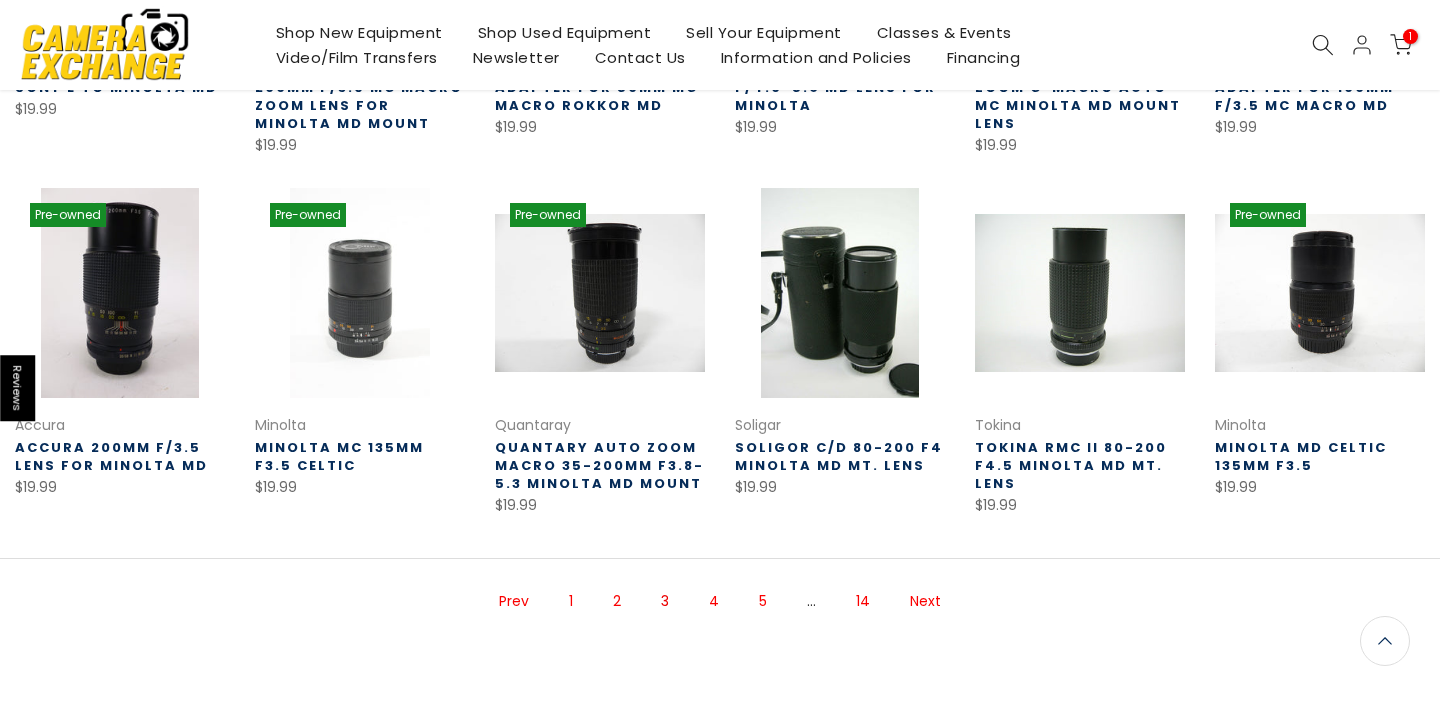 click on "Next" at bounding box center (925, 601) 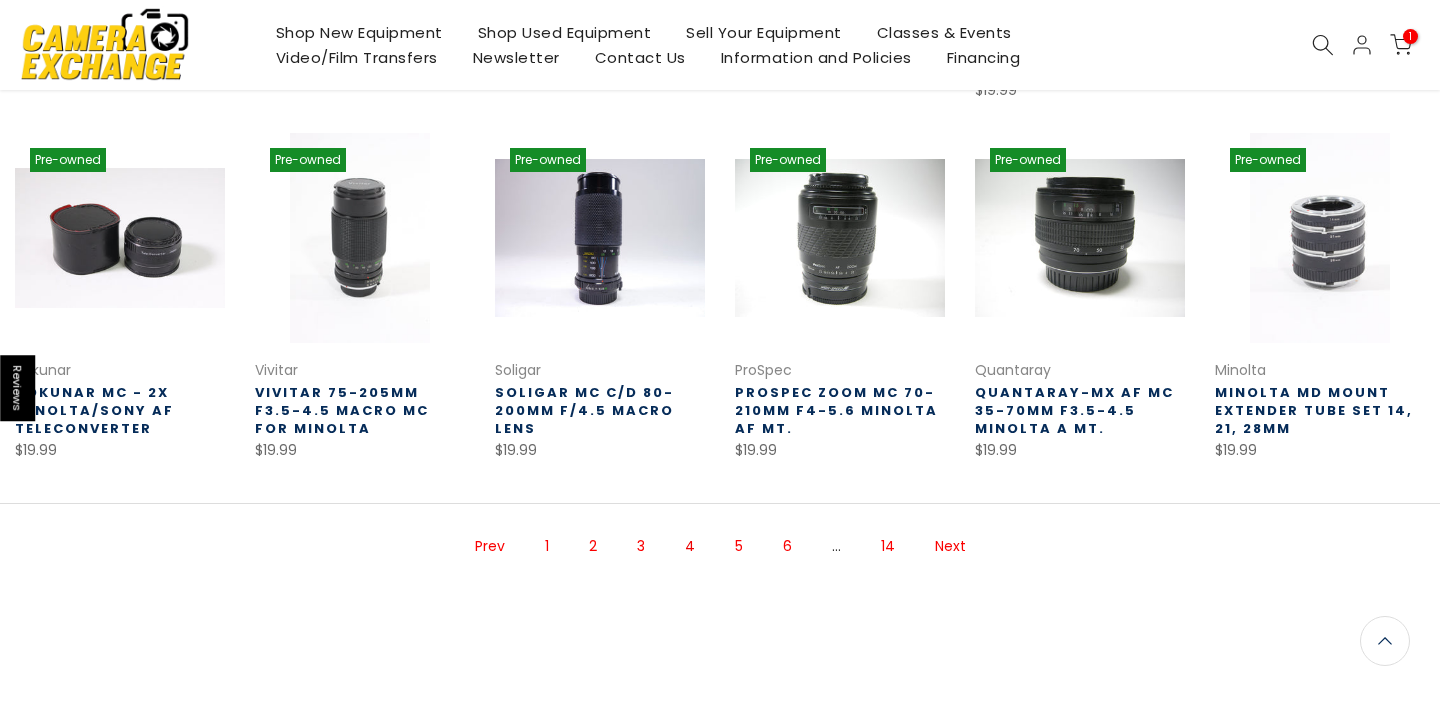 scroll, scrollTop: 766, scrollLeft: 0, axis: vertical 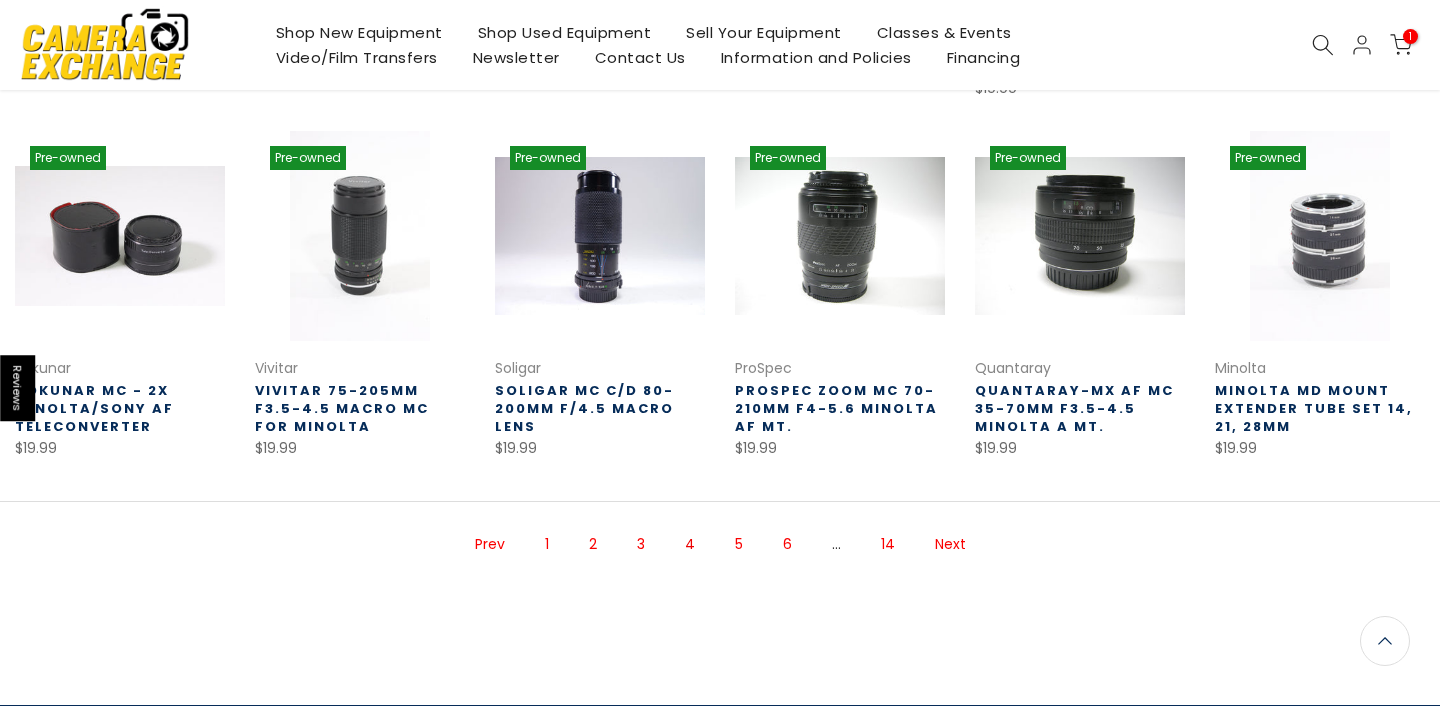 click on "Next" at bounding box center [950, 544] 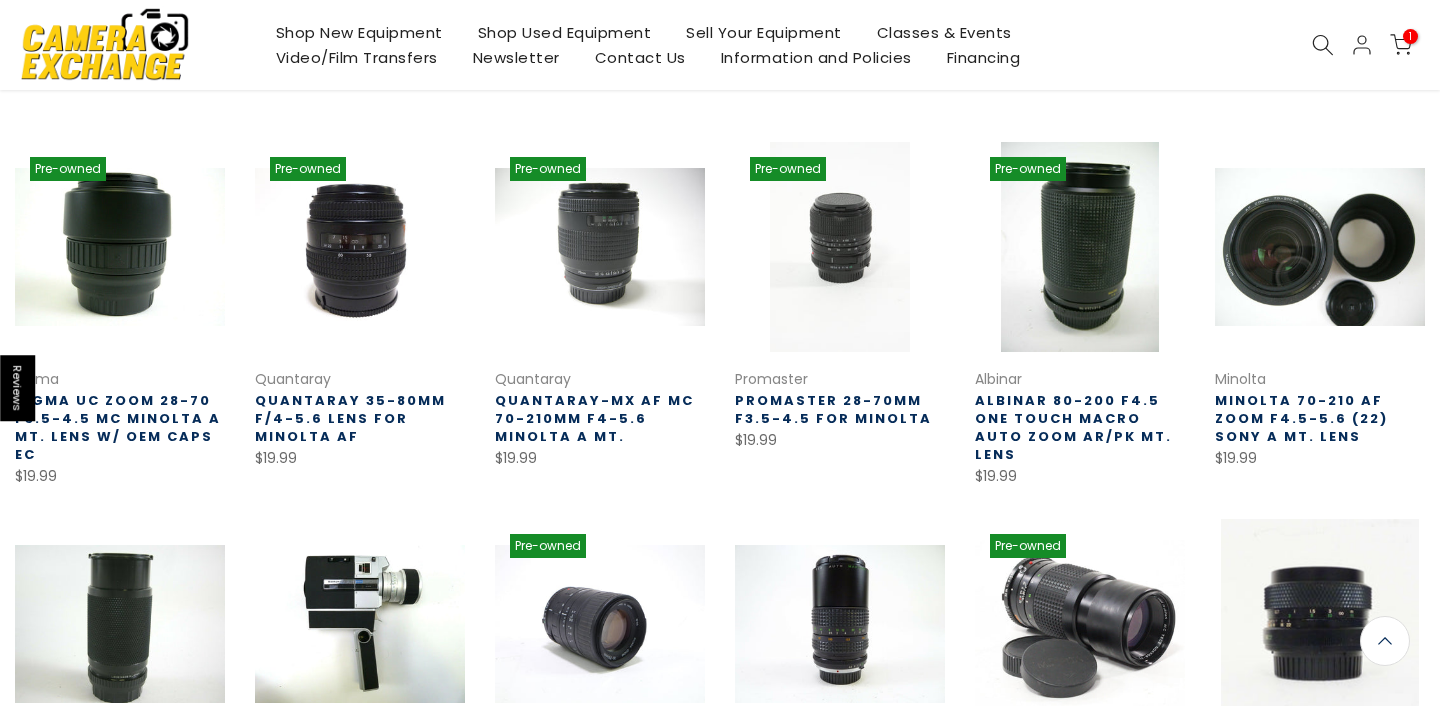 scroll, scrollTop: 380, scrollLeft: 0, axis: vertical 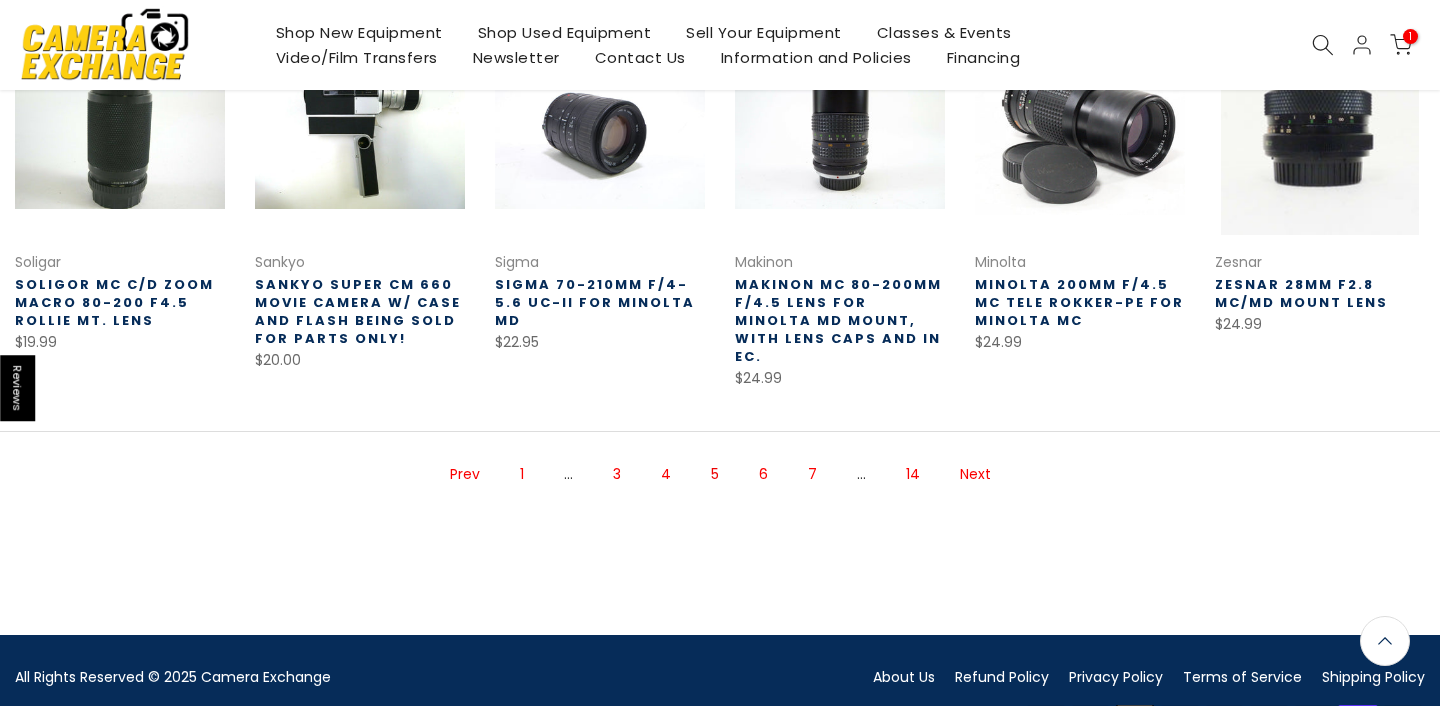 click on "Next" at bounding box center [975, 474] 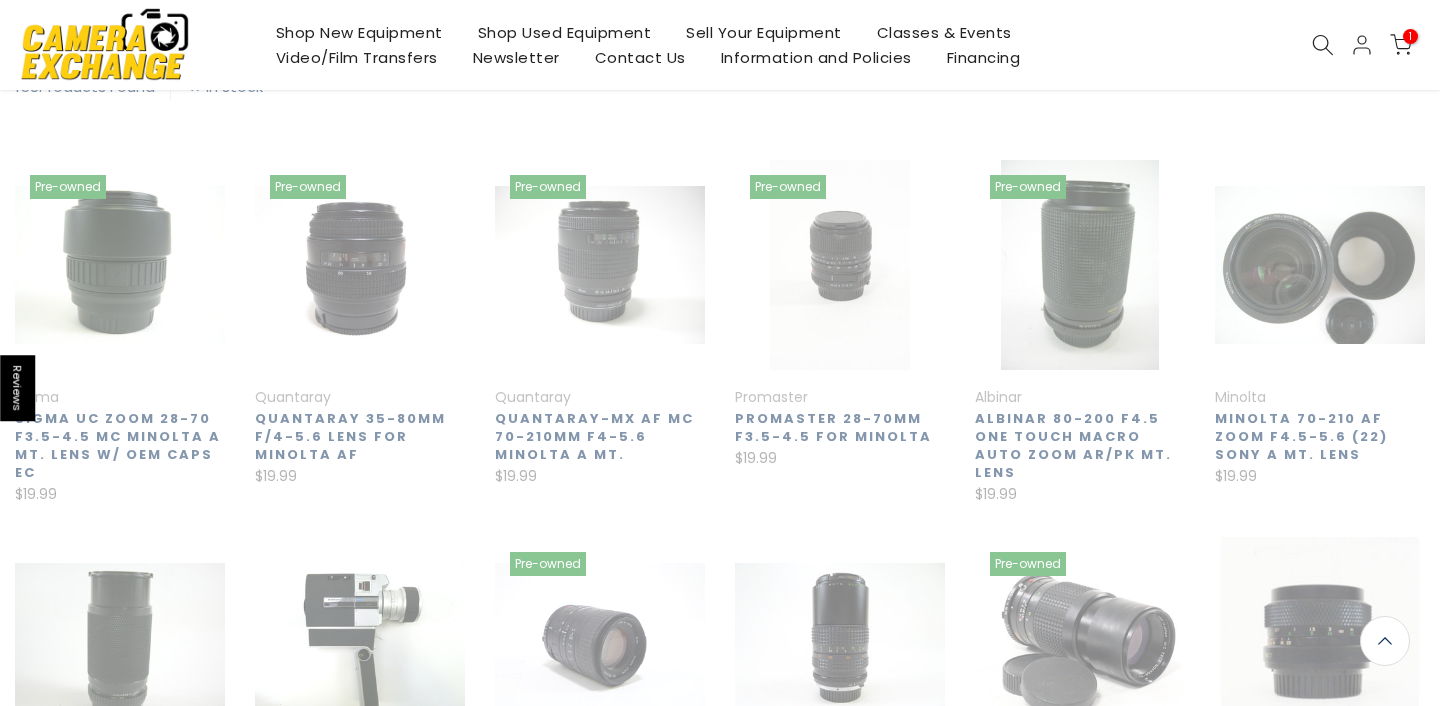 click on "158  Products Found
In stock
Pre-owned
Quick view
Compare
*
Add to cart
Sigma Sigma UC Zoom 28-70 f3.5-4.5 MC Minolta A Mt. lens w/ OEM caps EC $19.99
This Sigma UC Zoom 28-70 A Mt. lens is in excellent working condition, comes with both front and rear OEM lens caps. Optics are clean of any fungus, haze, or... Quick view
*
Add to cart
Pre-owned
Quick view
Compare
*
Add to cart
Quantaray Quantaray 35-80mm f/4-5.6 Lens for Minolta AF $19.99
This is a Quantaray 35-80mm f/4-5.6 Lens for Minolta AF. This lens is in excellent condition and shows normal signs of use. Optics are clean of any scratches, fungus, haze, or separation.... Quick view
*" at bounding box center (720, 580) 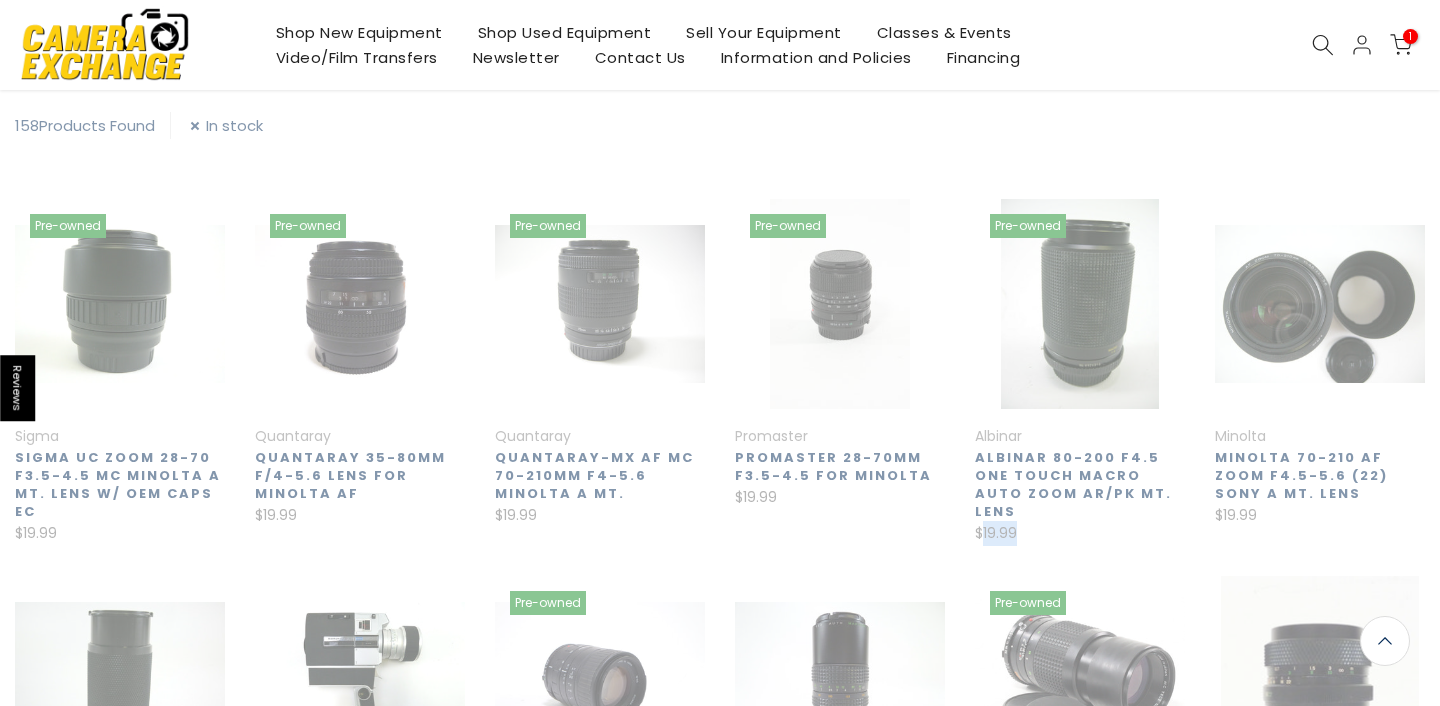 scroll, scrollTop: 323, scrollLeft: 0, axis: vertical 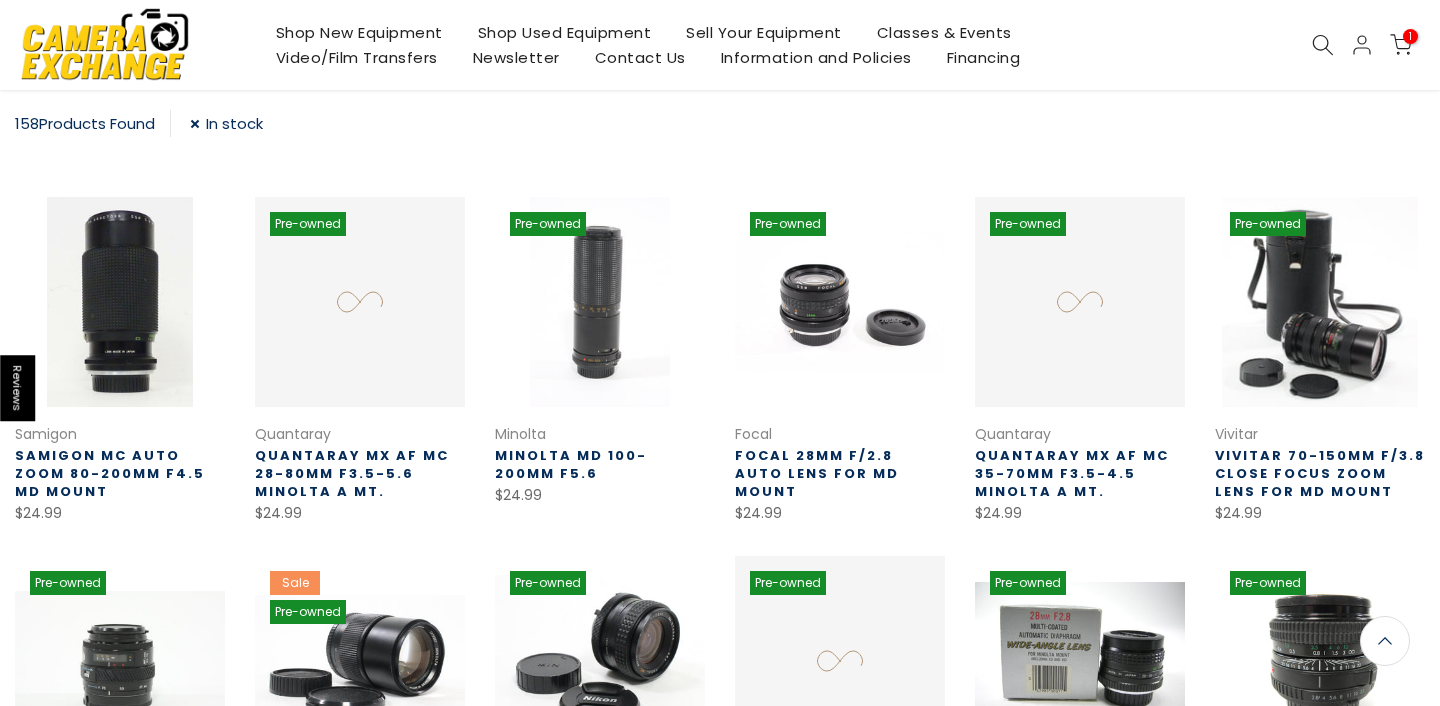 click at bounding box center (840, 661) 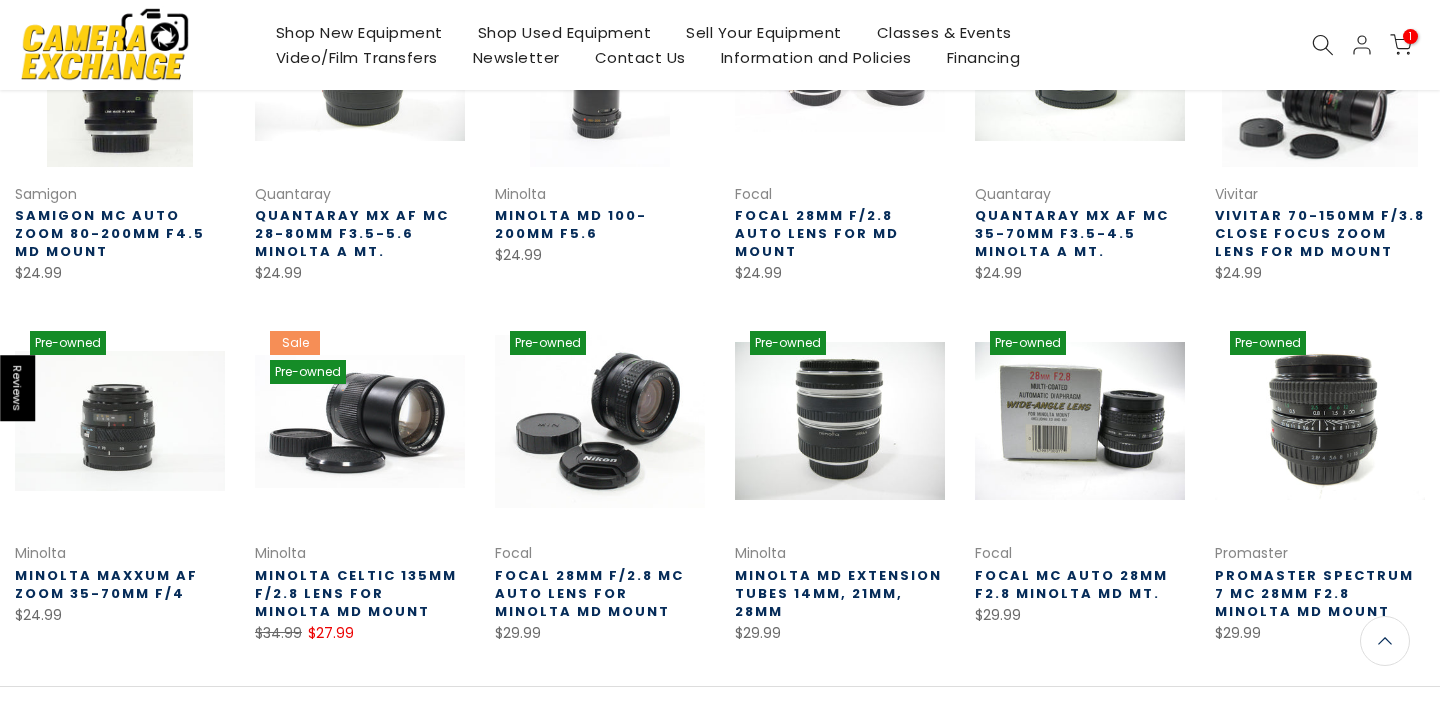 scroll, scrollTop: 565, scrollLeft: 0, axis: vertical 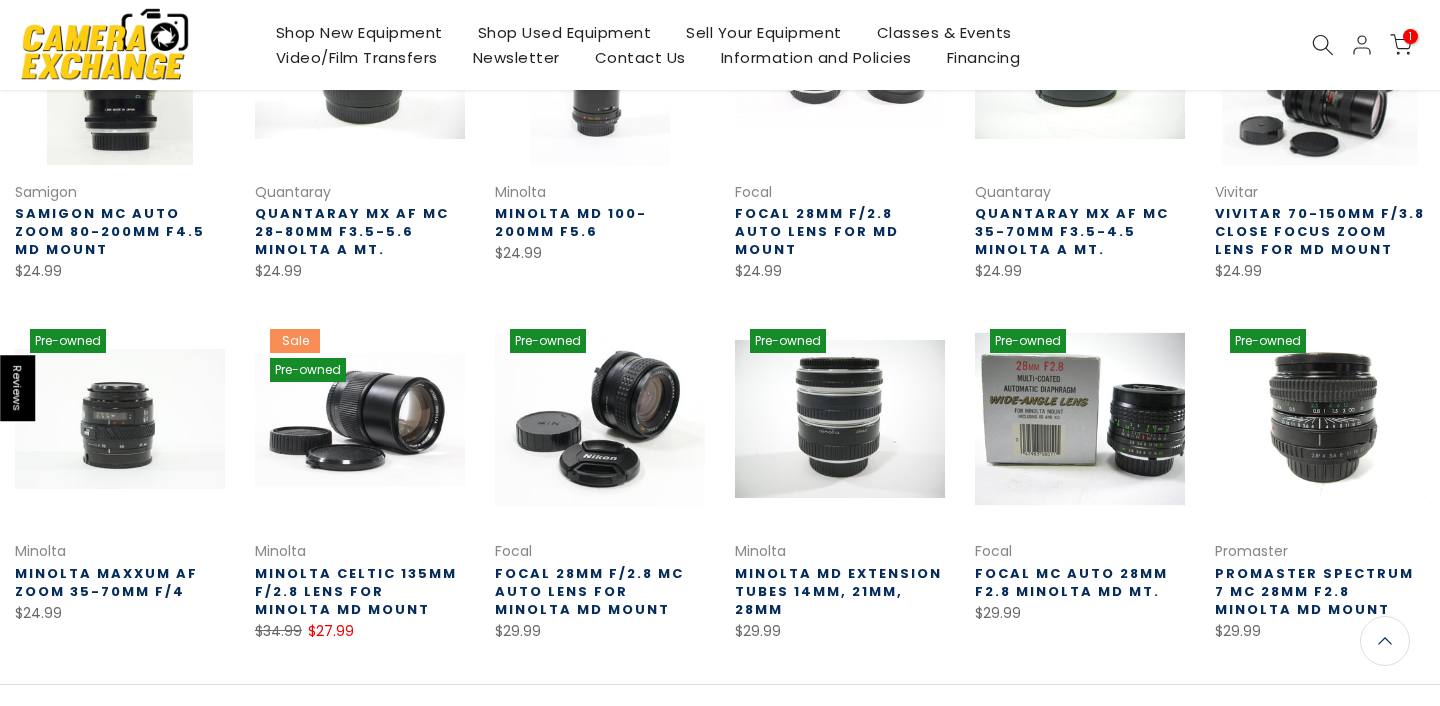 click at bounding box center [1080, 419] 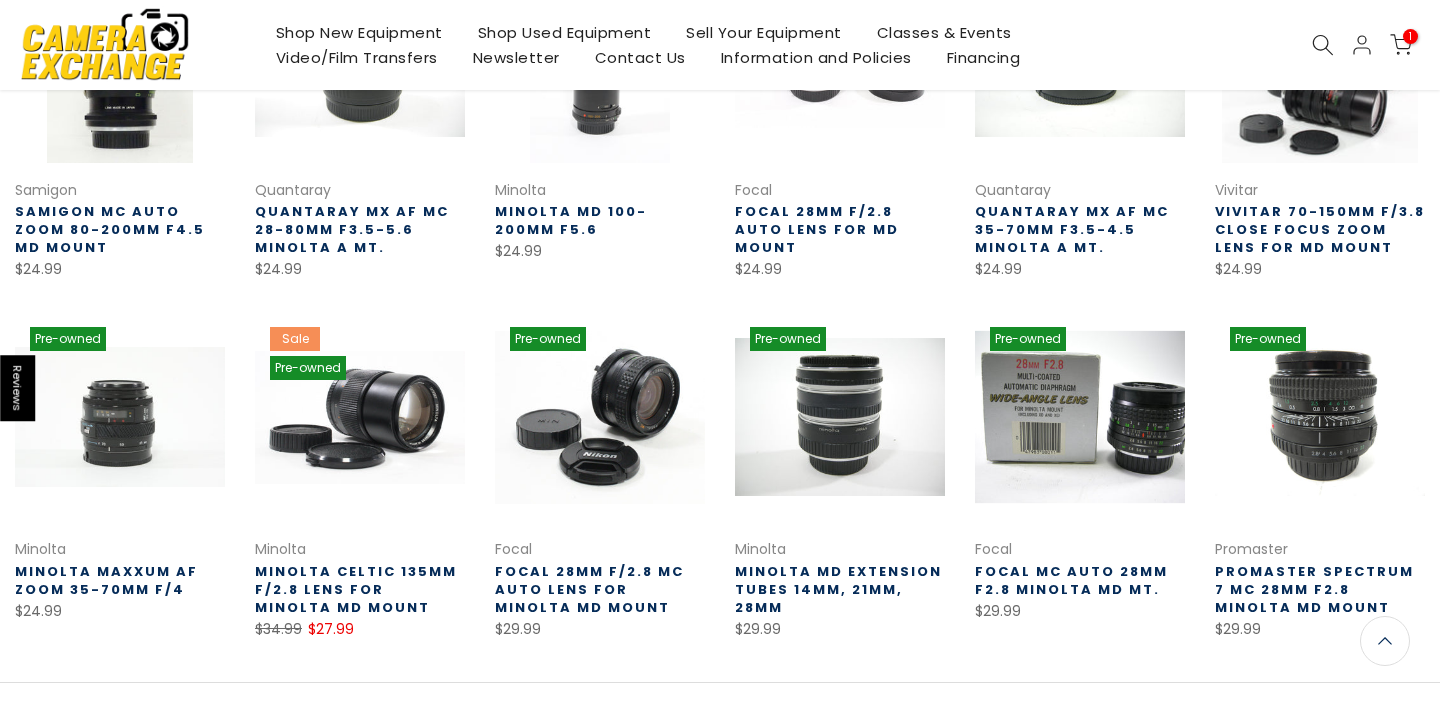 scroll, scrollTop: 563, scrollLeft: 0, axis: vertical 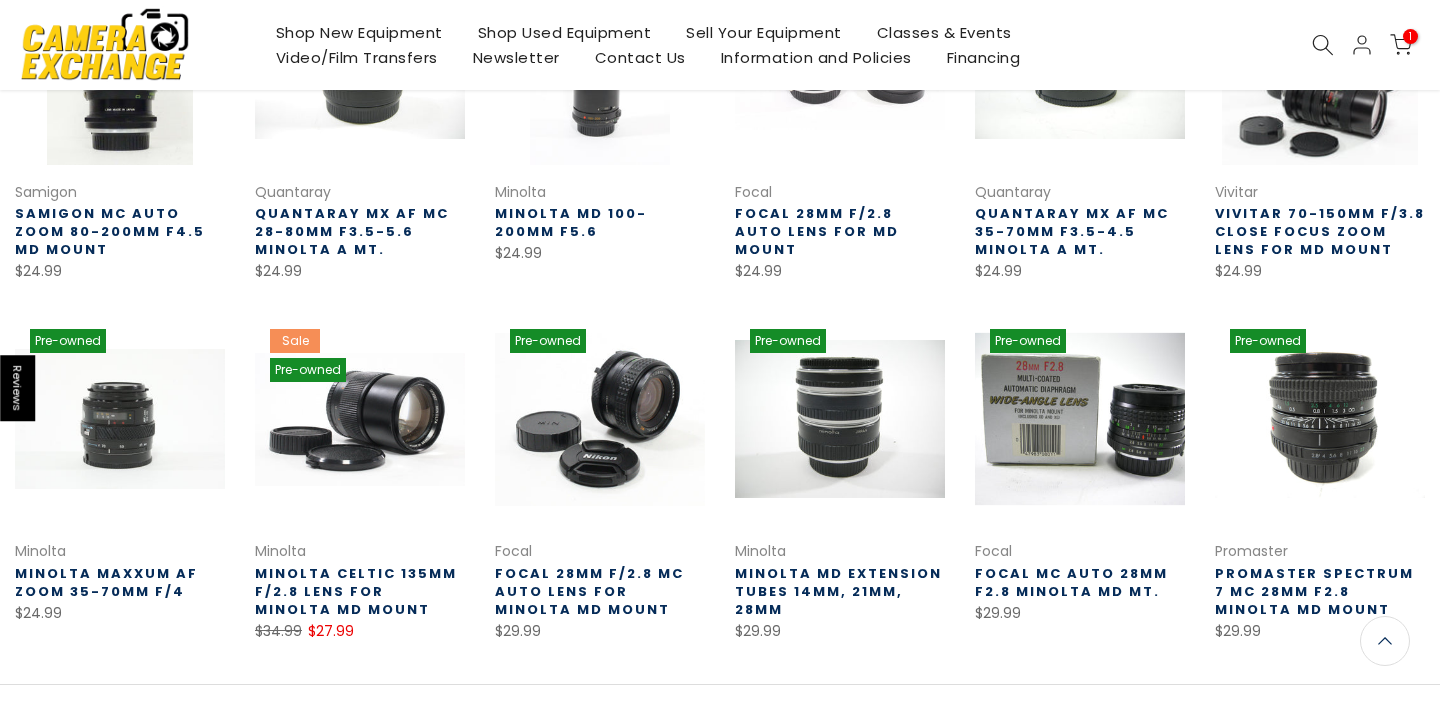 click at bounding box center [1080, 419] 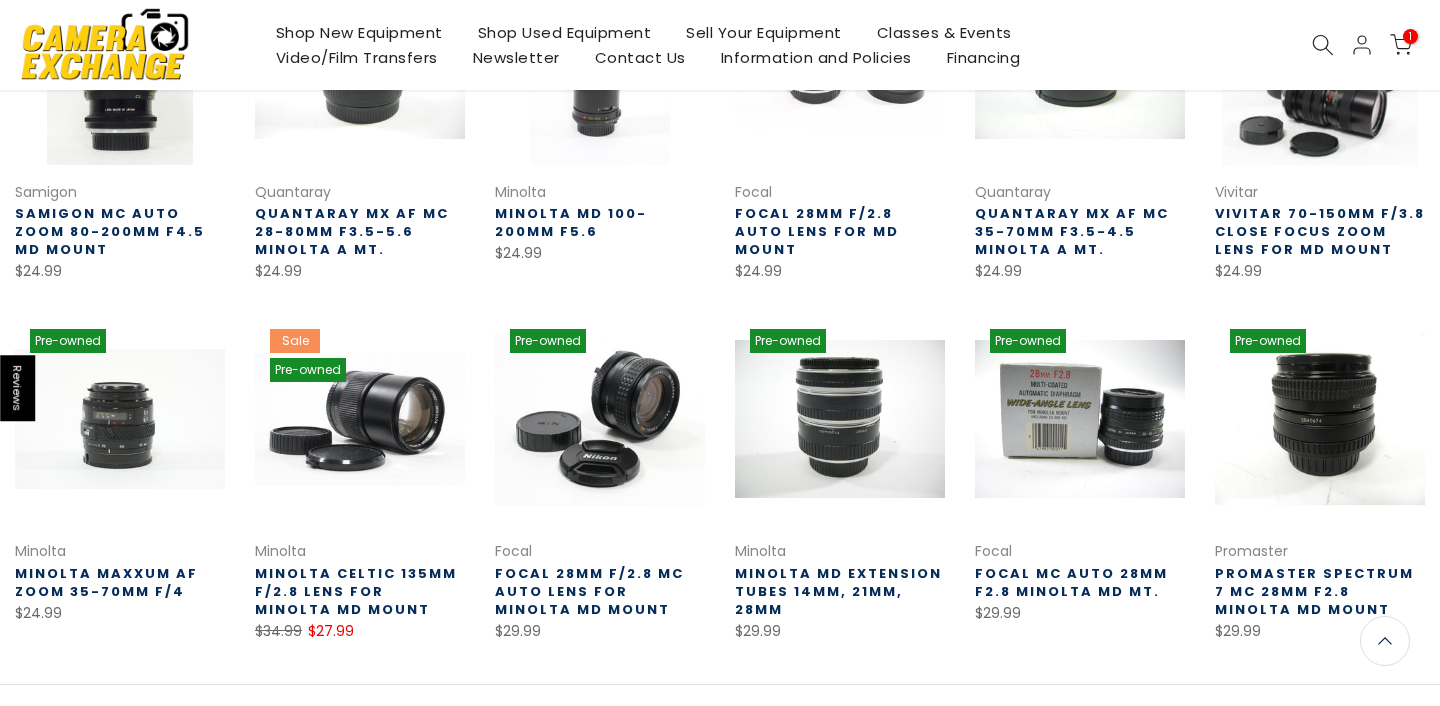 click at bounding box center [1320, 419] 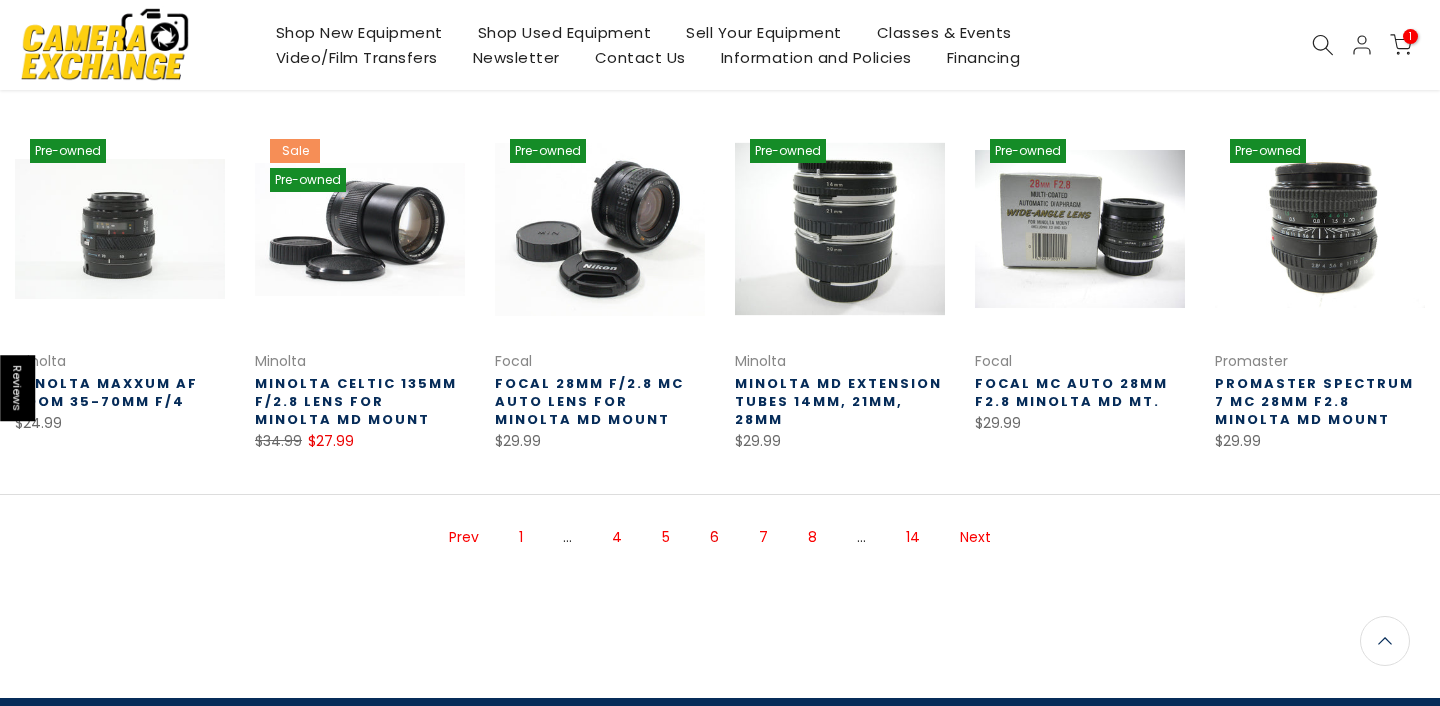 scroll, scrollTop: 756, scrollLeft: 0, axis: vertical 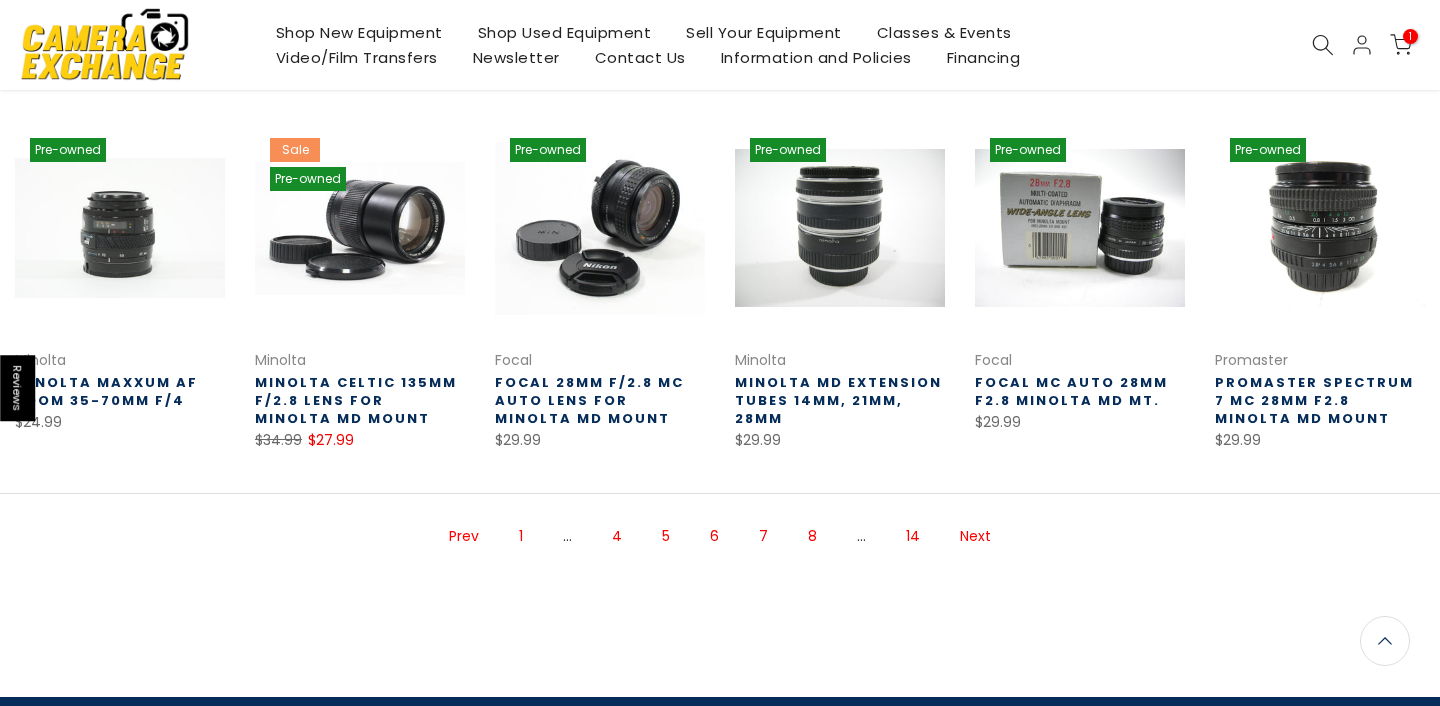 click on "Next" at bounding box center [975, 536] 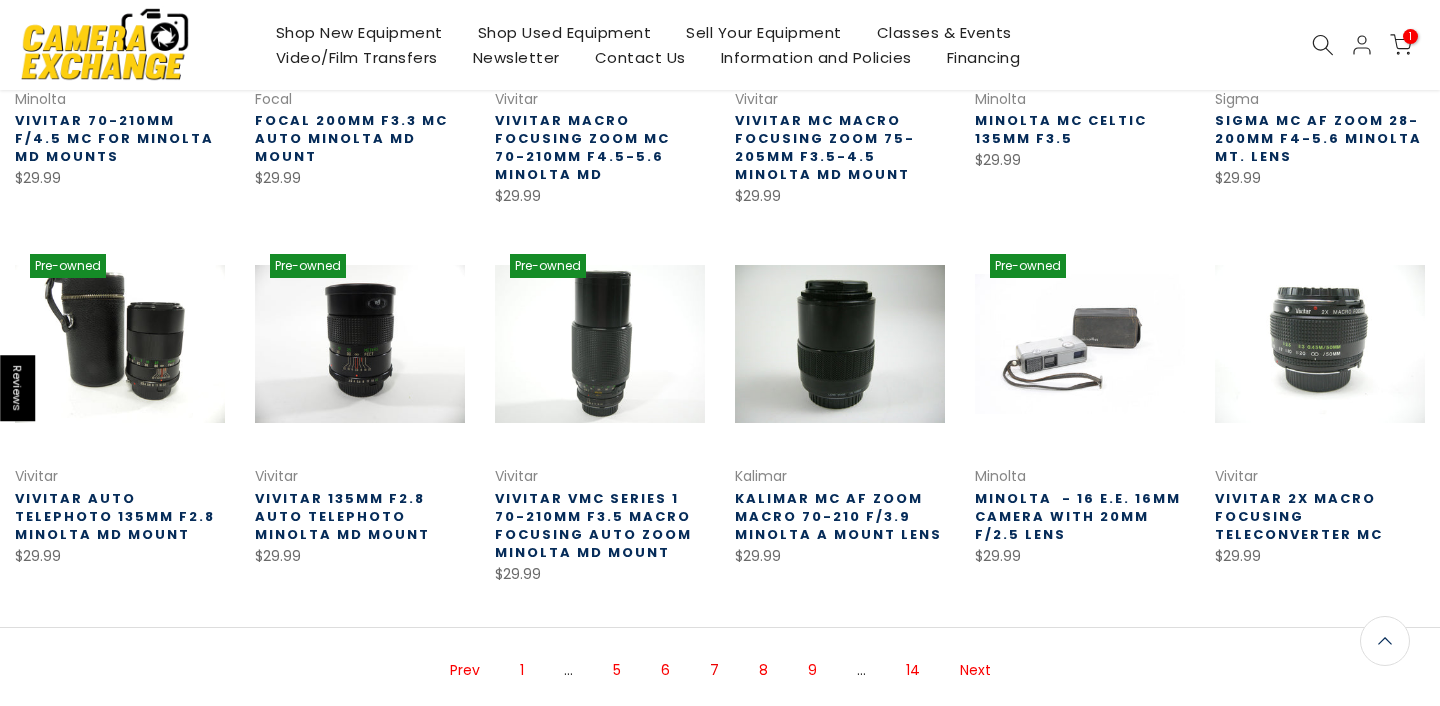 scroll, scrollTop: 640, scrollLeft: 0, axis: vertical 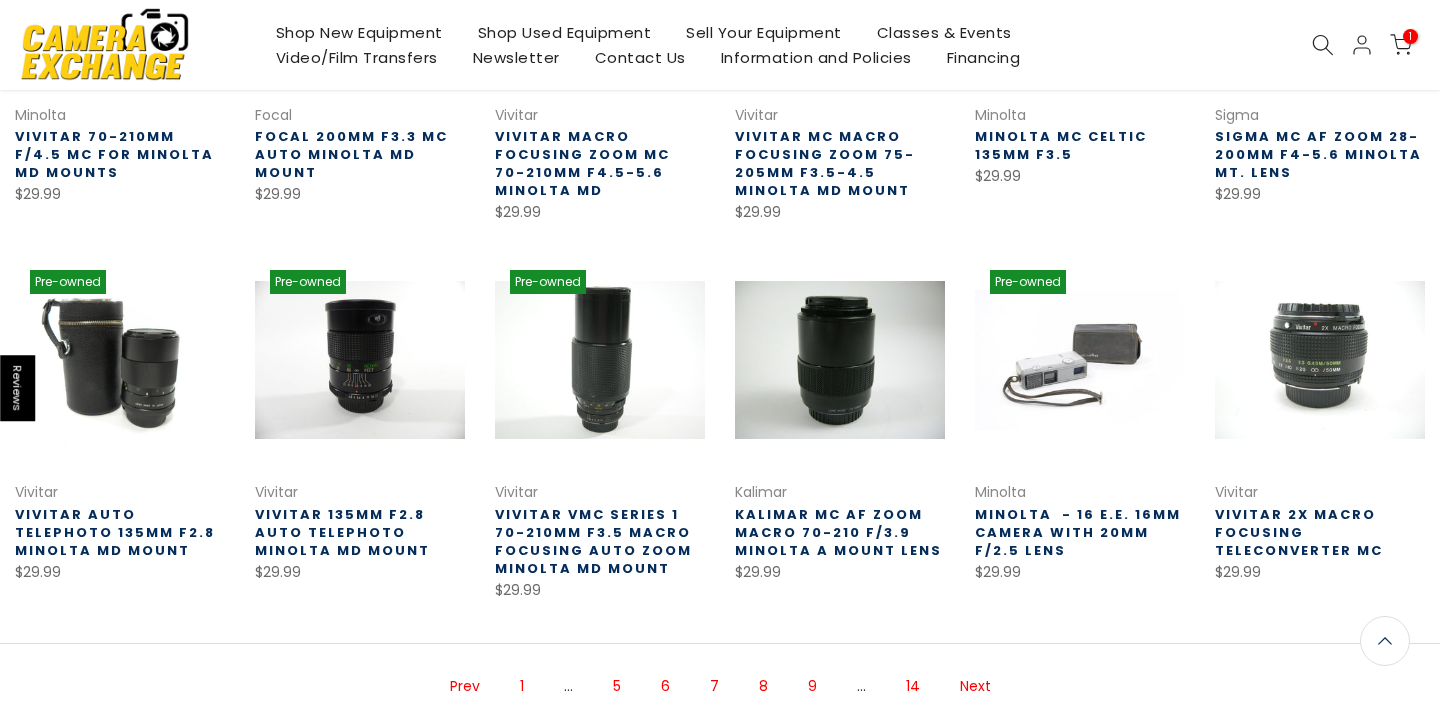 click at bounding box center (120, 360) 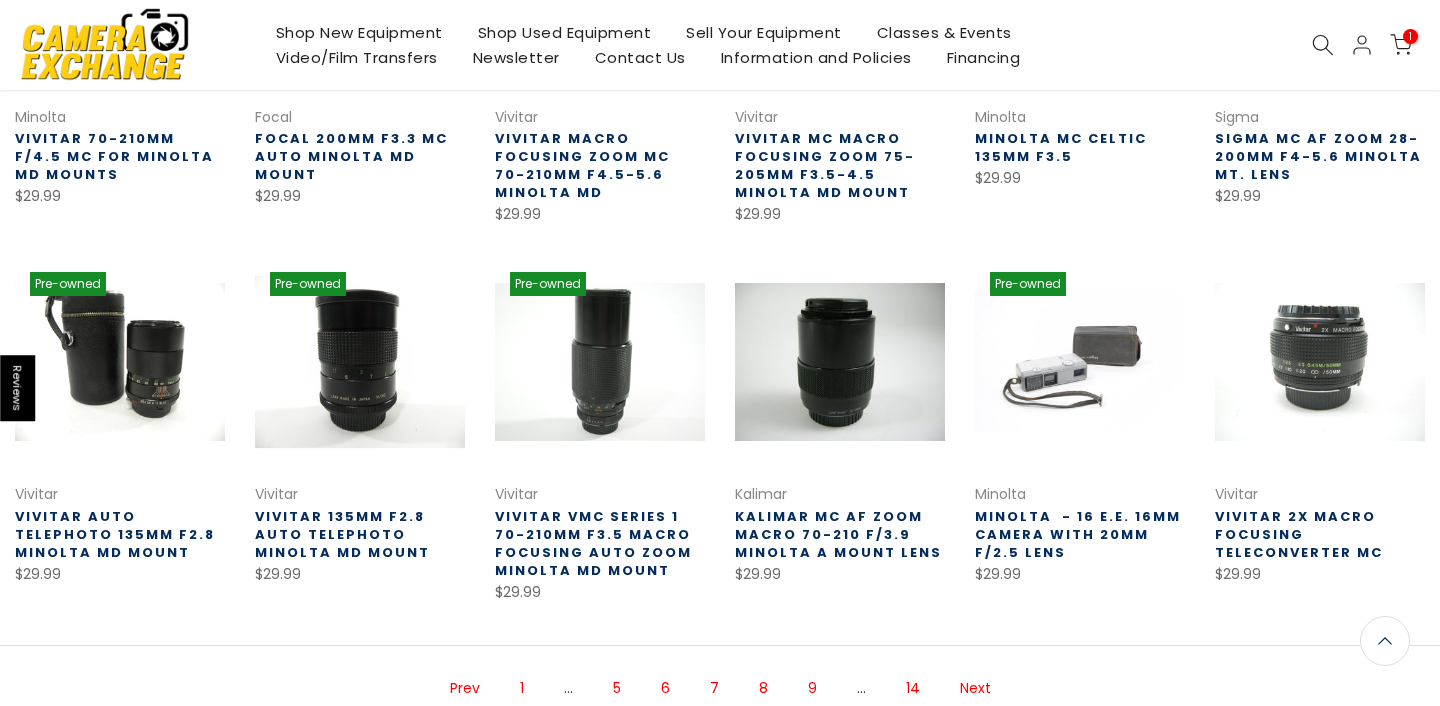 scroll, scrollTop: 642, scrollLeft: 0, axis: vertical 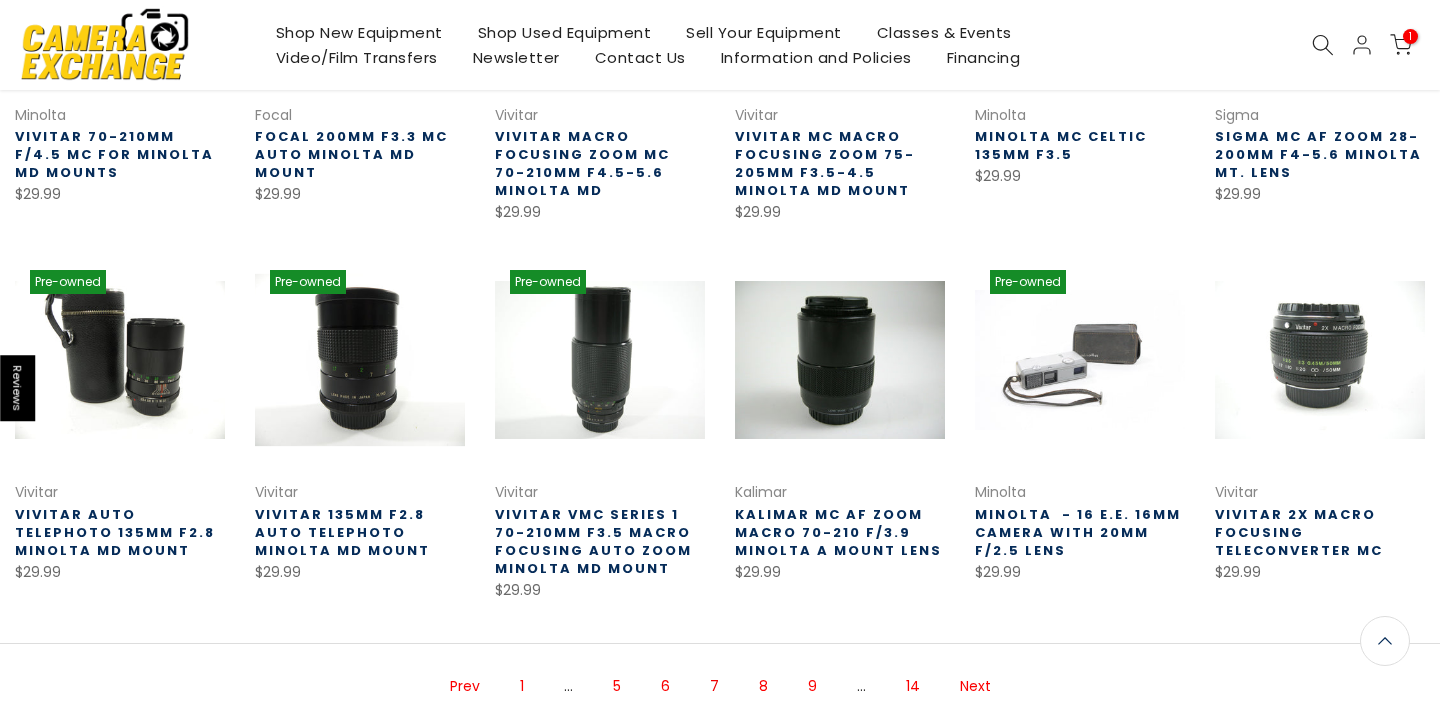 click at bounding box center [360, 360] 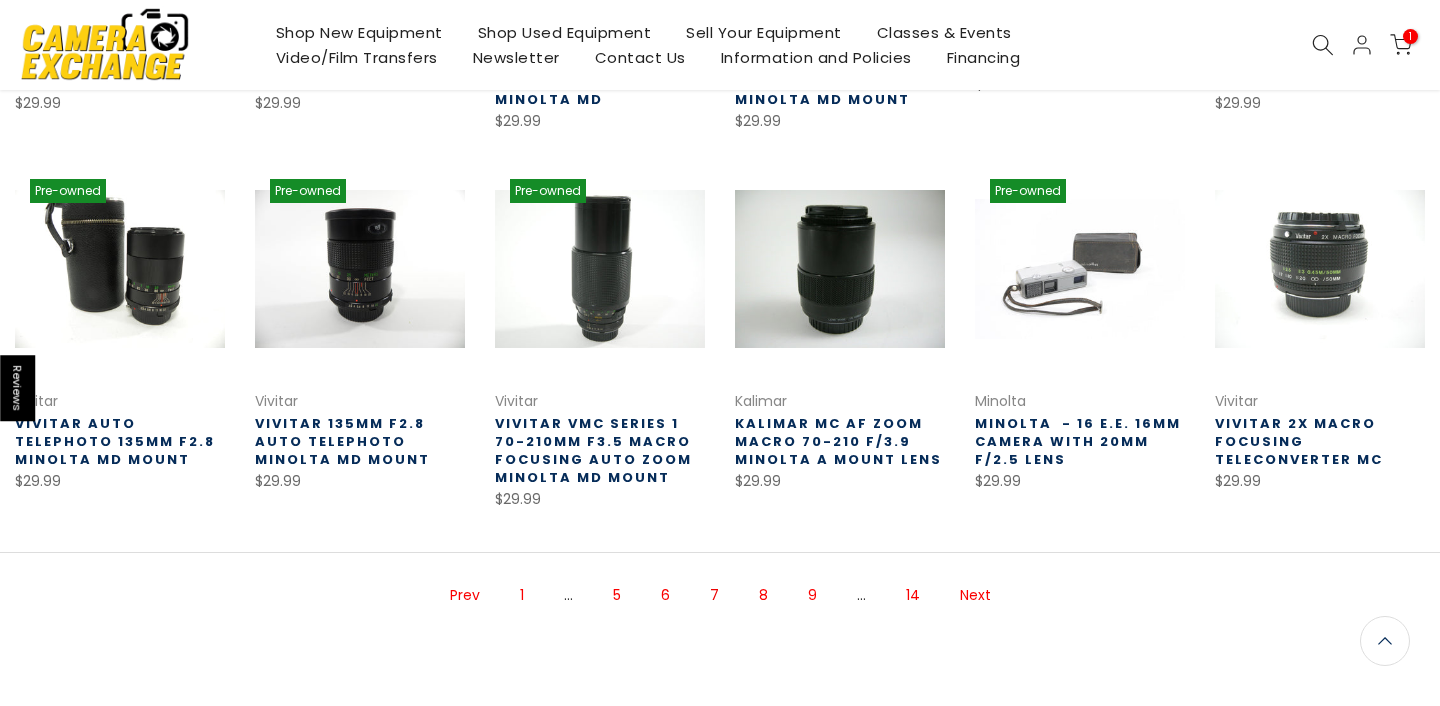 scroll, scrollTop: 729, scrollLeft: 0, axis: vertical 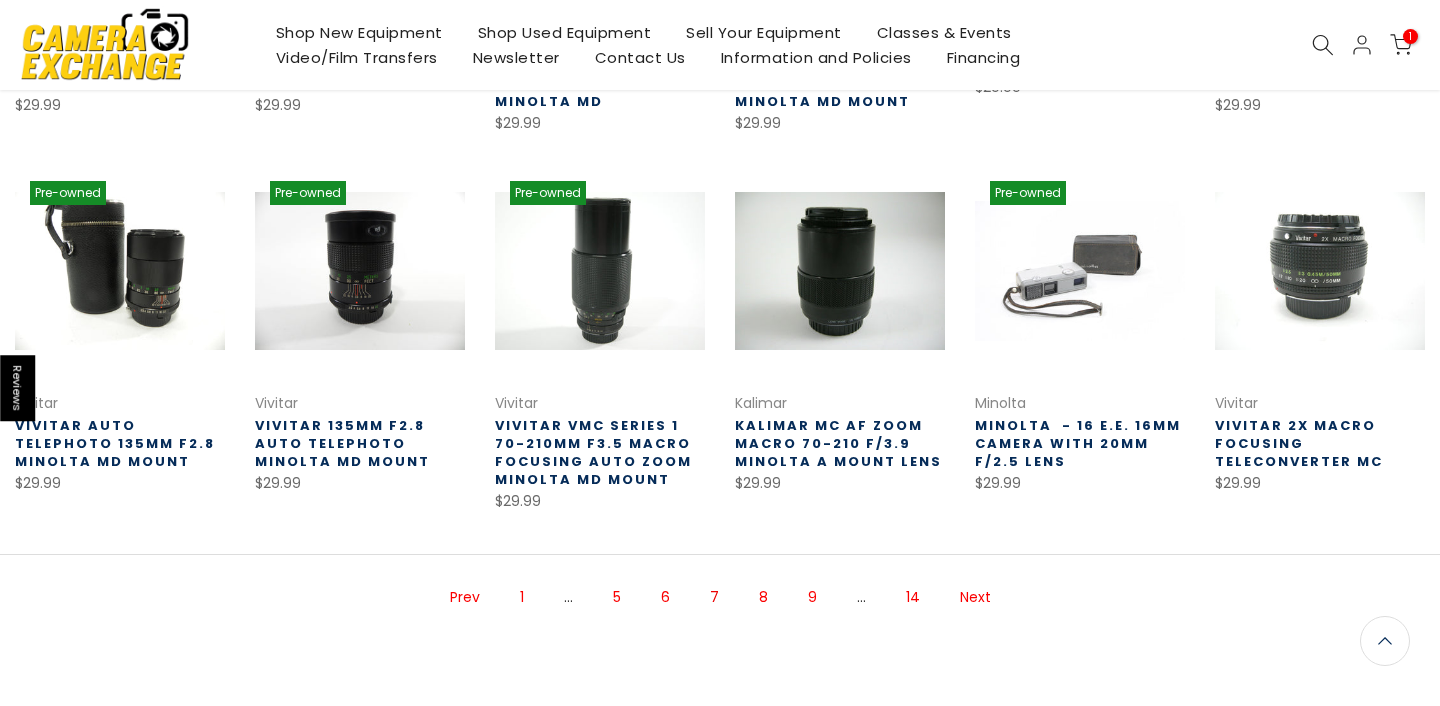 click on "Next" at bounding box center [975, 597] 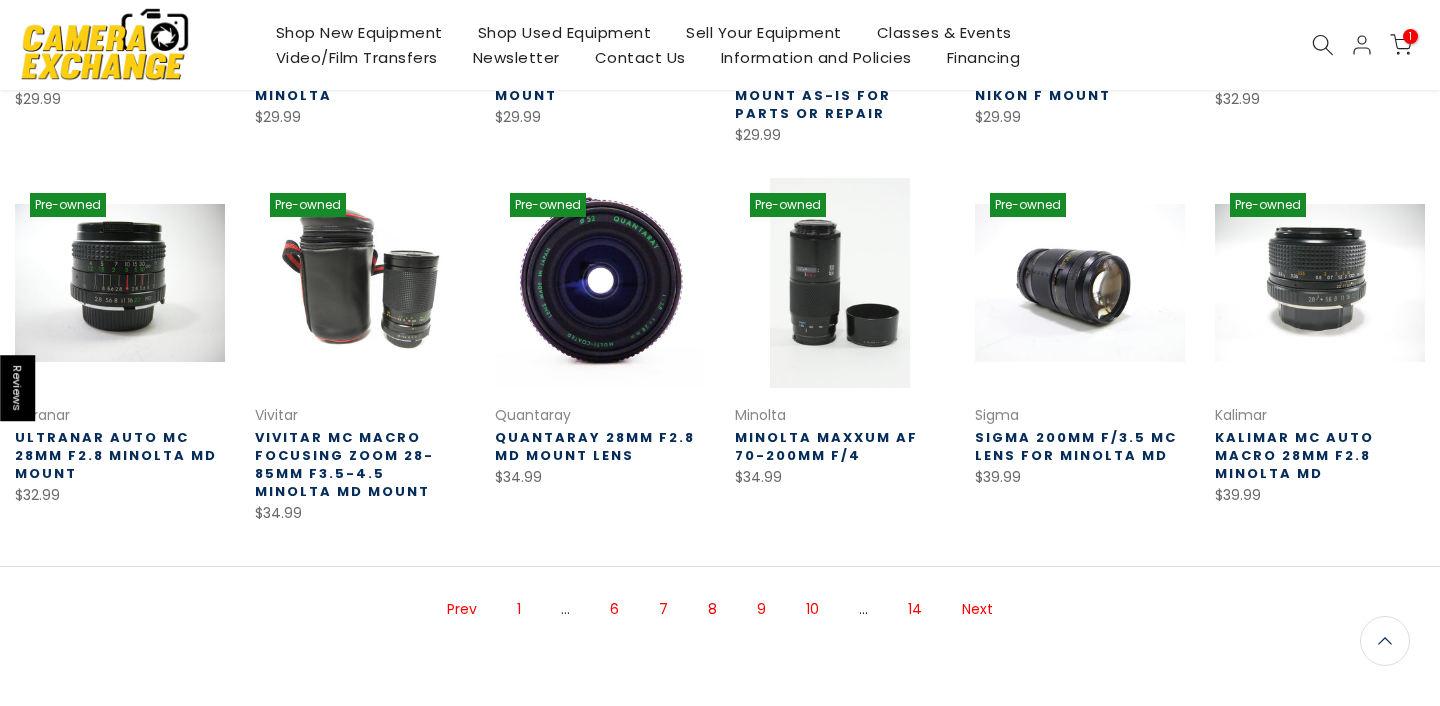 scroll, scrollTop: 721, scrollLeft: 0, axis: vertical 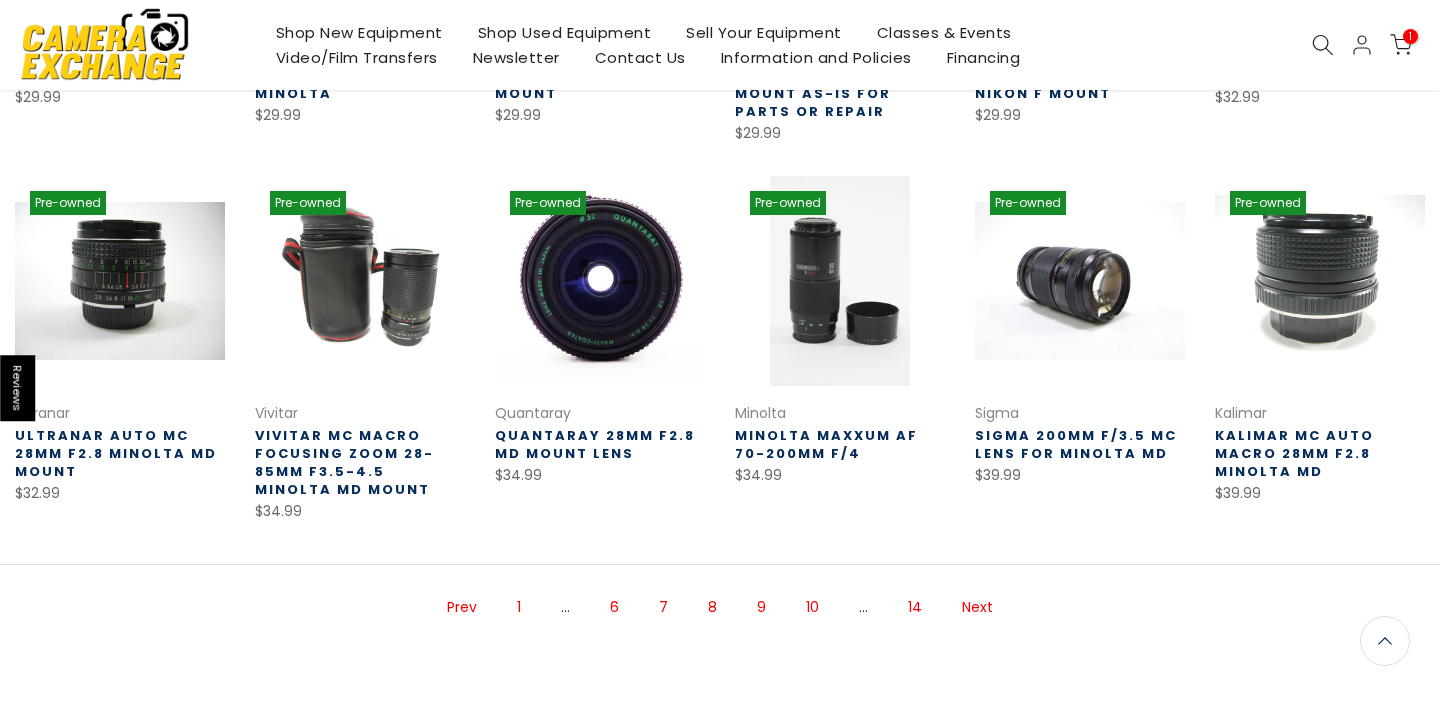 click at bounding box center (1320, 281) 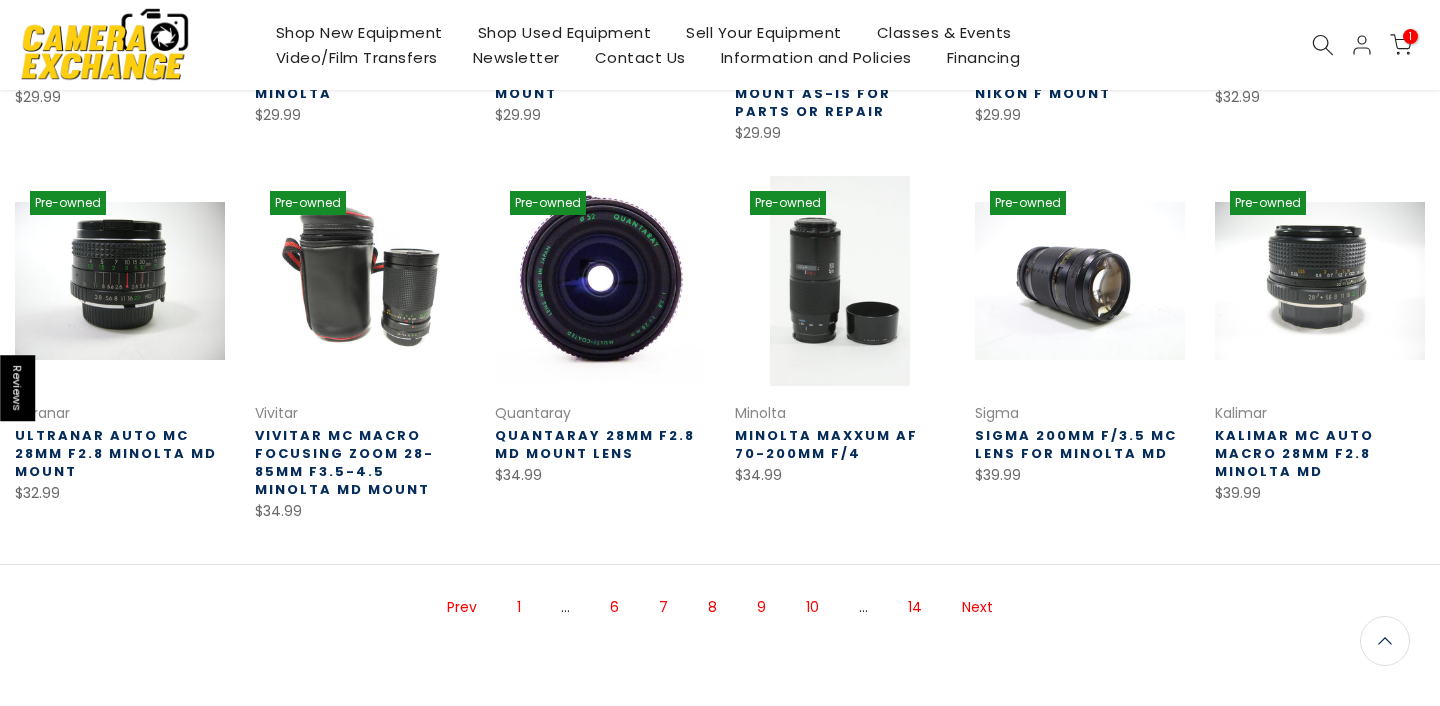 click on "Next" at bounding box center [977, 607] 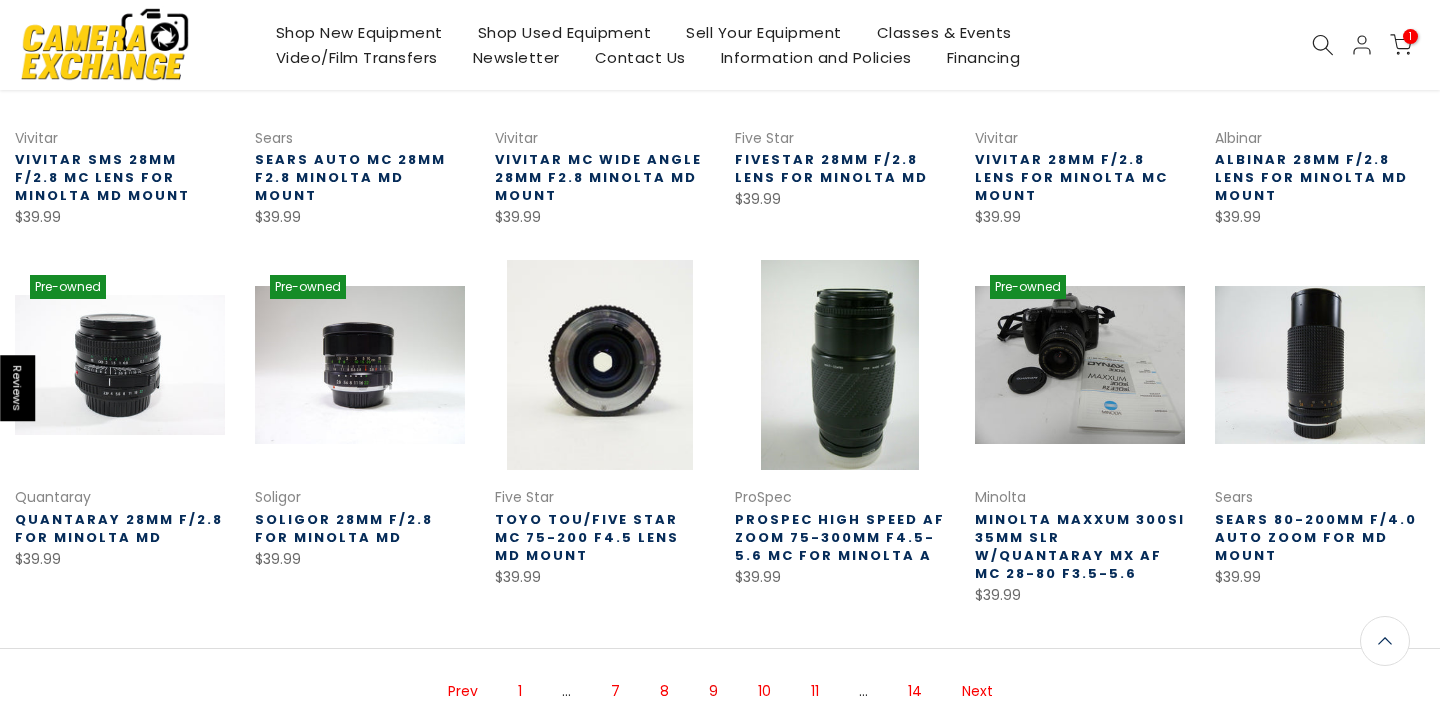 scroll, scrollTop: 621, scrollLeft: 0, axis: vertical 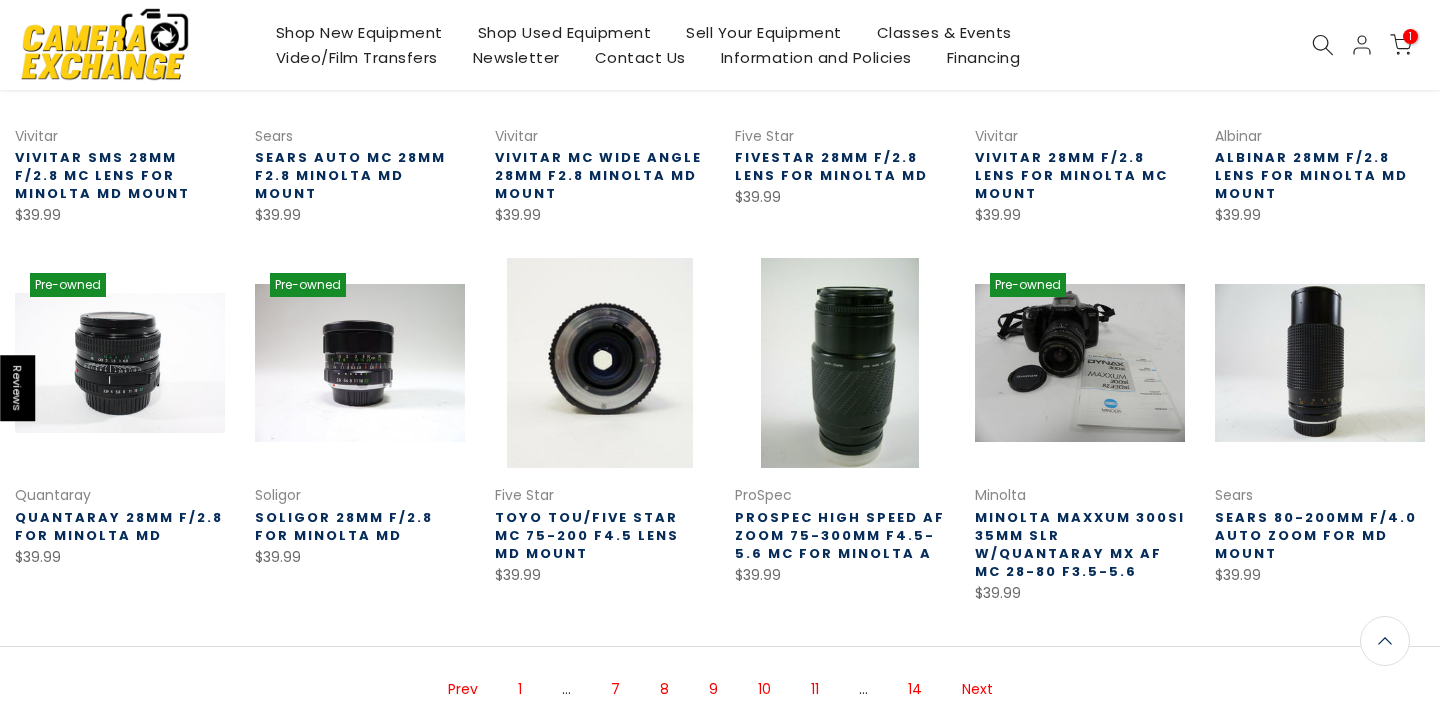 click on "Next" at bounding box center [977, 689] 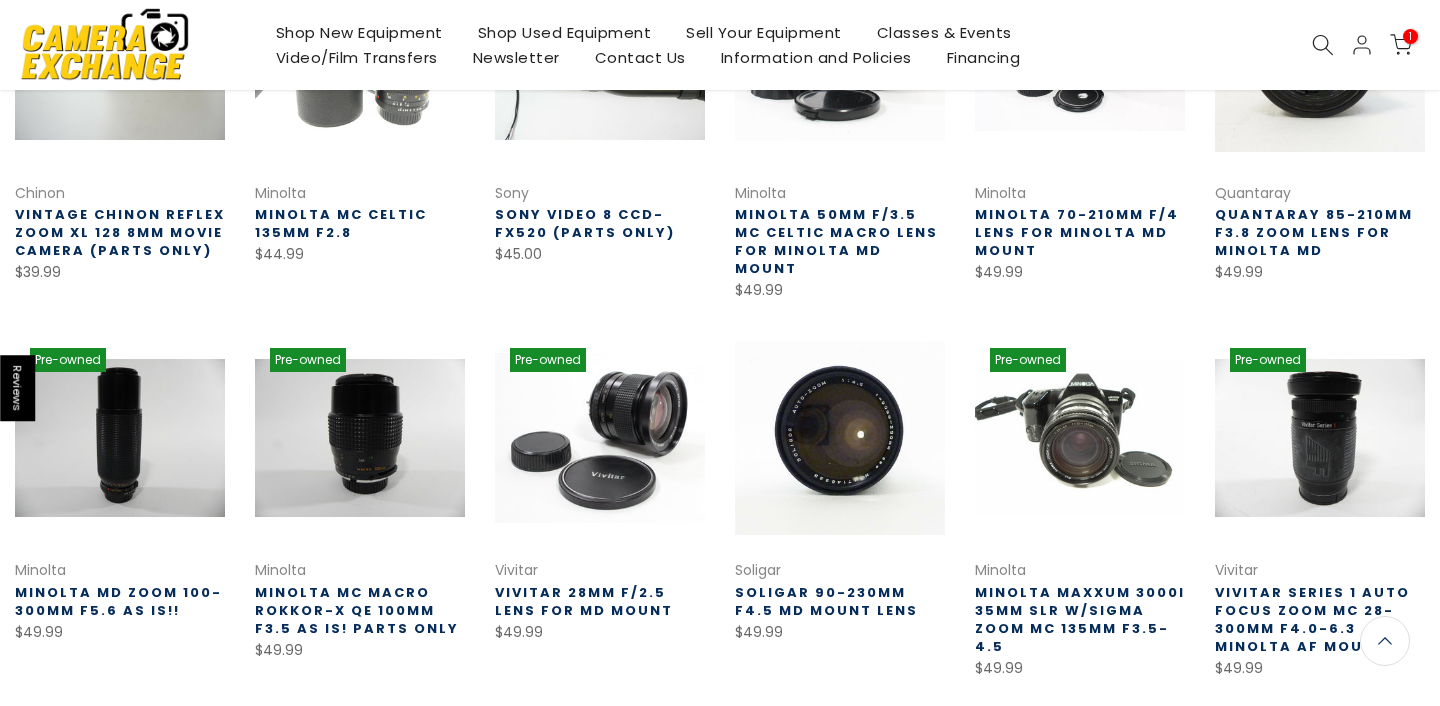 scroll, scrollTop: 562, scrollLeft: 0, axis: vertical 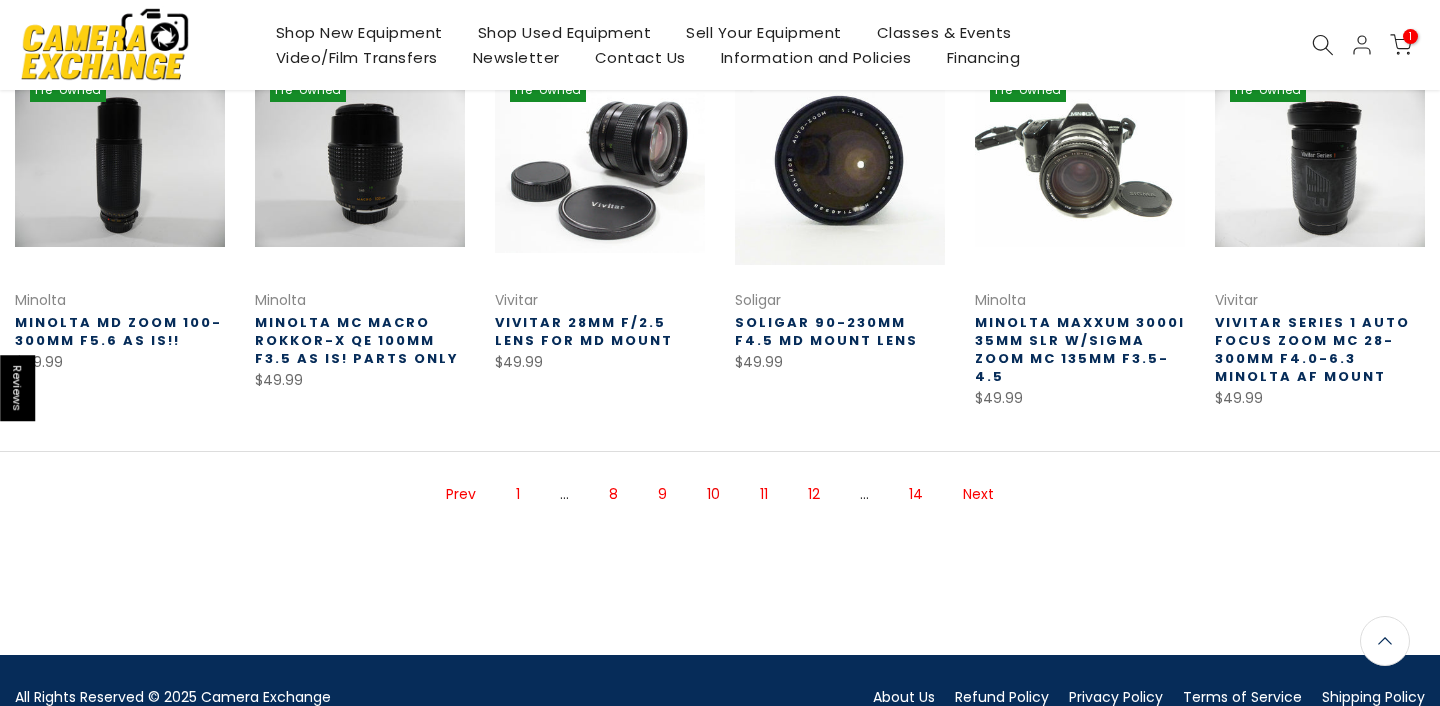 click on "Next" at bounding box center [978, 494] 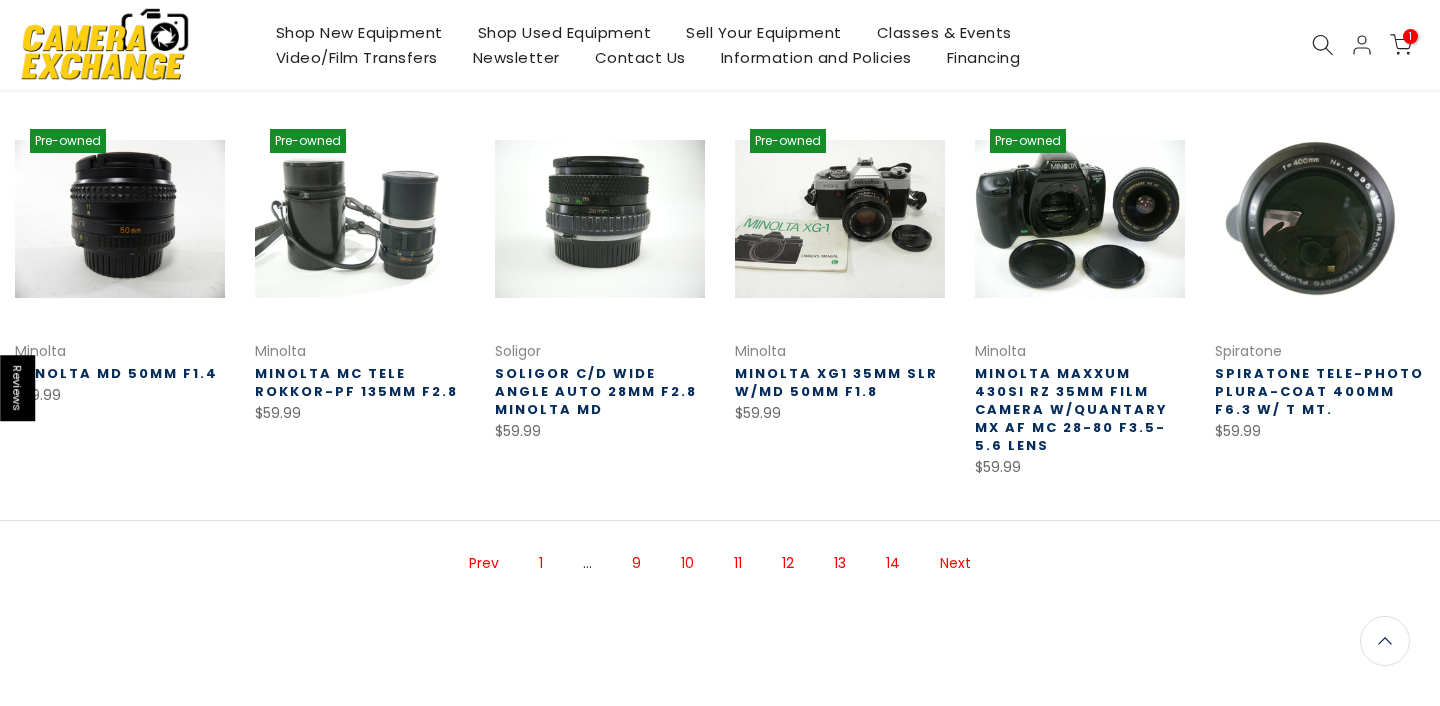 scroll, scrollTop: 797, scrollLeft: 0, axis: vertical 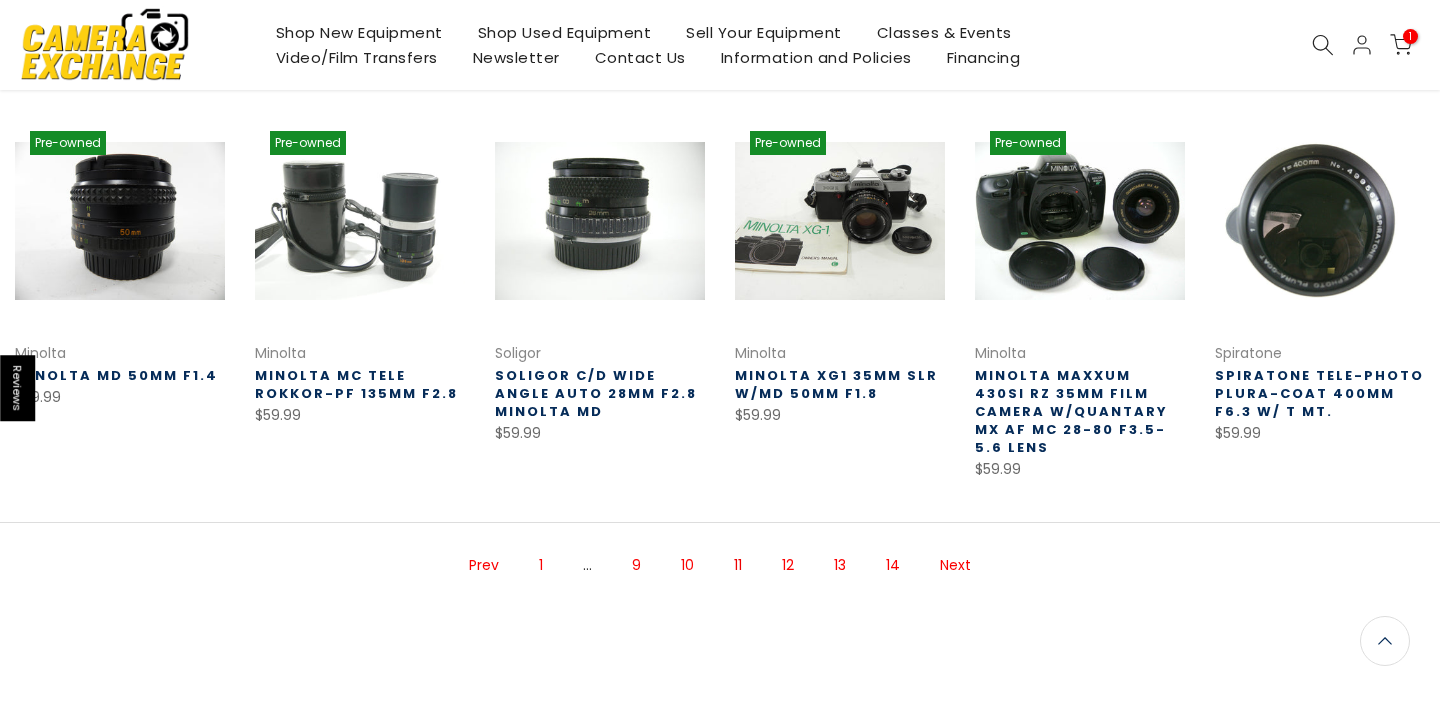 click on "Next" at bounding box center (955, 565) 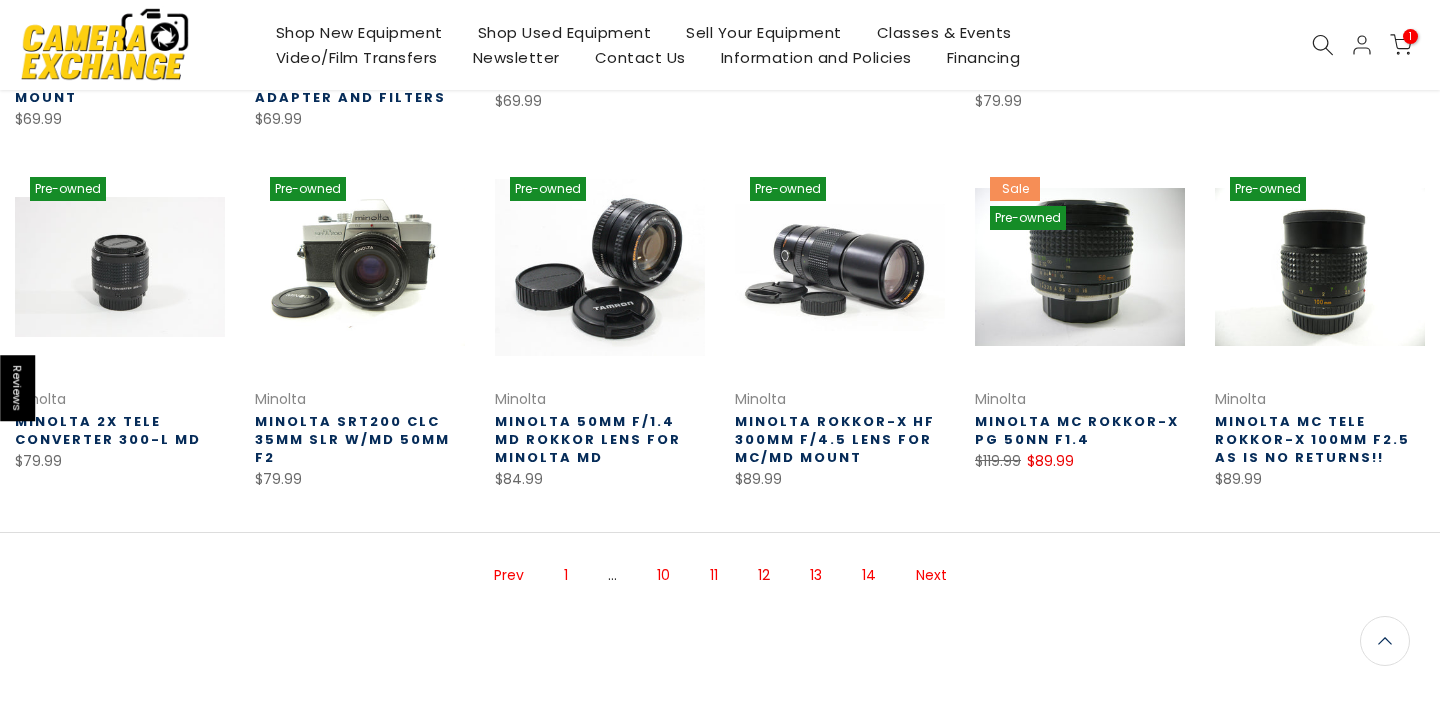 scroll, scrollTop: 737, scrollLeft: 0, axis: vertical 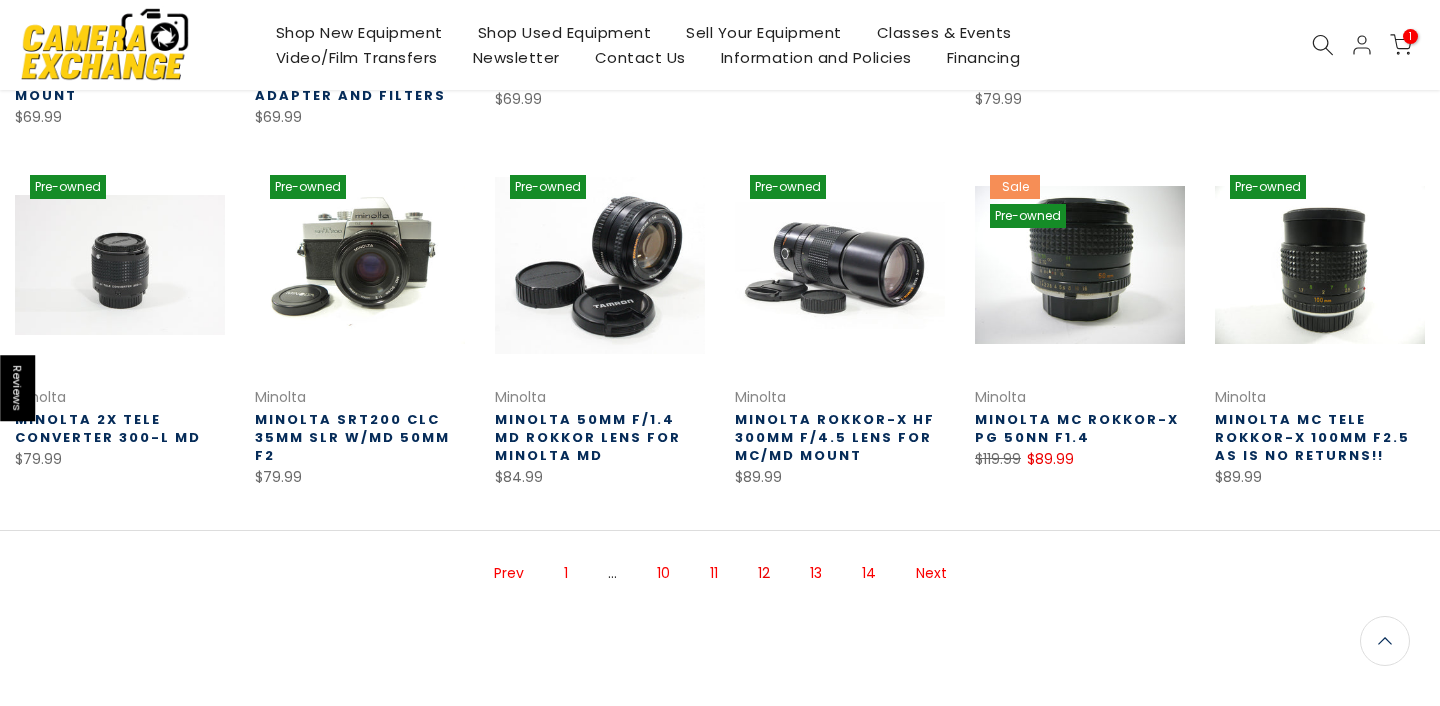 click on "Next" at bounding box center (931, 573) 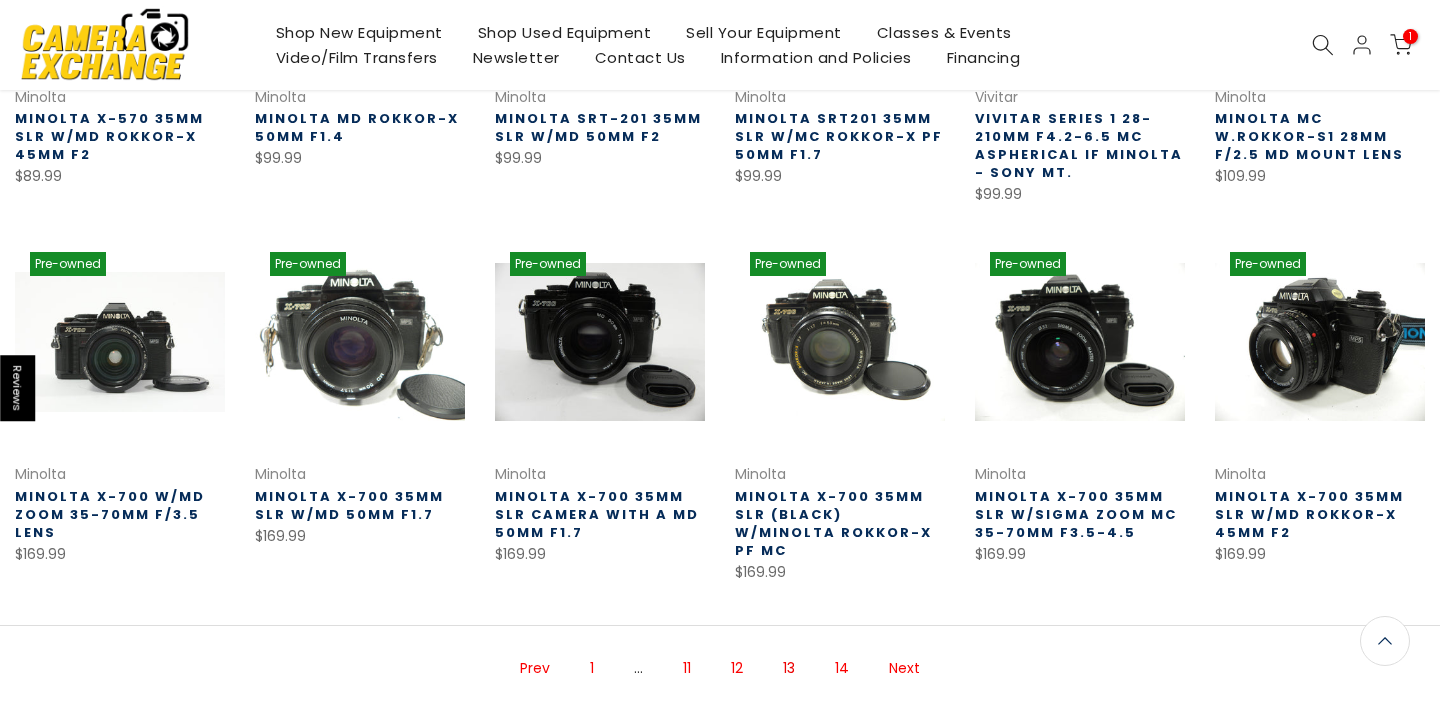 scroll, scrollTop: 656, scrollLeft: 0, axis: vertical 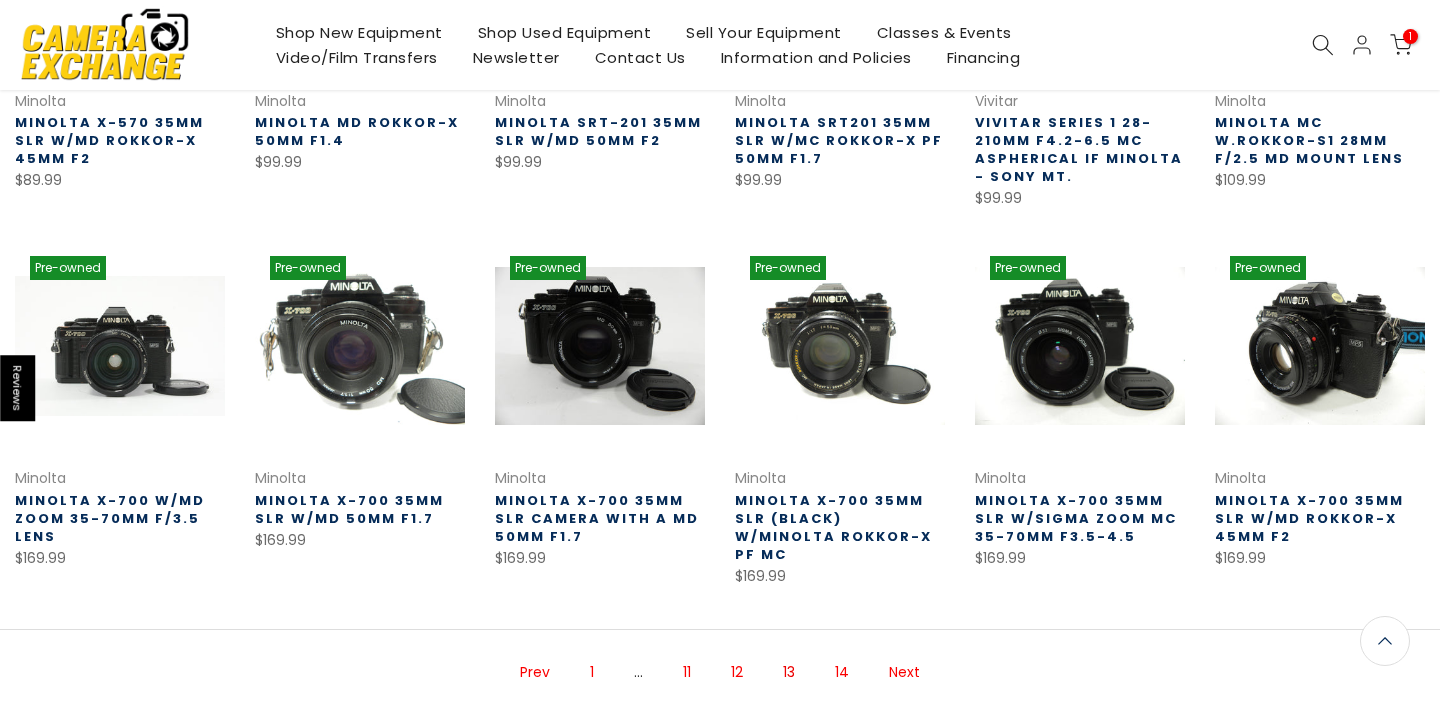 click on "Next" at bounding box center (904, 672) 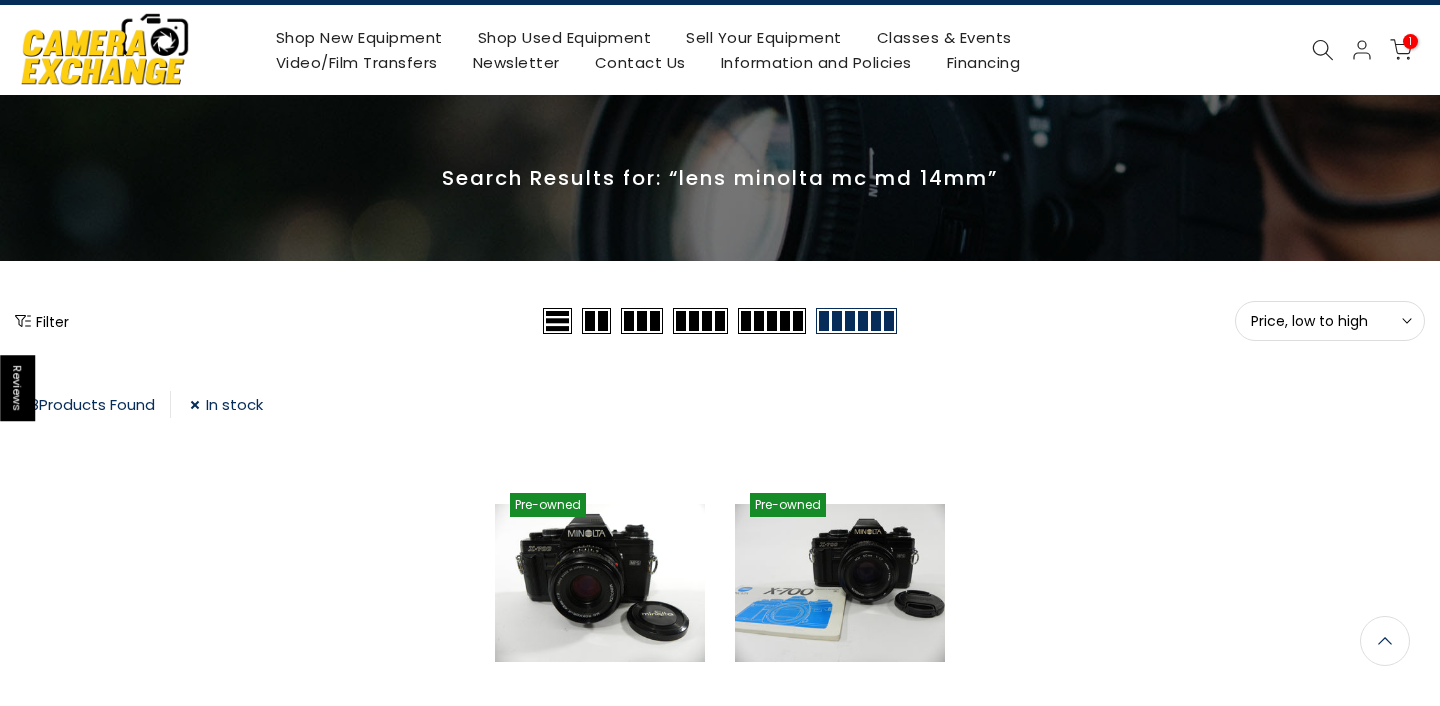 scroll, scrollTop: 0, scrollLeft: 0, axis: both 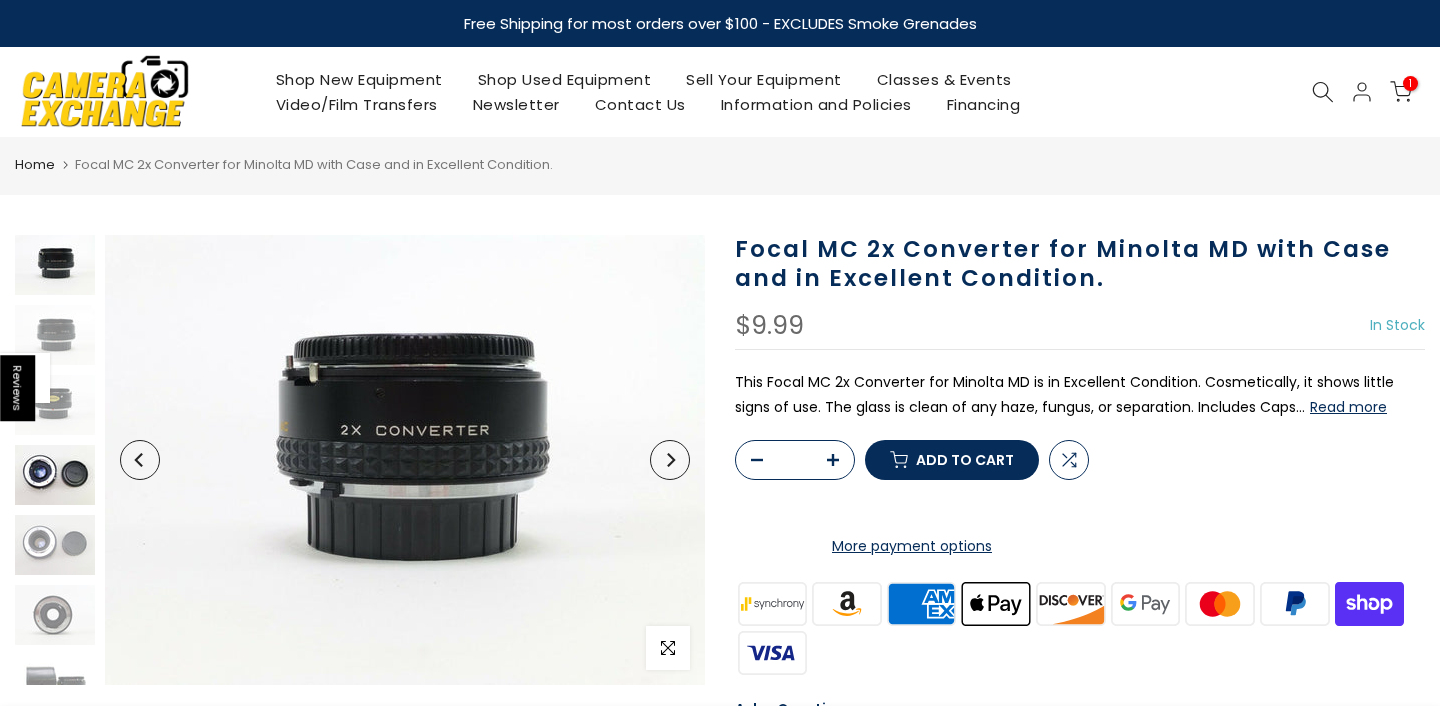click at bounding box center [55, 475] 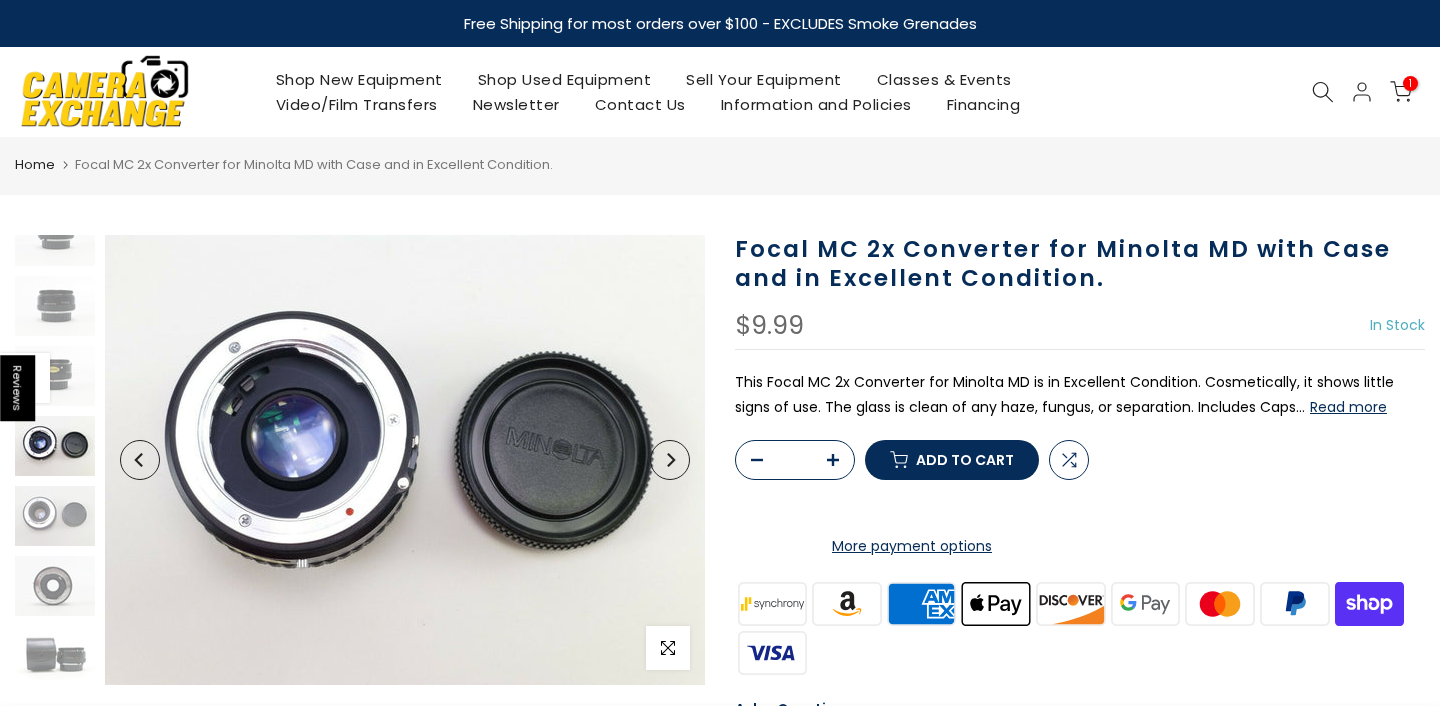 scroll, scrollTop: 30, scrollLeft: 0, axis: vertical 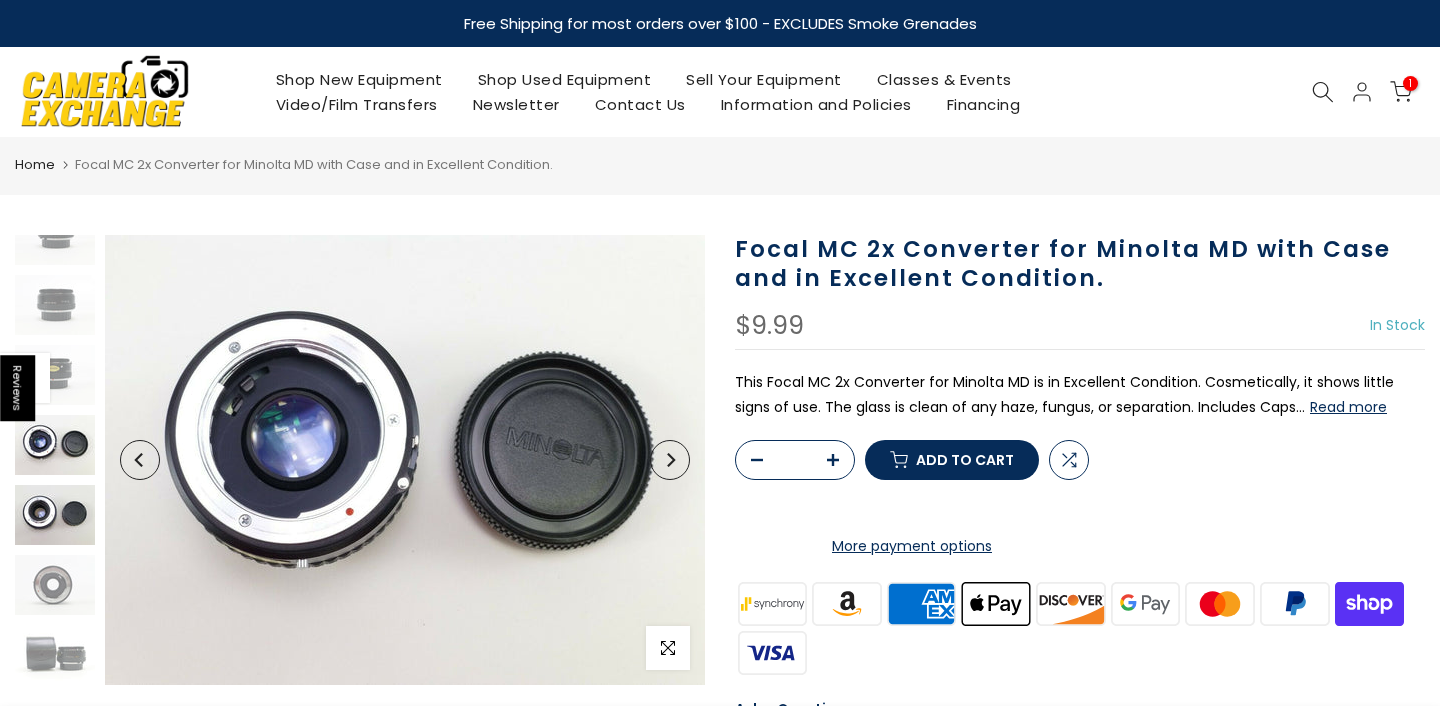 click at bounding box center [55, 515] 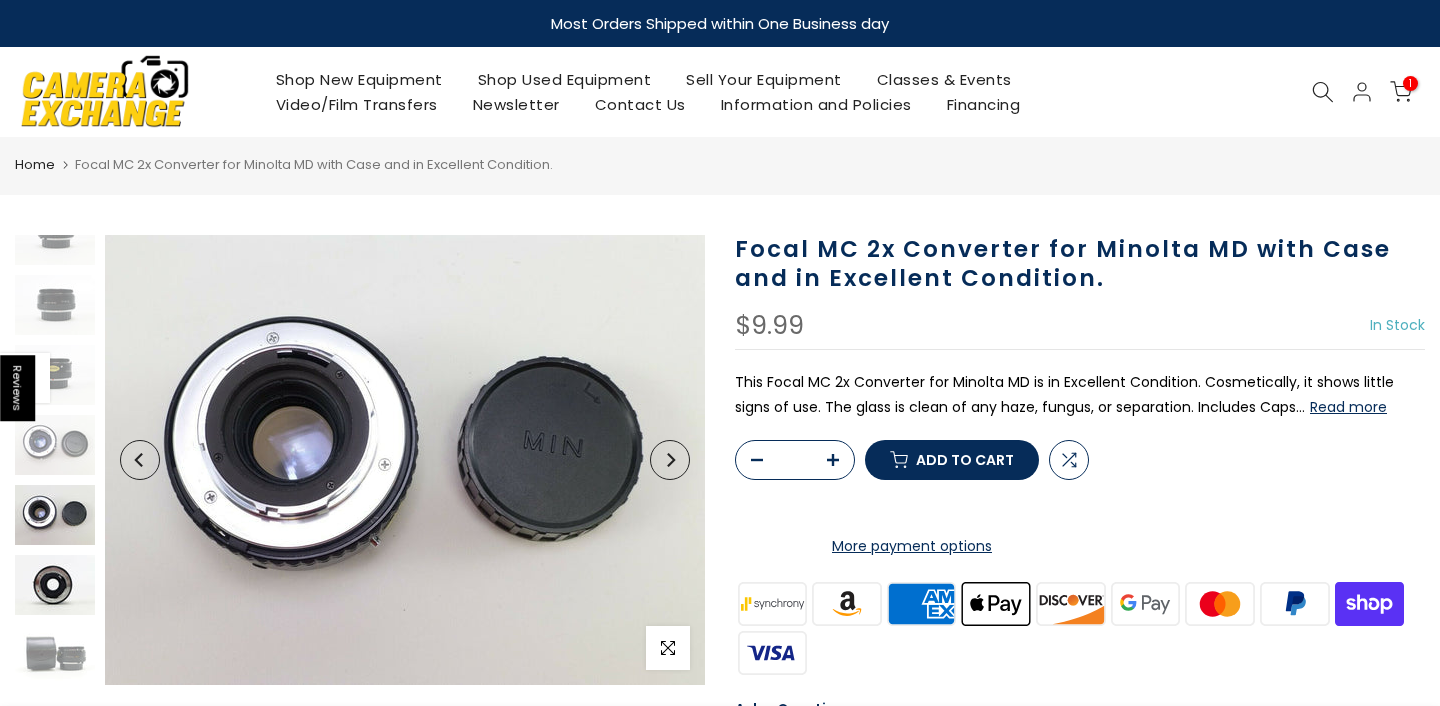 click at bounding box center [55, 585] 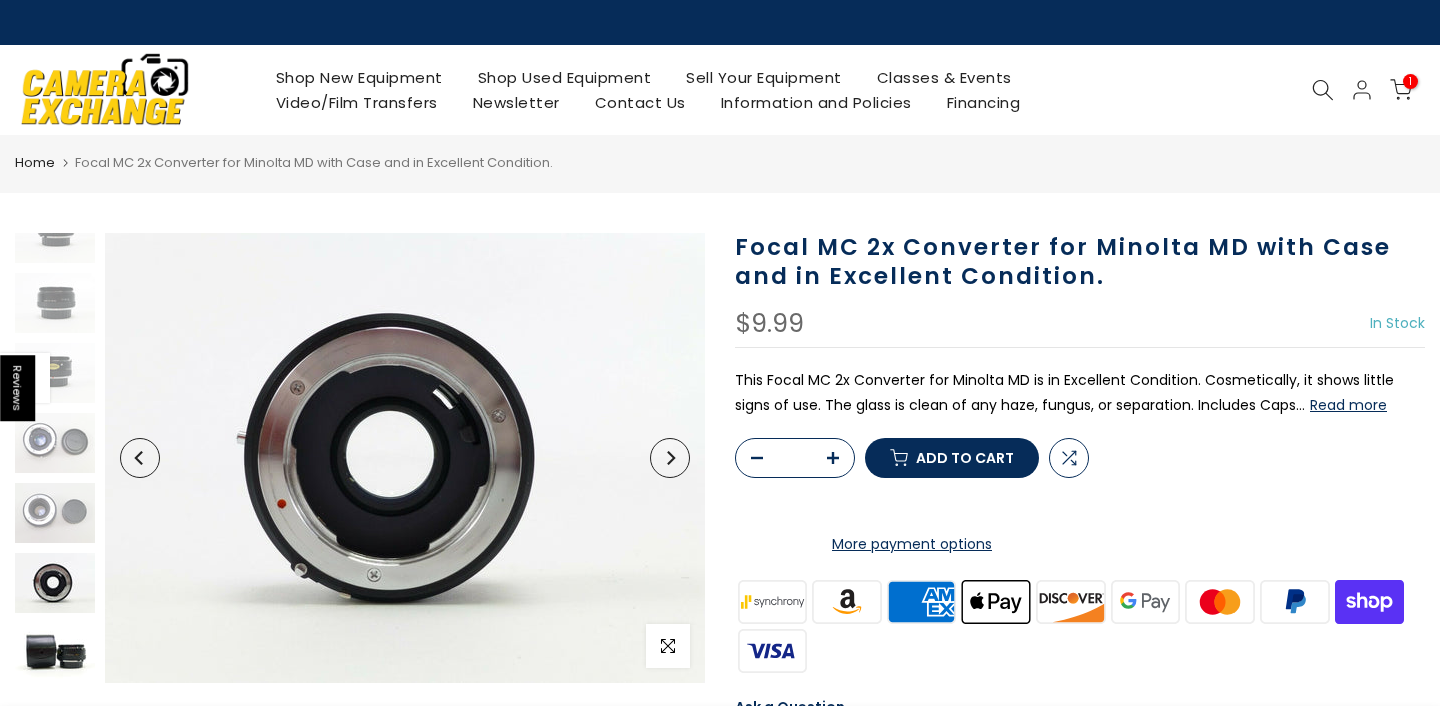 click at bounding box center (55, 653) 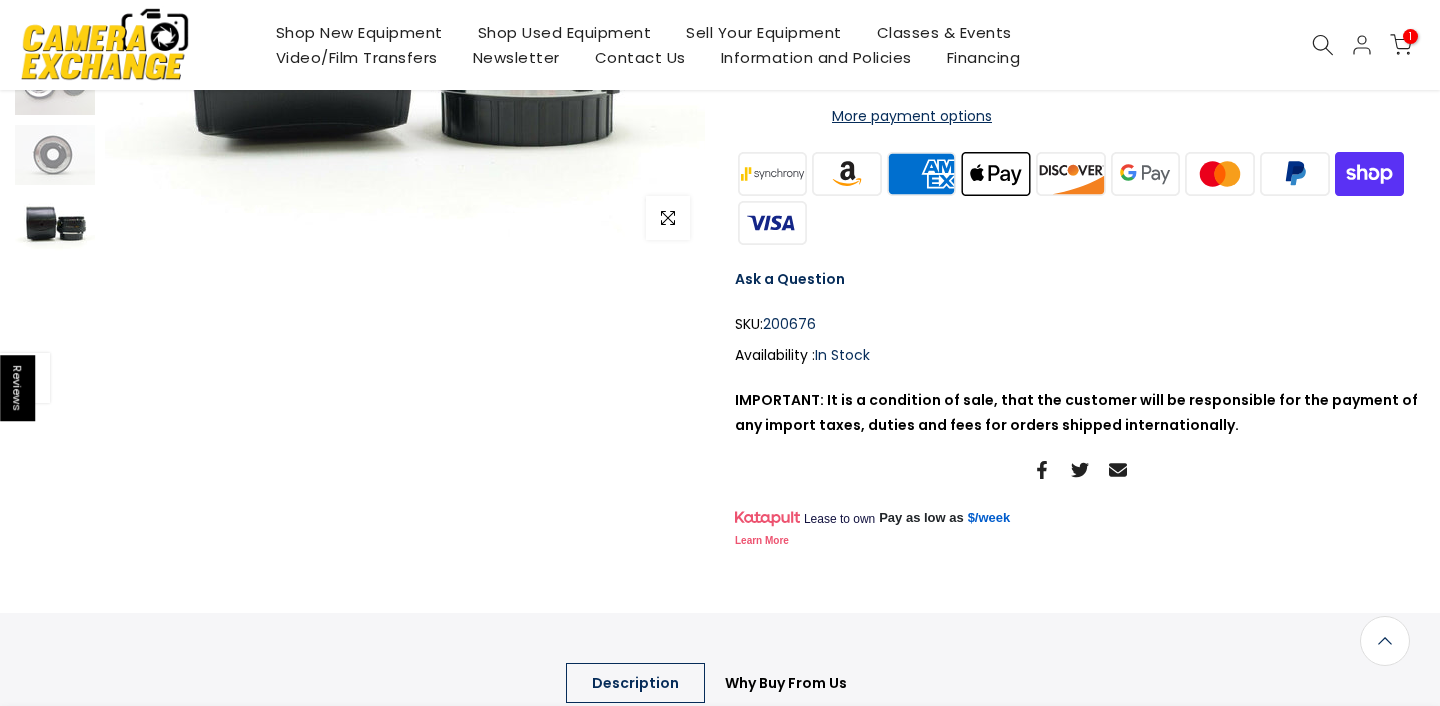 scroll, scrollTop: 432, scrollLeft: 0, axis: vertical 